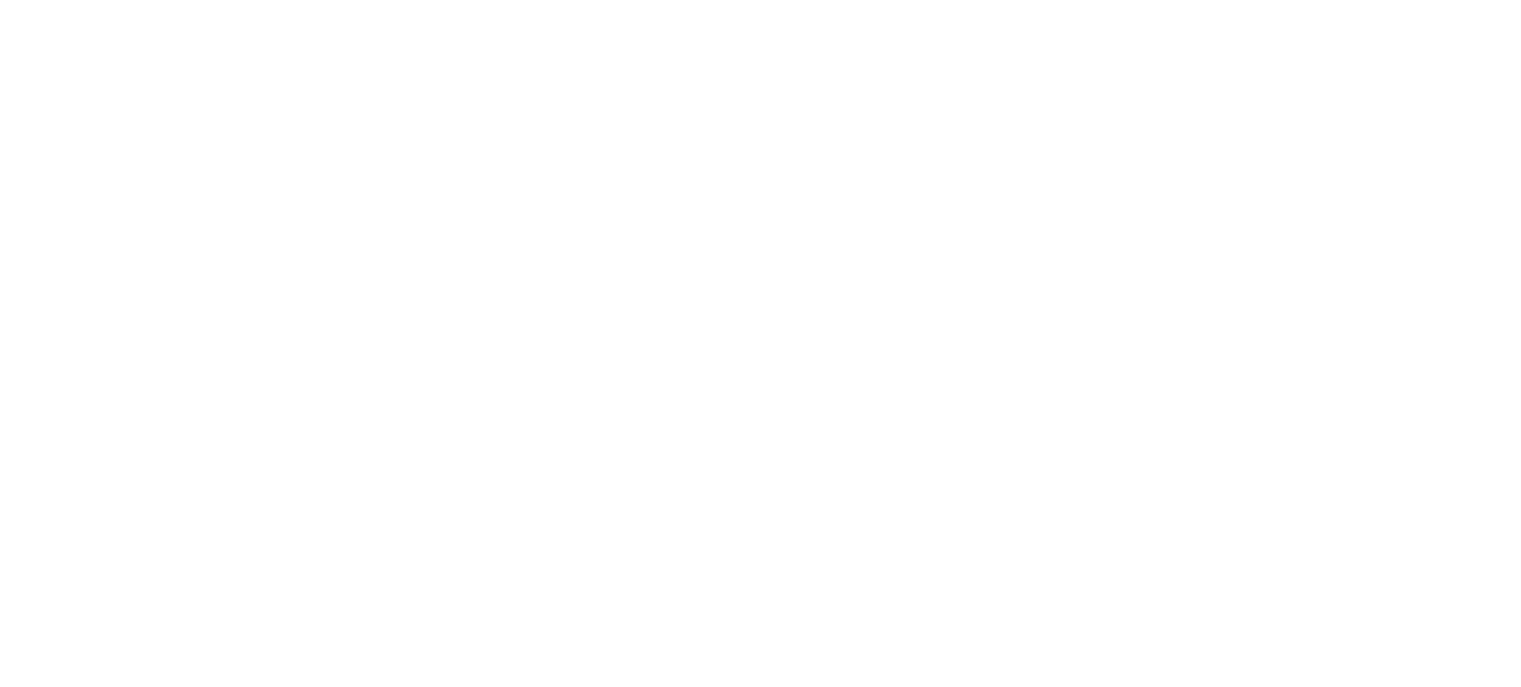 scroll, scrollTop: 0, scrollLeft: 0, axis: both 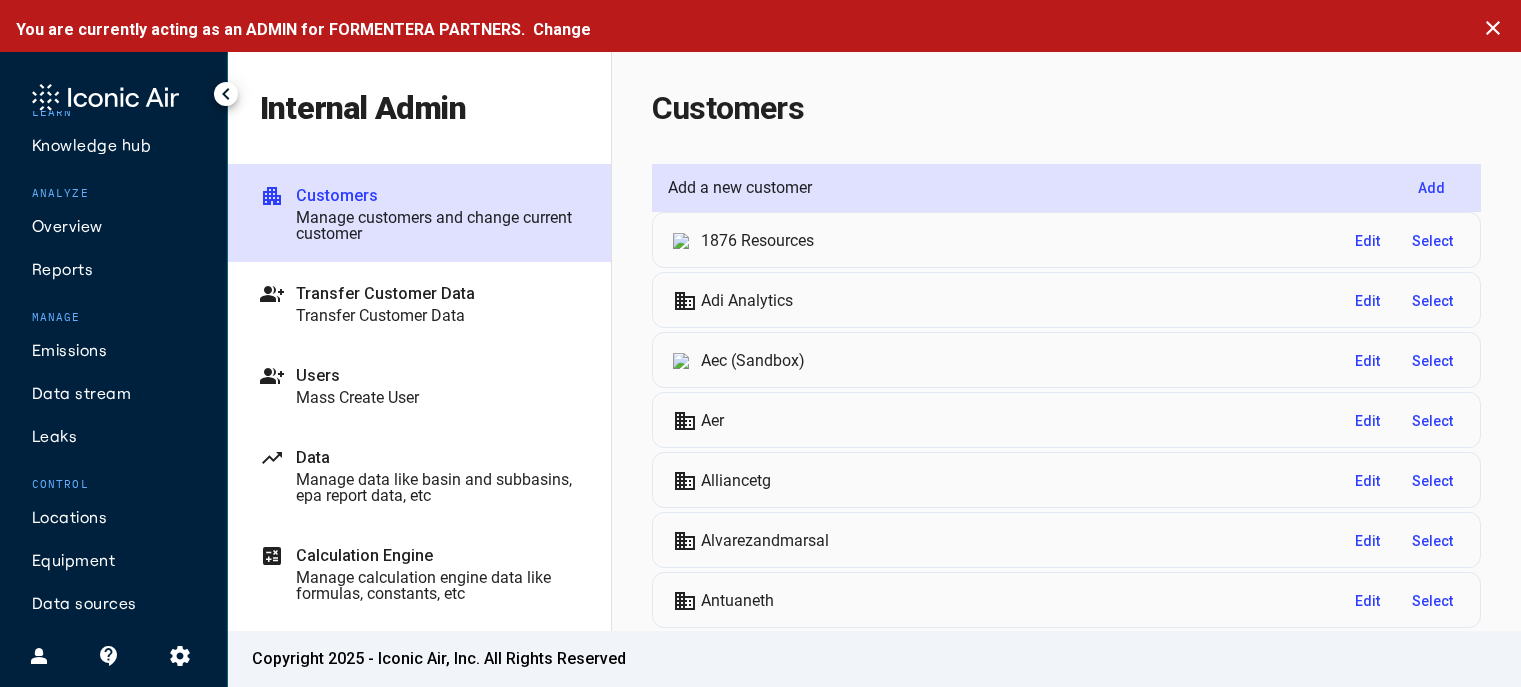 click on "Data sources" 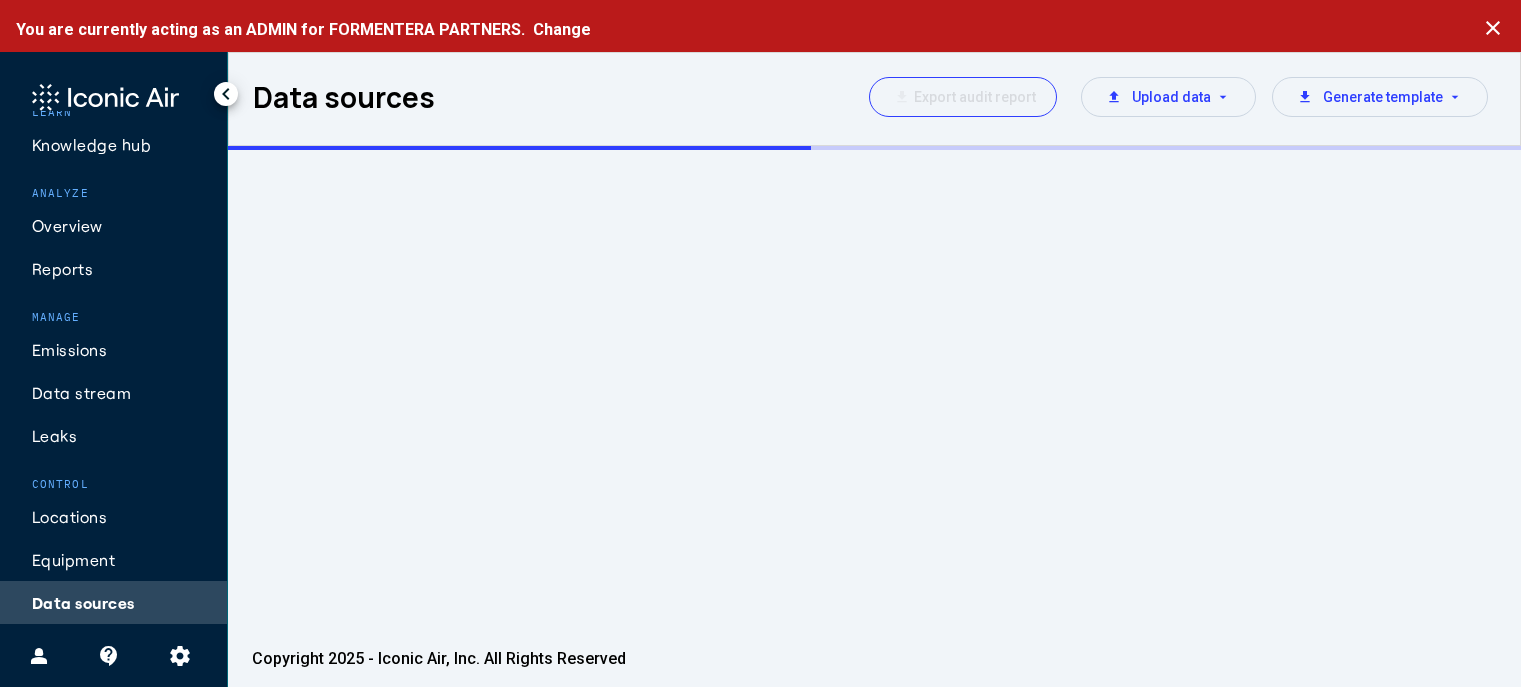 scroll, scrollTop: 34, scrollLeft: 0, axis: vertical 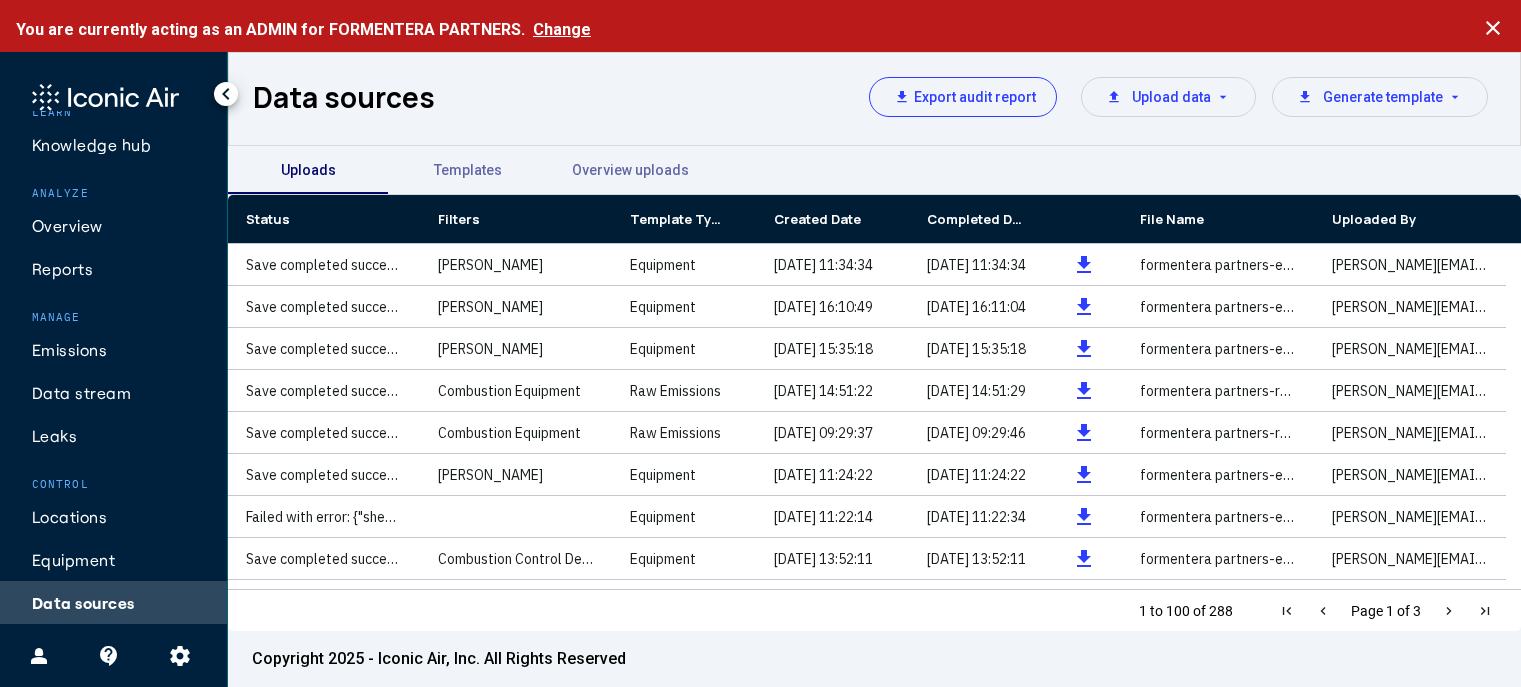 click on "Change" 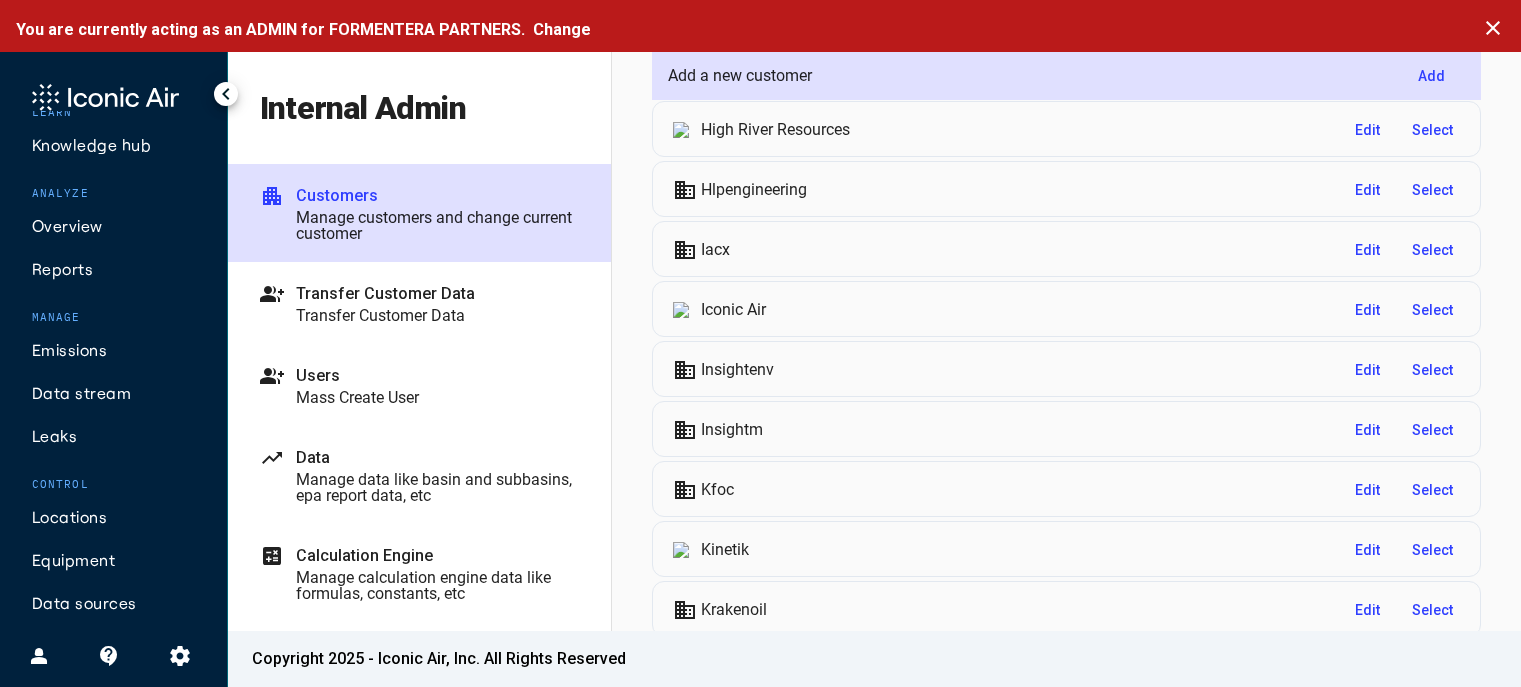 scroll, scrollTop: 3100, scrollLeft: 0, axis: vertical 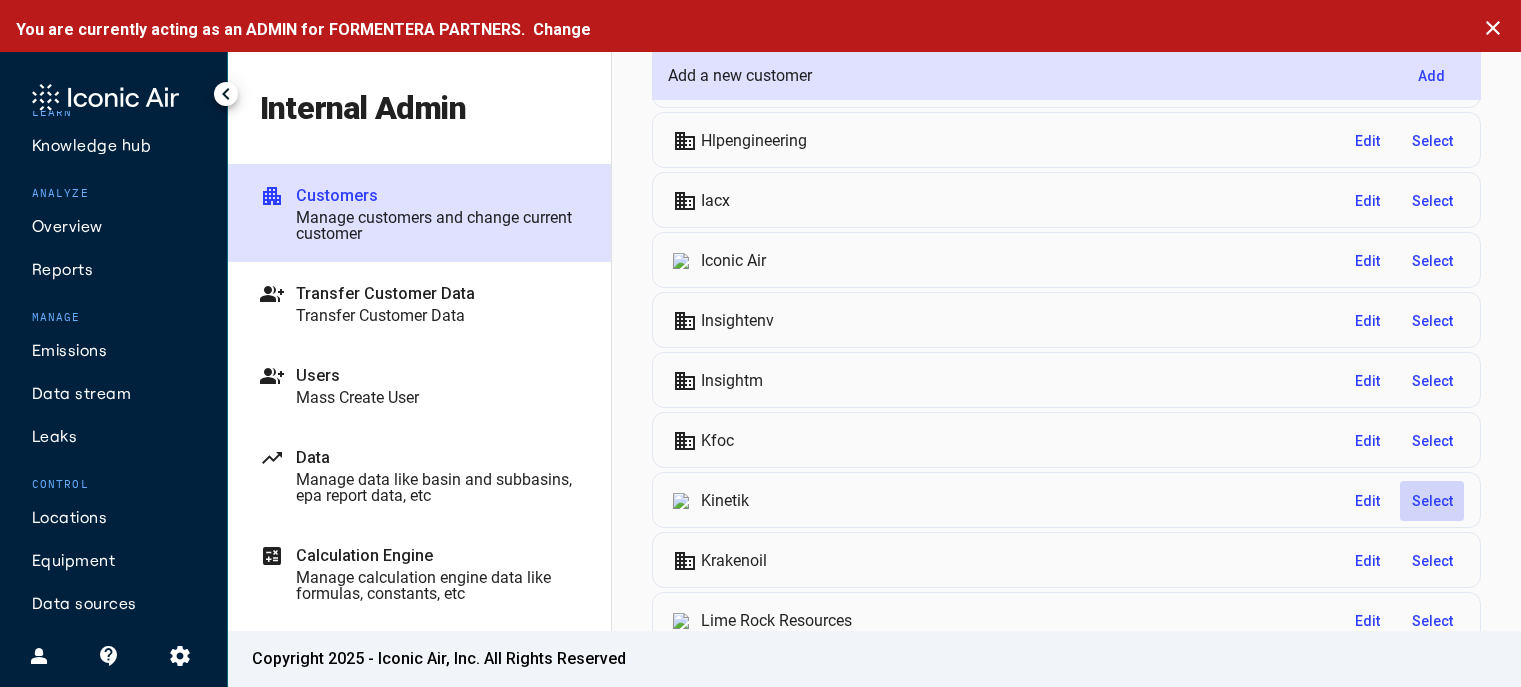 click on "Select" 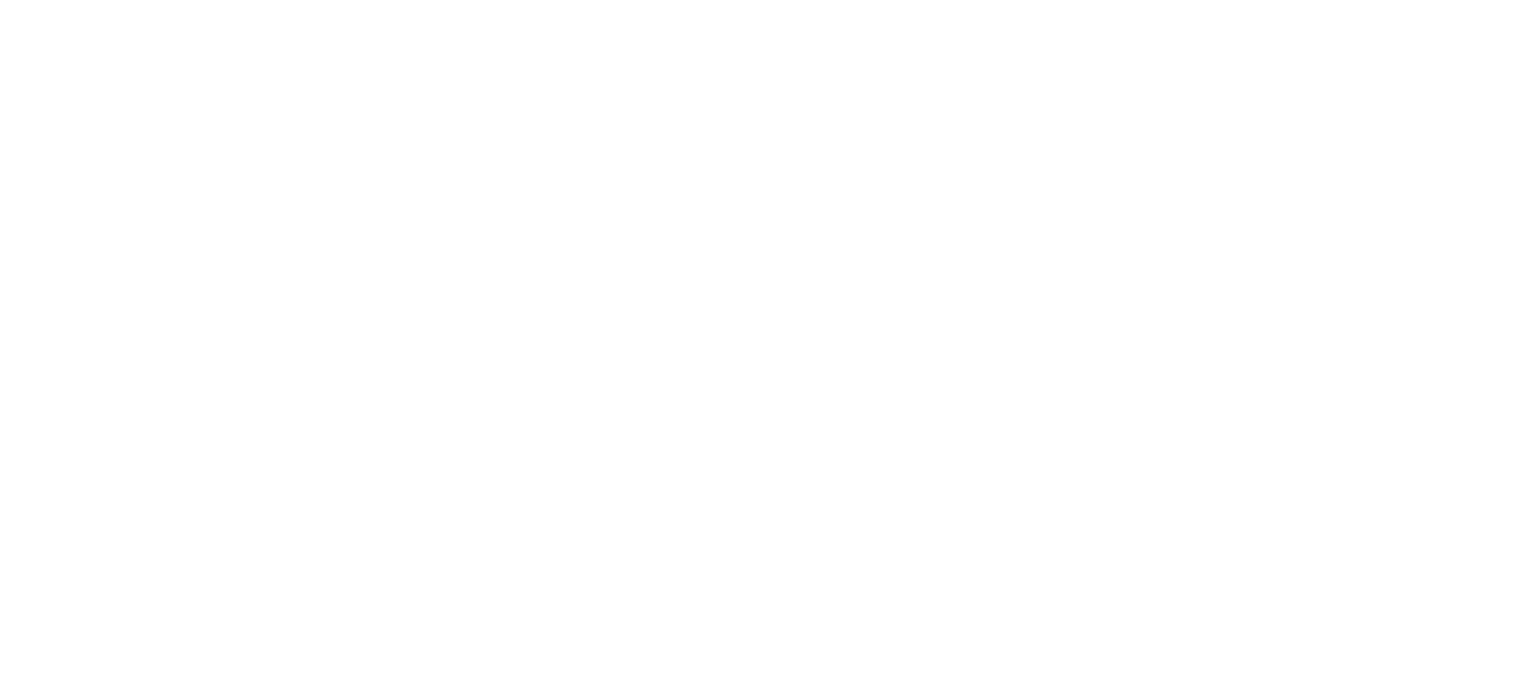 scroll, scrollTop: 0, scrollLeft: 0, axis: both 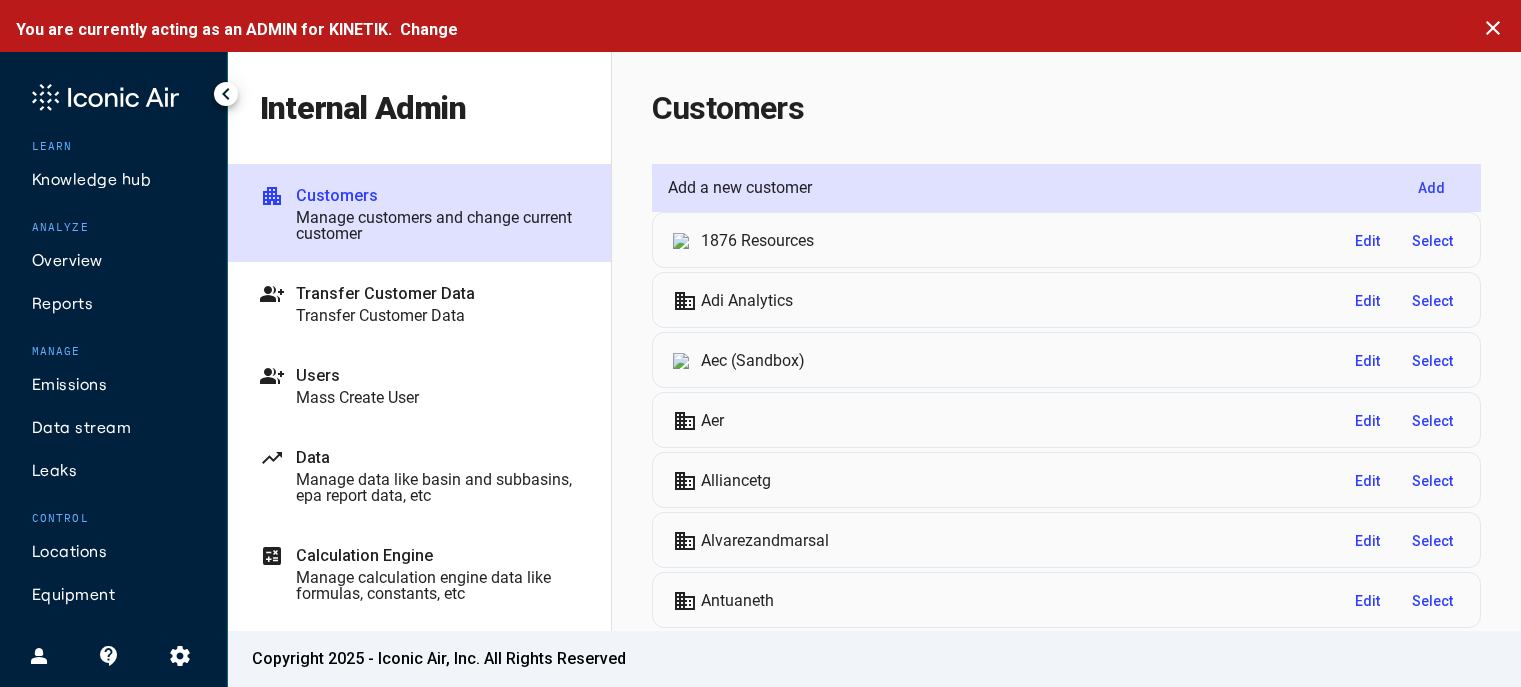 click on "settings" 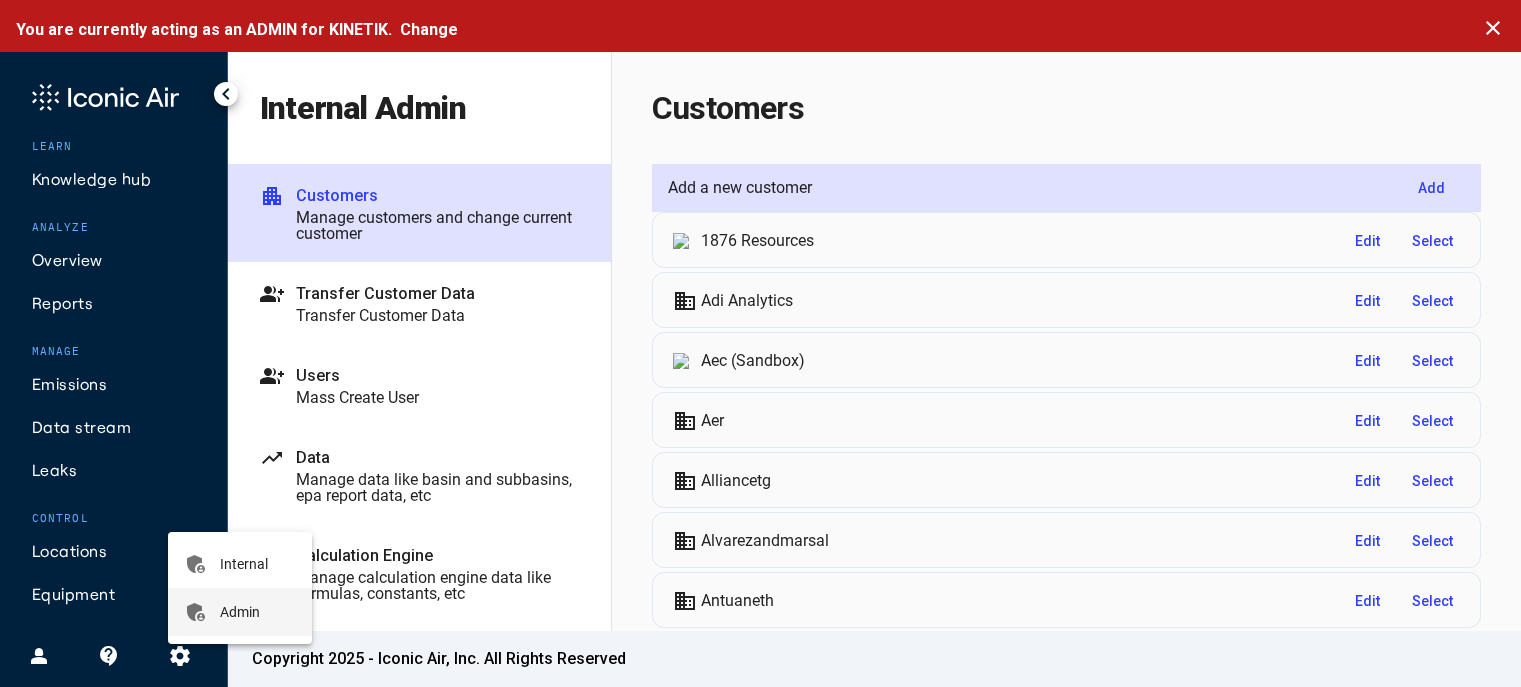 click on "Admin" at bounding box center (240, 612) 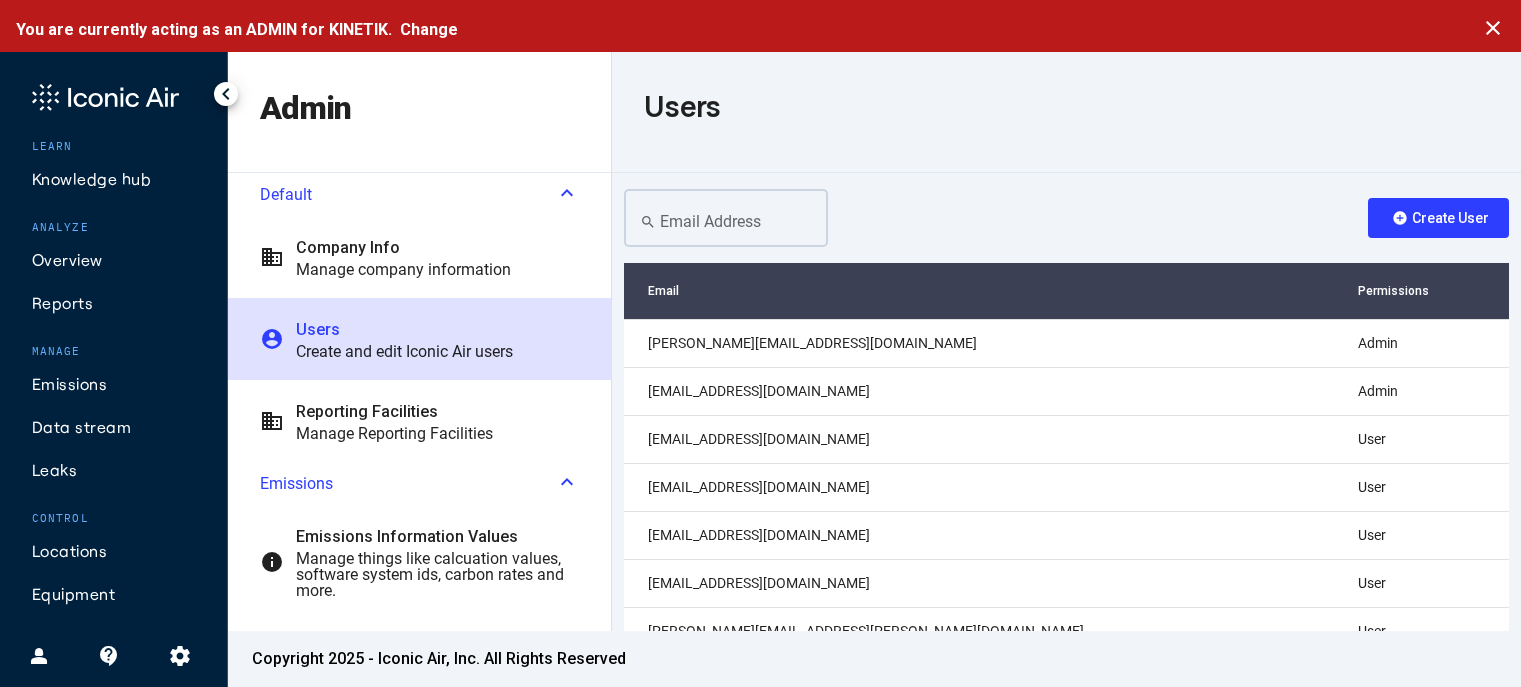 click on "search Email Address" 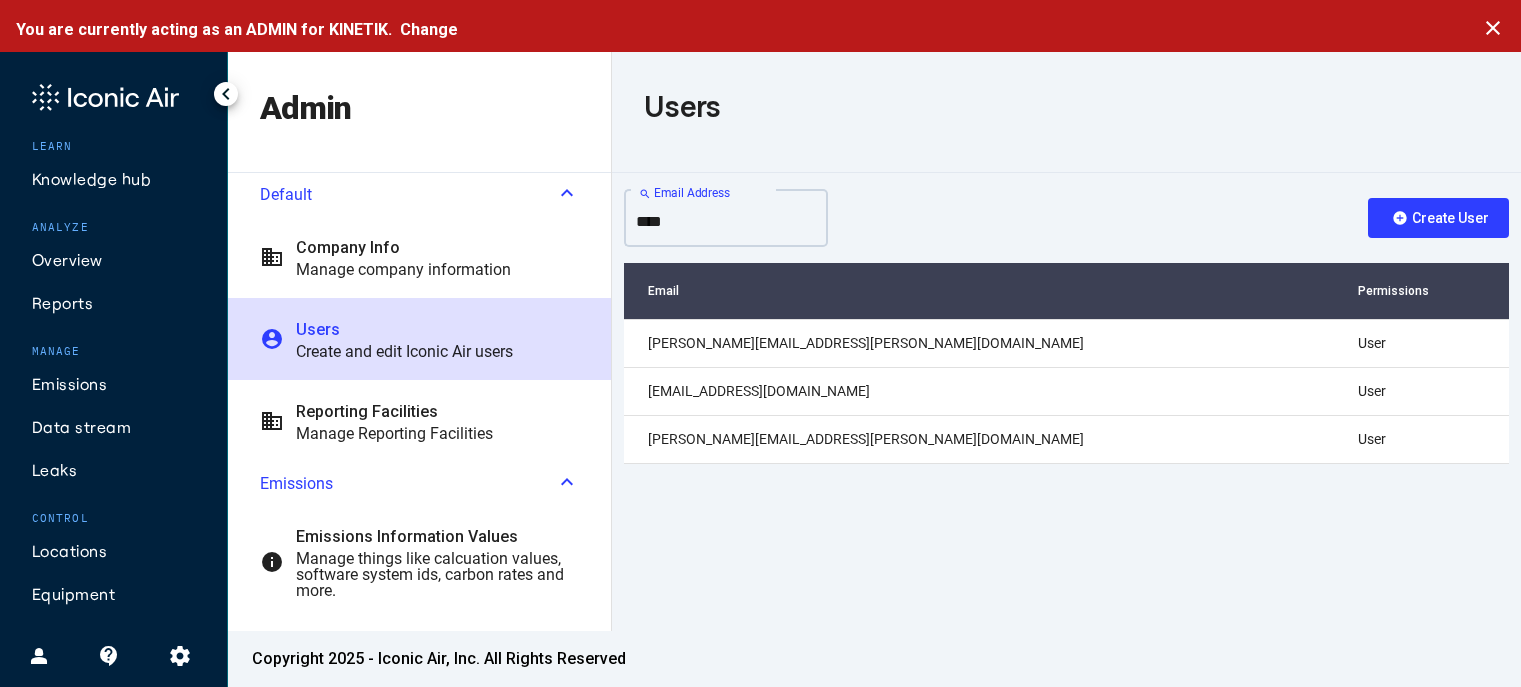 type on "***" 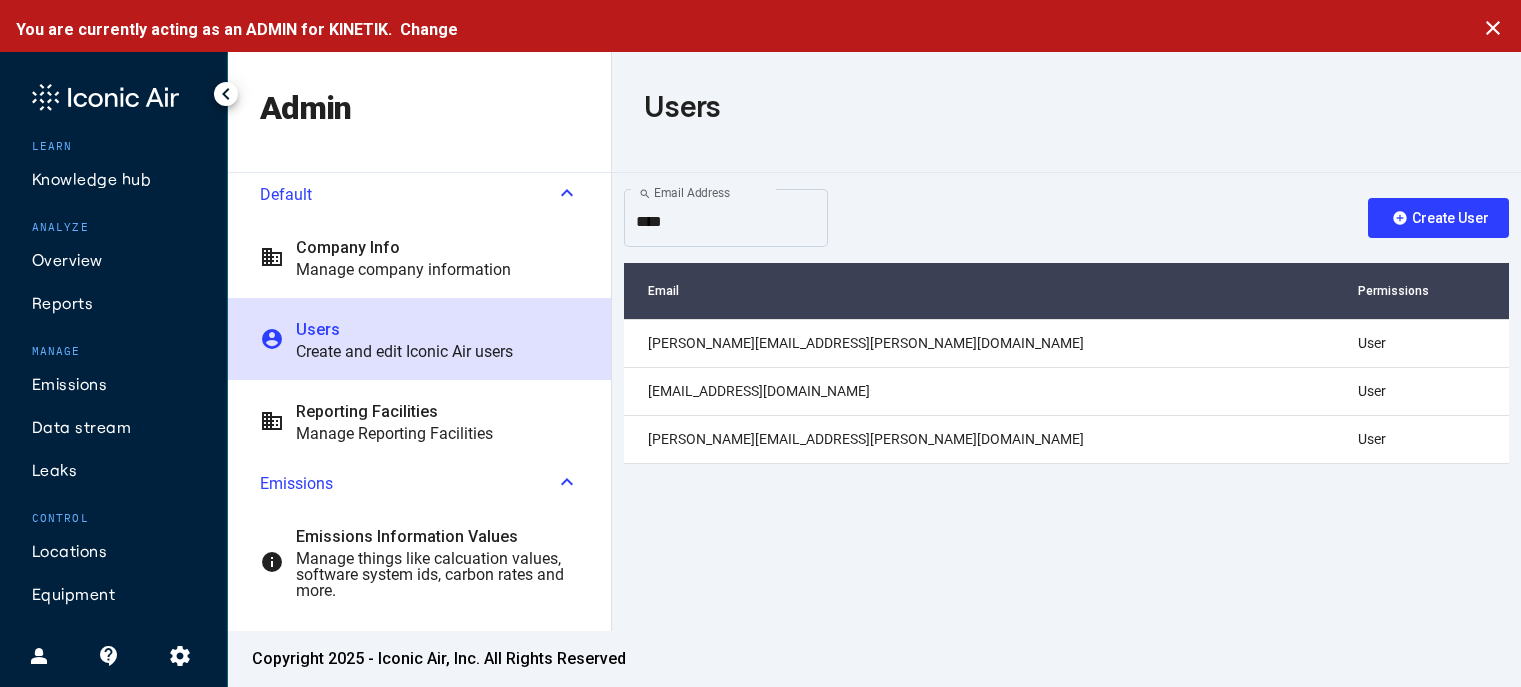 click on "cdanley@usacompression.com" 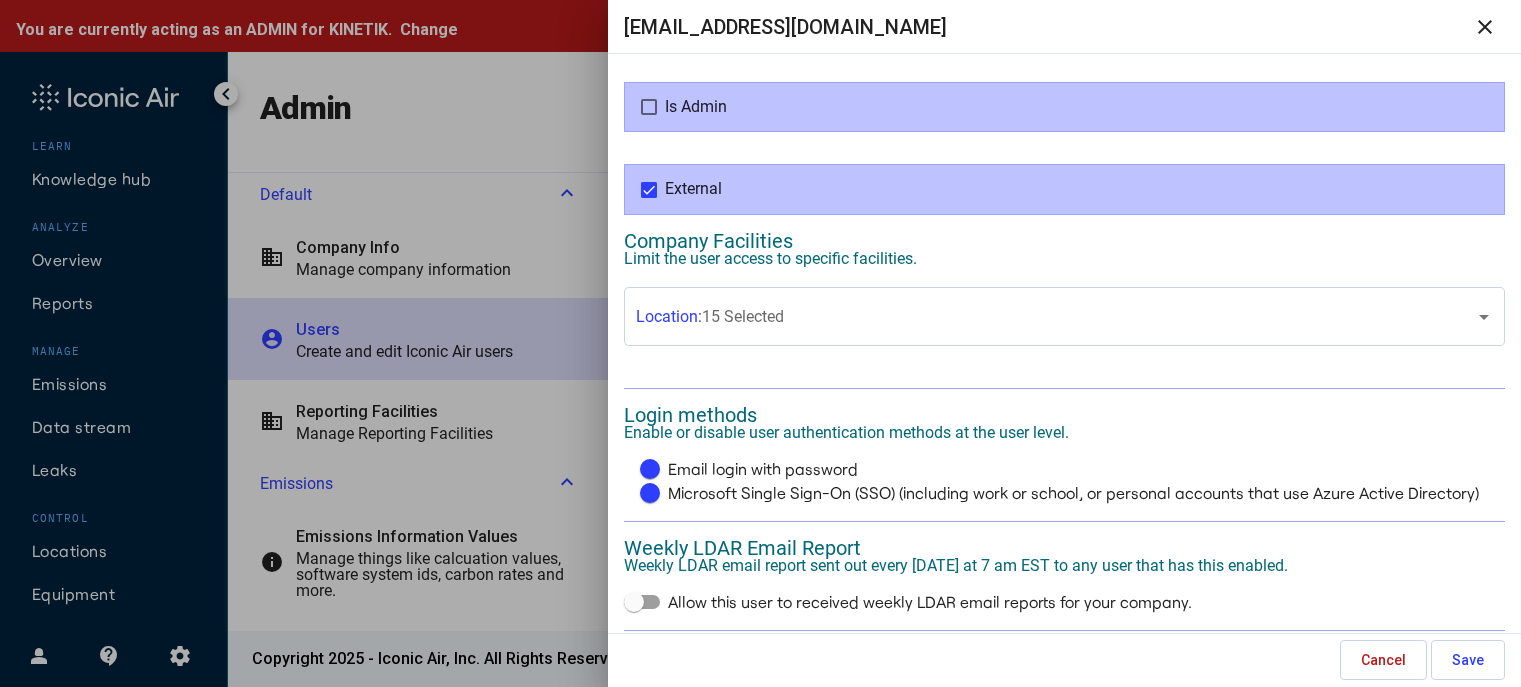 scroll, scrollTop: 400, scrollLeft: 0, axis: vertical 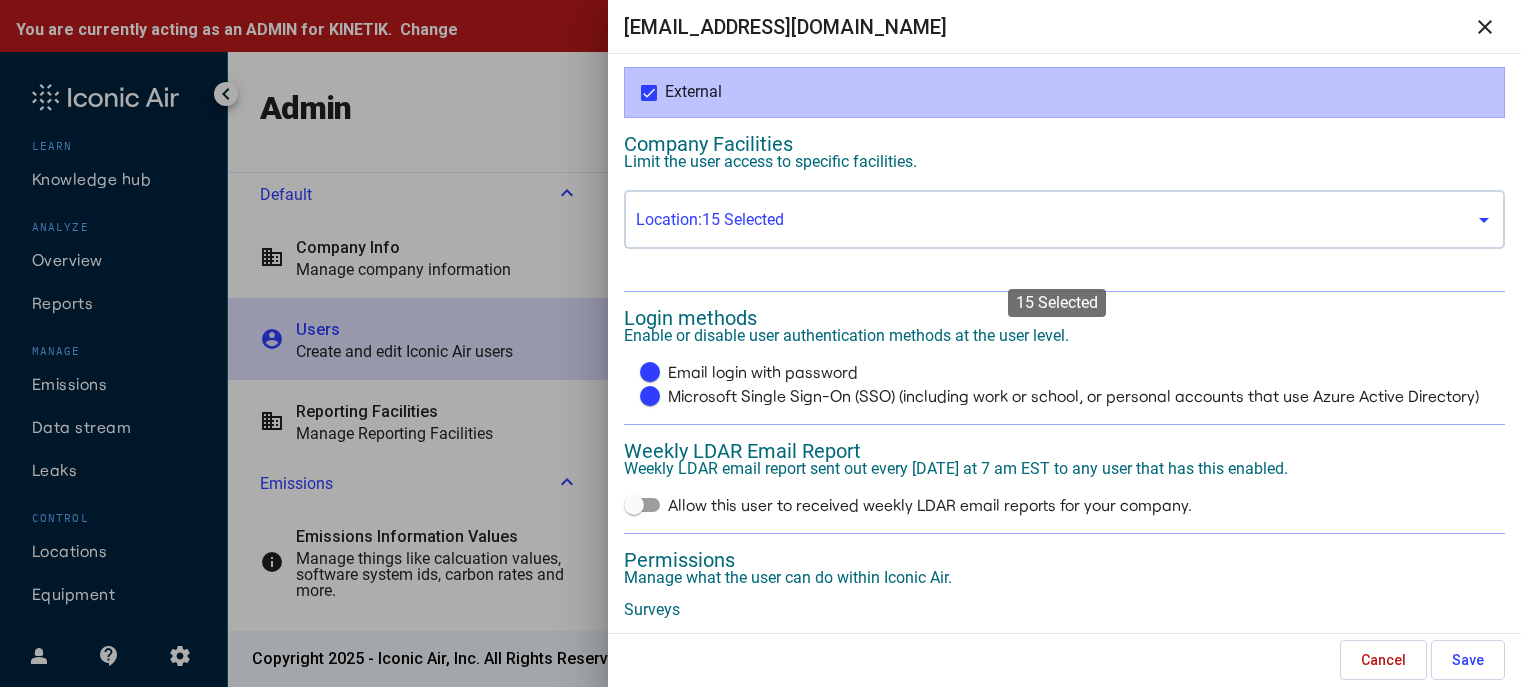 click at bounding box center (1056, 224) 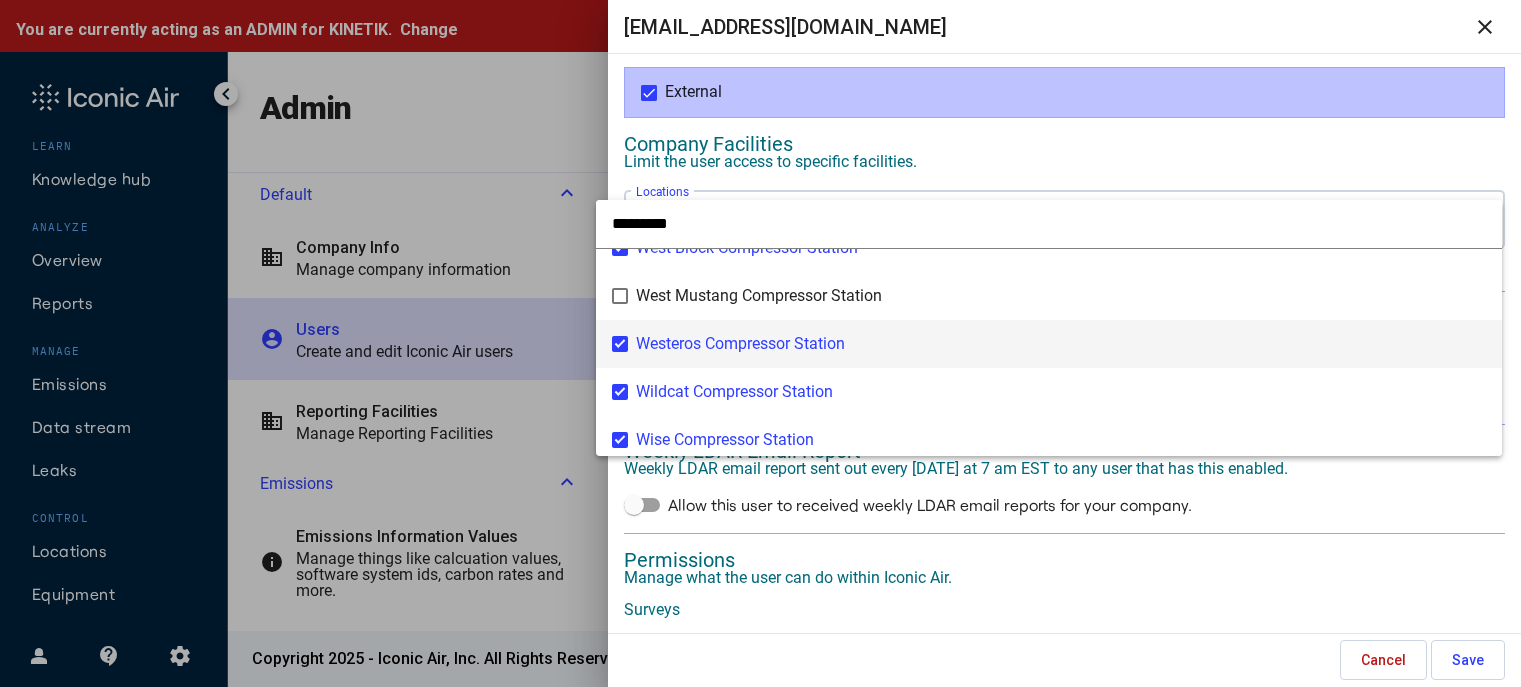 scroll, scrollTop: 4133, scrollLeft: 0, axis: vertical 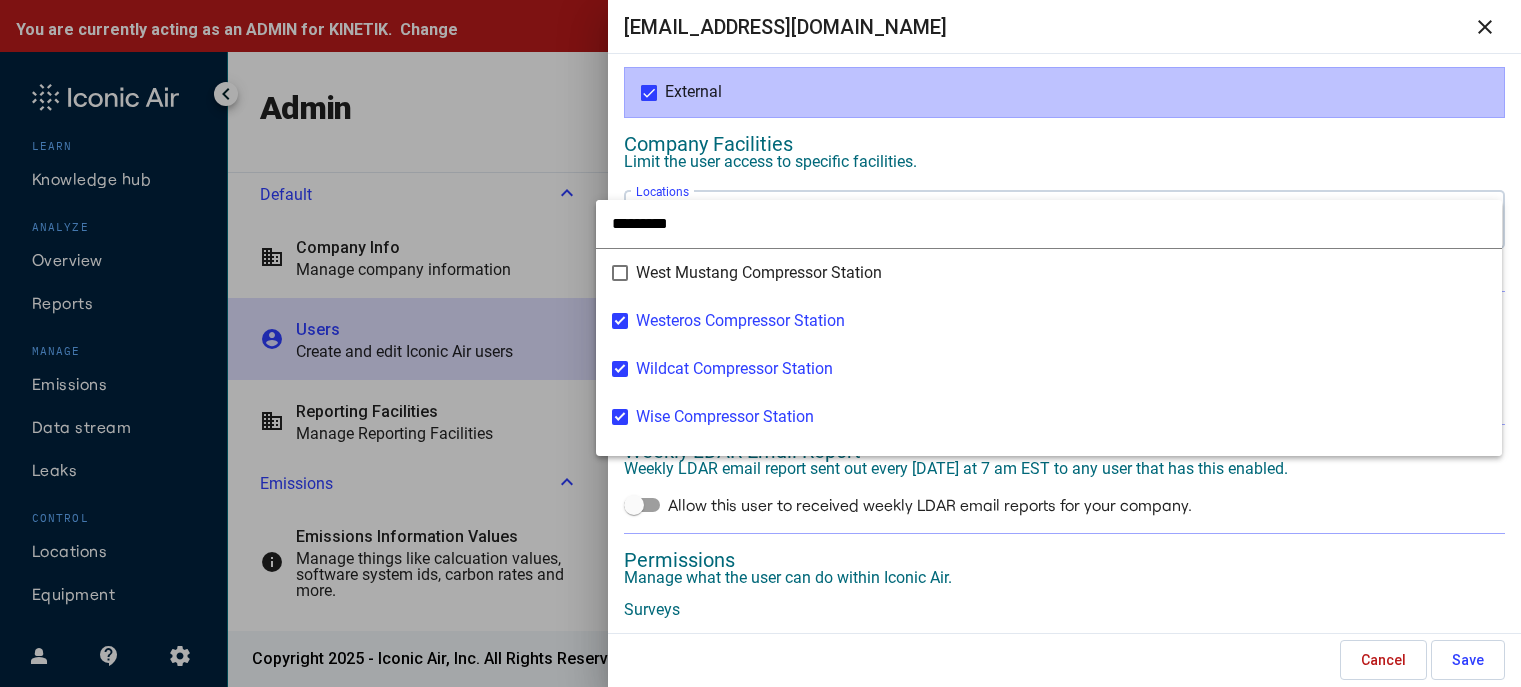 click at bounding box center (760, 343) 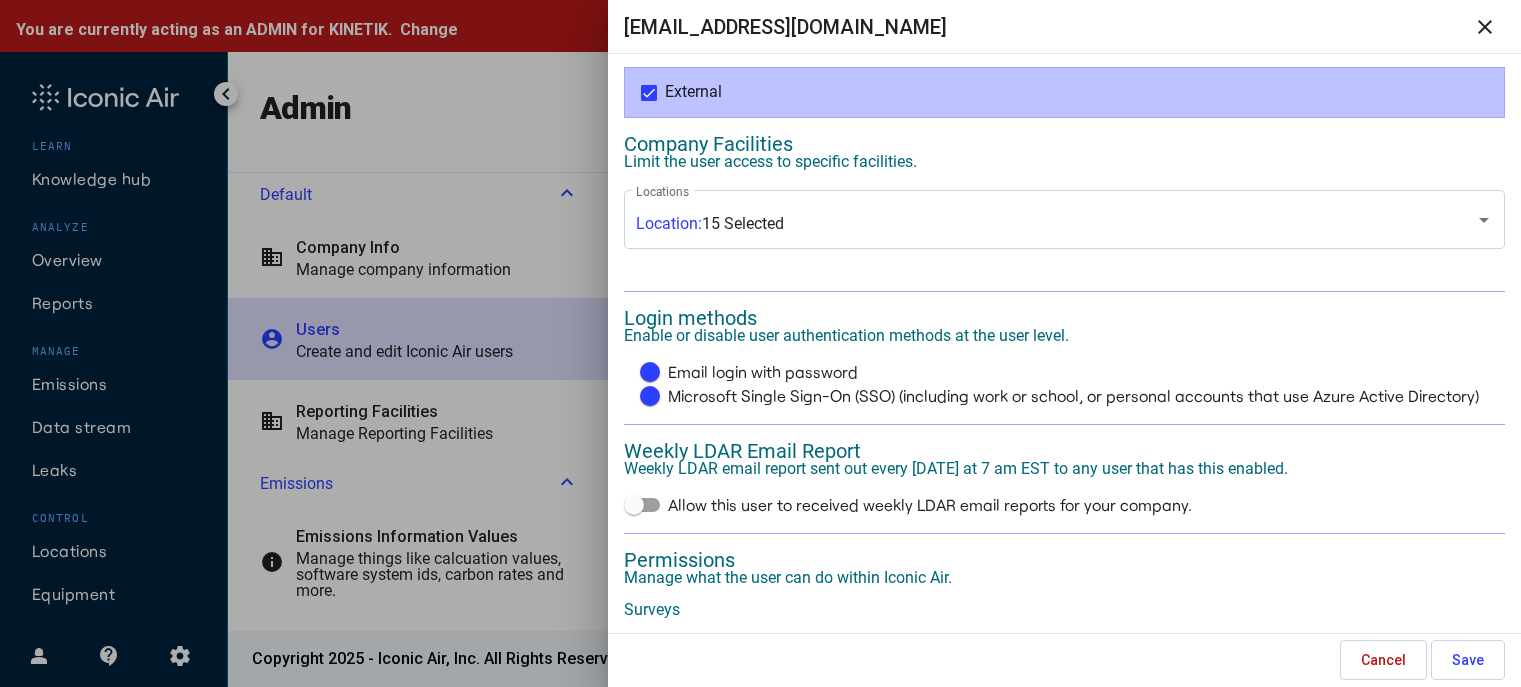 click on "**********" at bounding box center (1064, 588) 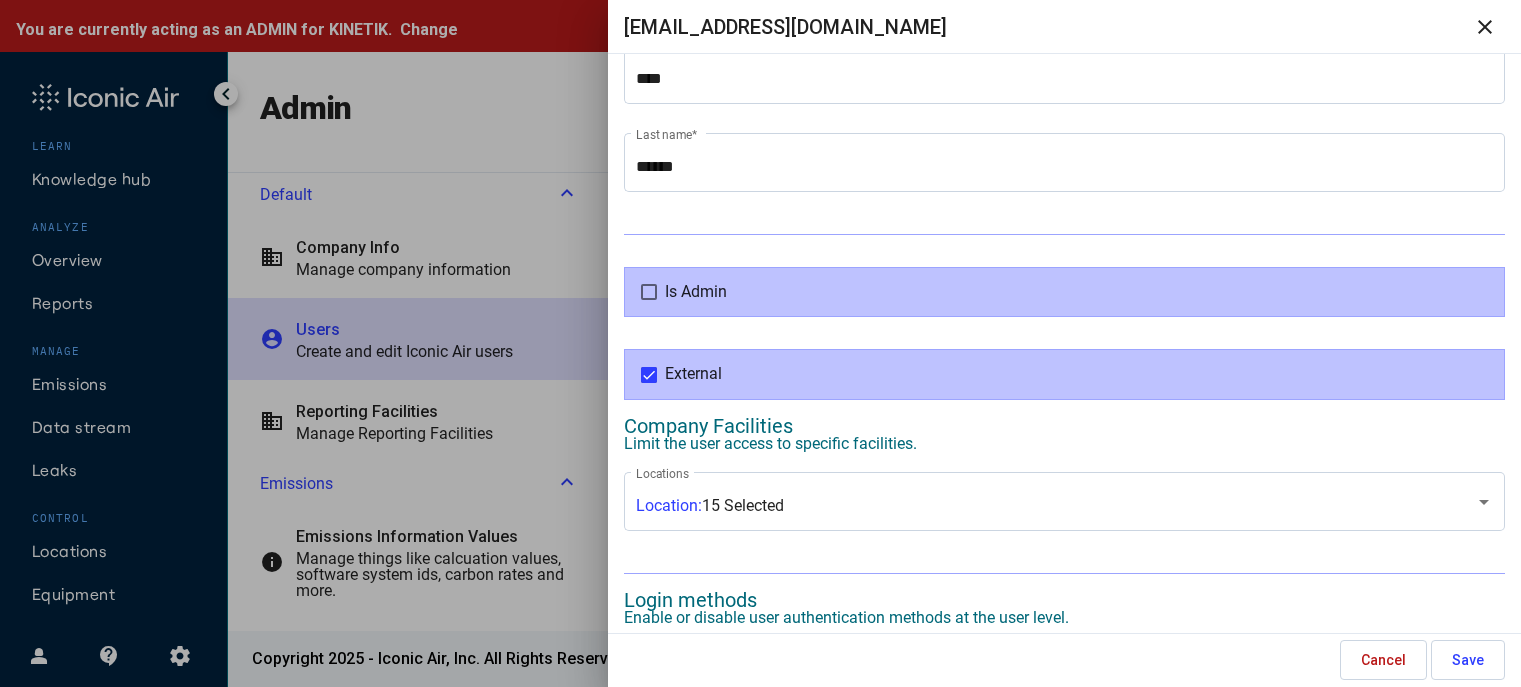 scroll, scrollTop: 90, scrollLeft: 0, axis: vertical 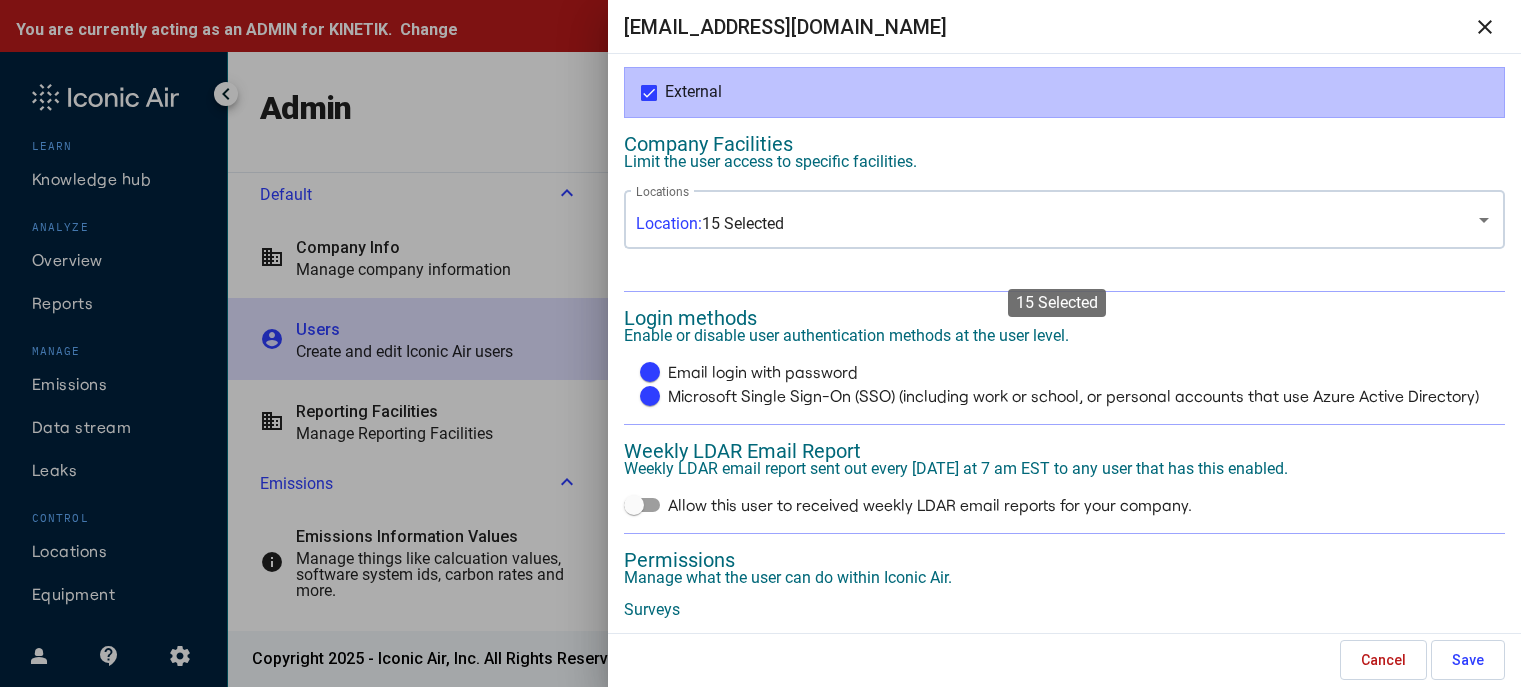 click on "Location:   15 Selected" at bounding box center [710, 224] 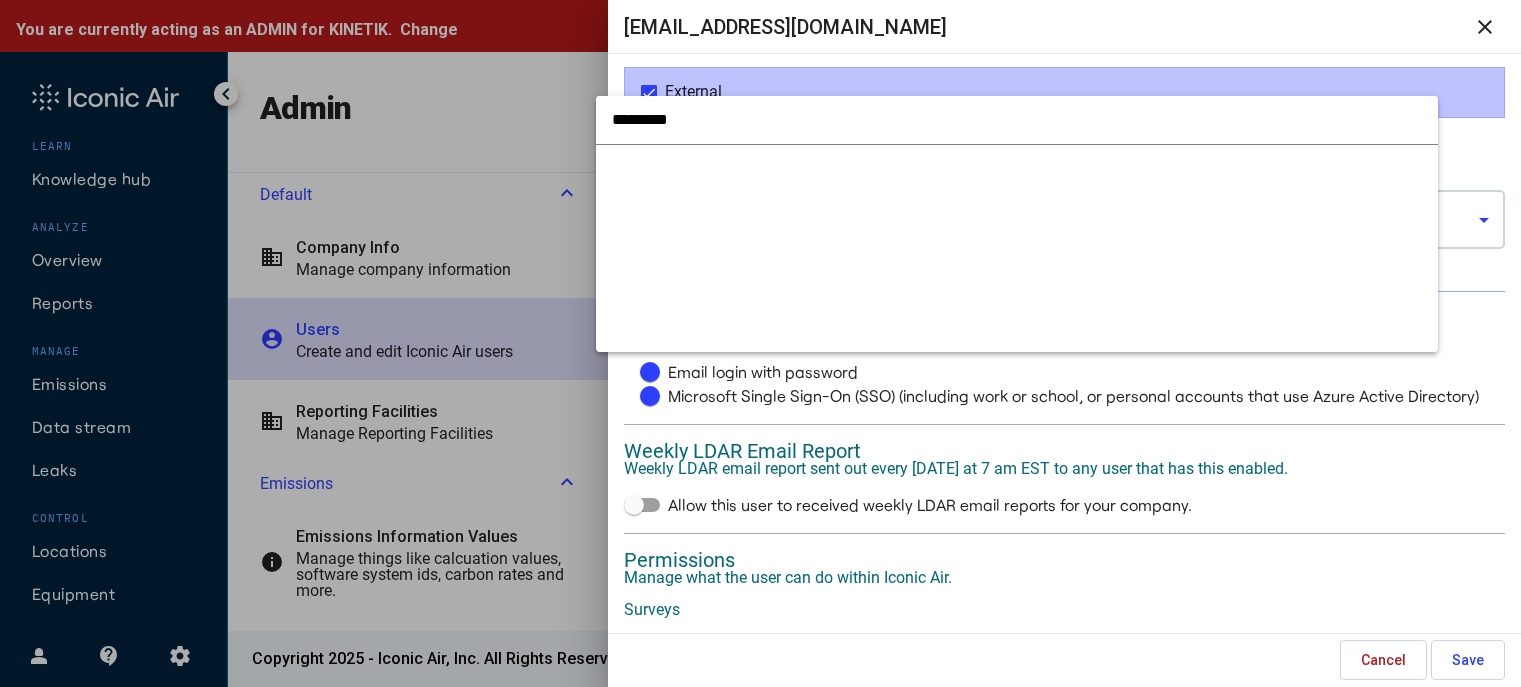 scroll, scrollTop: 35, scrollLeft: 0, axis: vertical 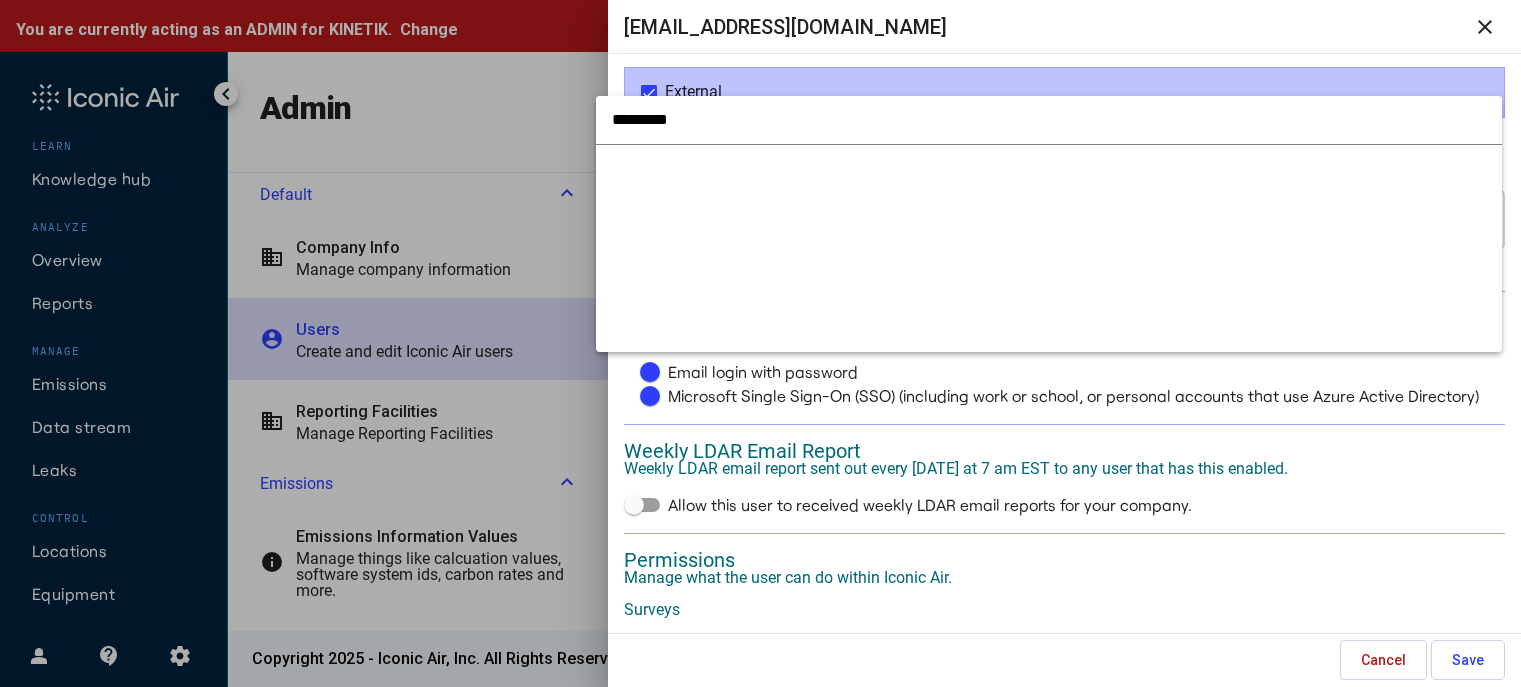 click at bounding box center (760, 343) 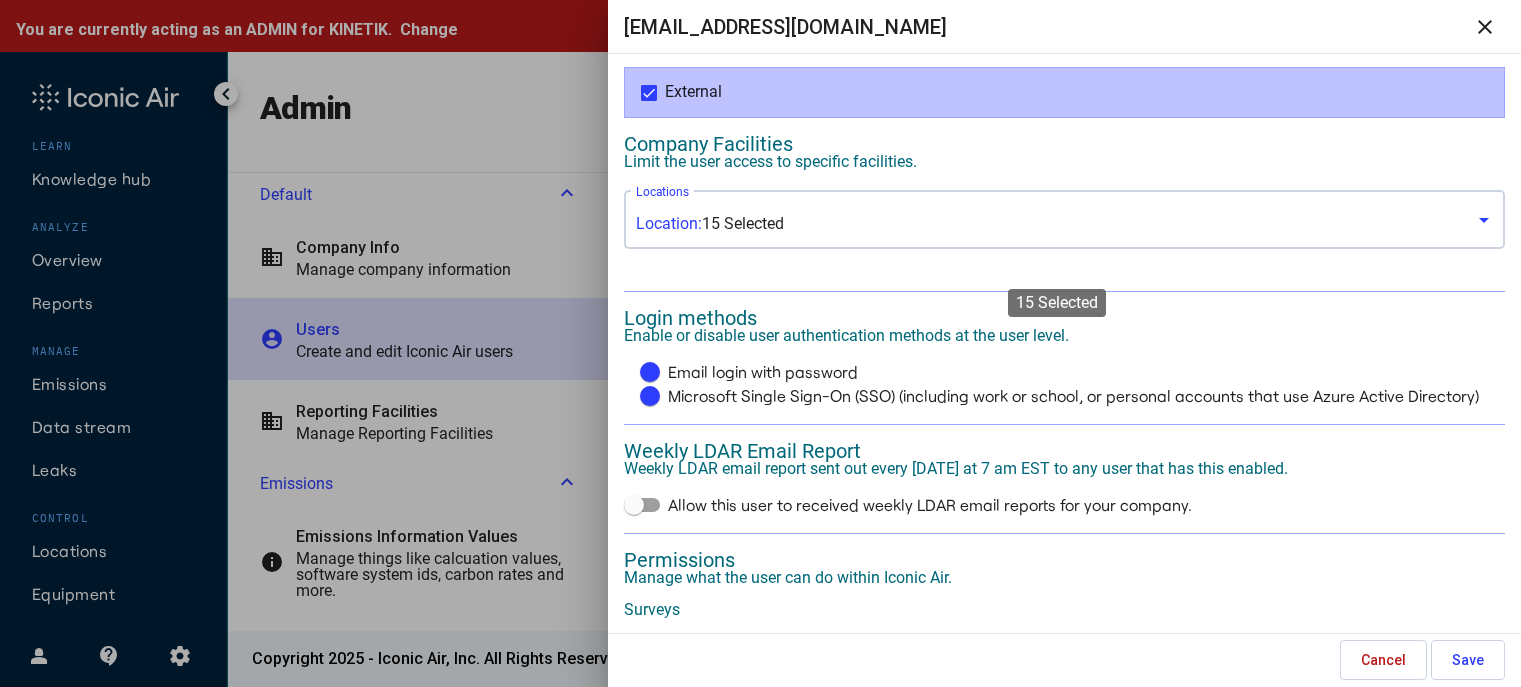click on "Location:   15 Selected" at bounding box center (1056, 224) 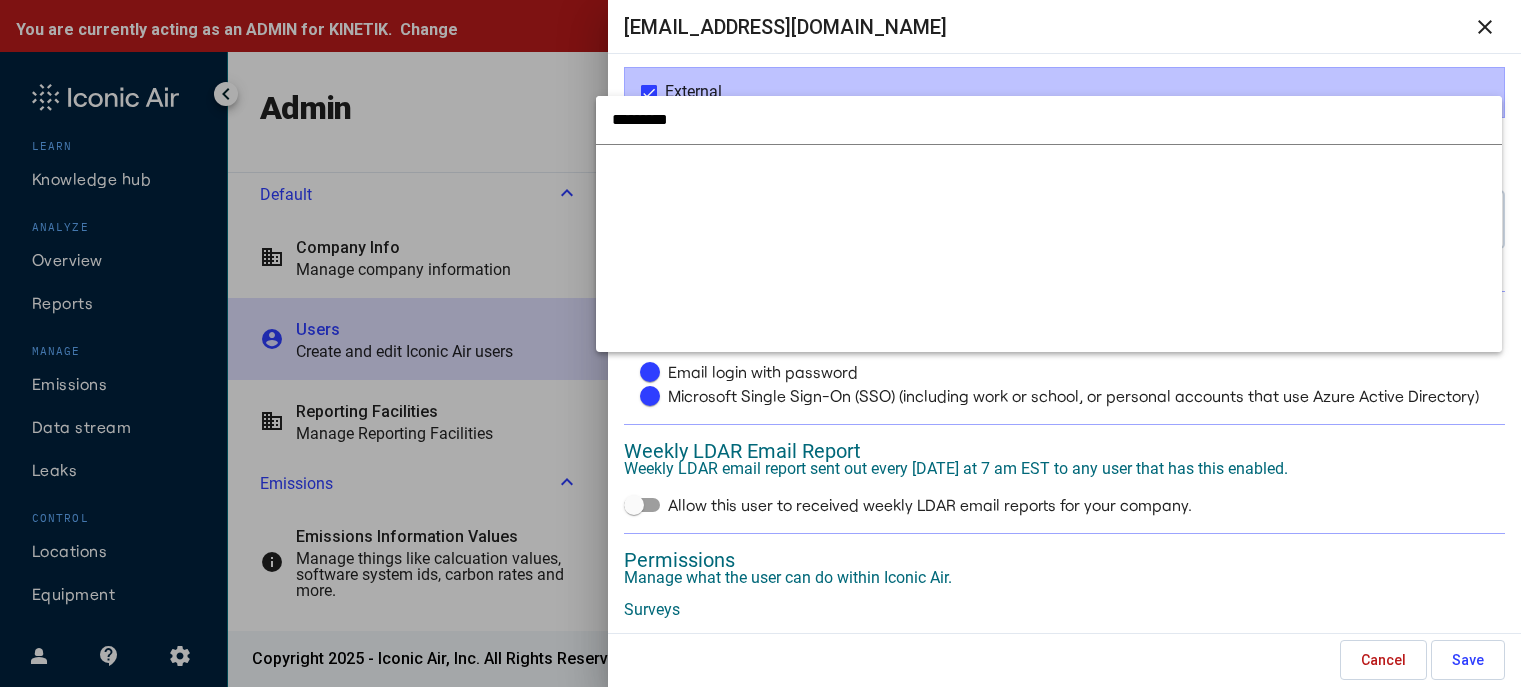 scroll, scrollTop: 35, scrollLeft: 0, axis: vertical 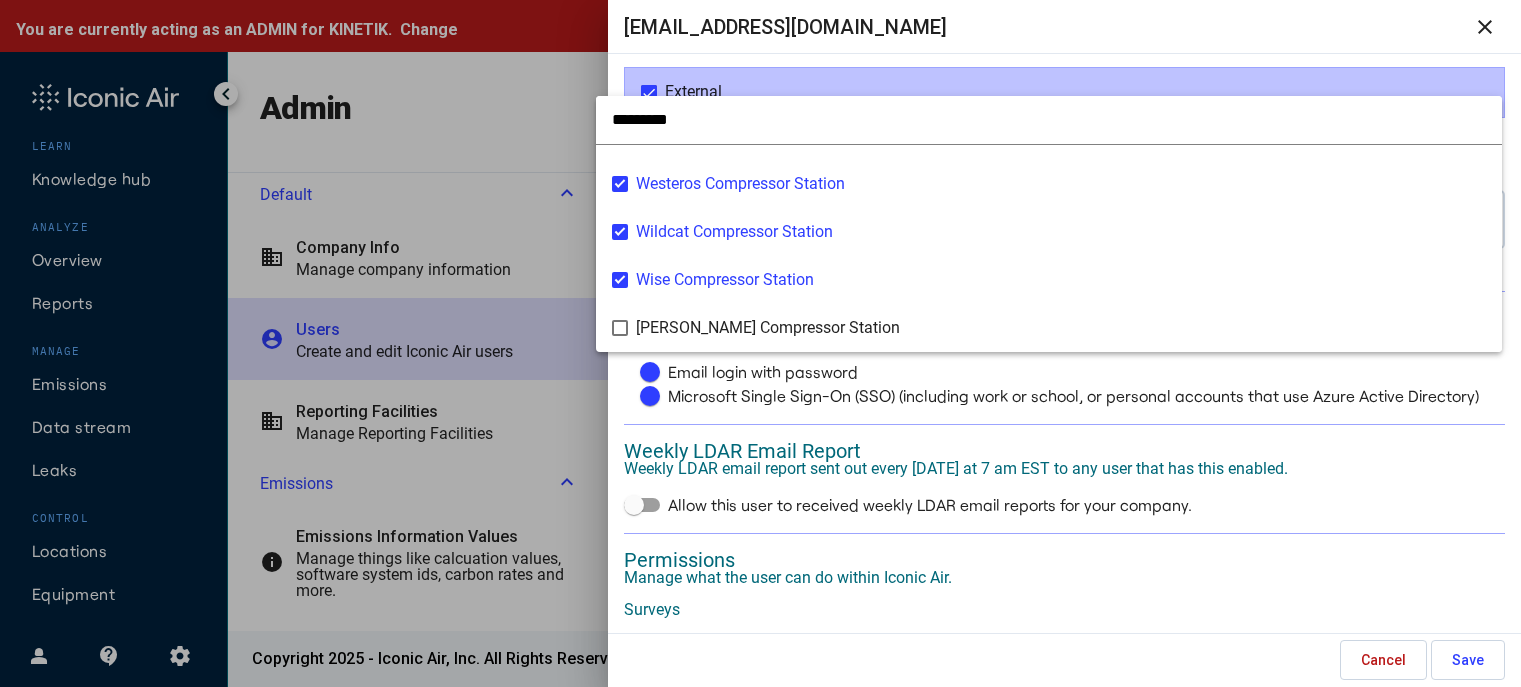 click at bounding box center (760, 343) 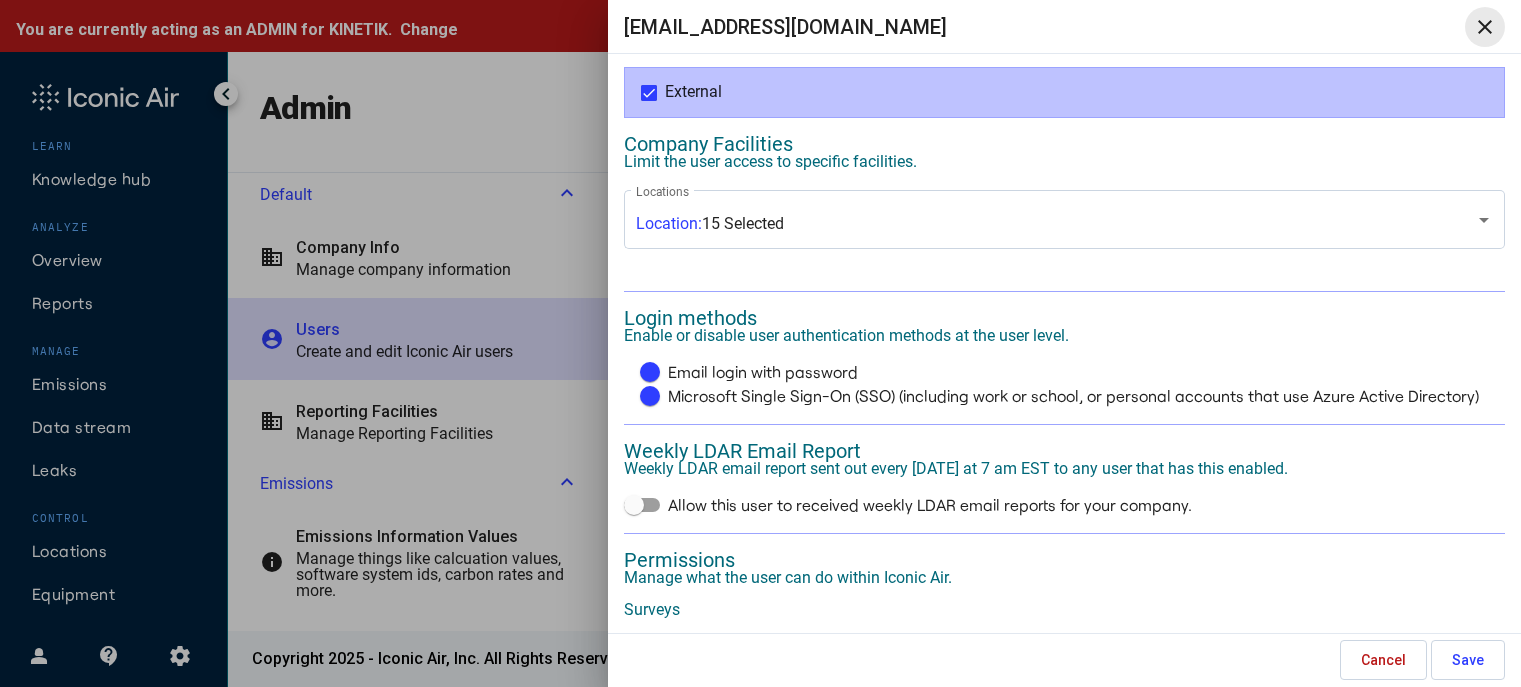 click on "close" at bounding box center [1485, 27] 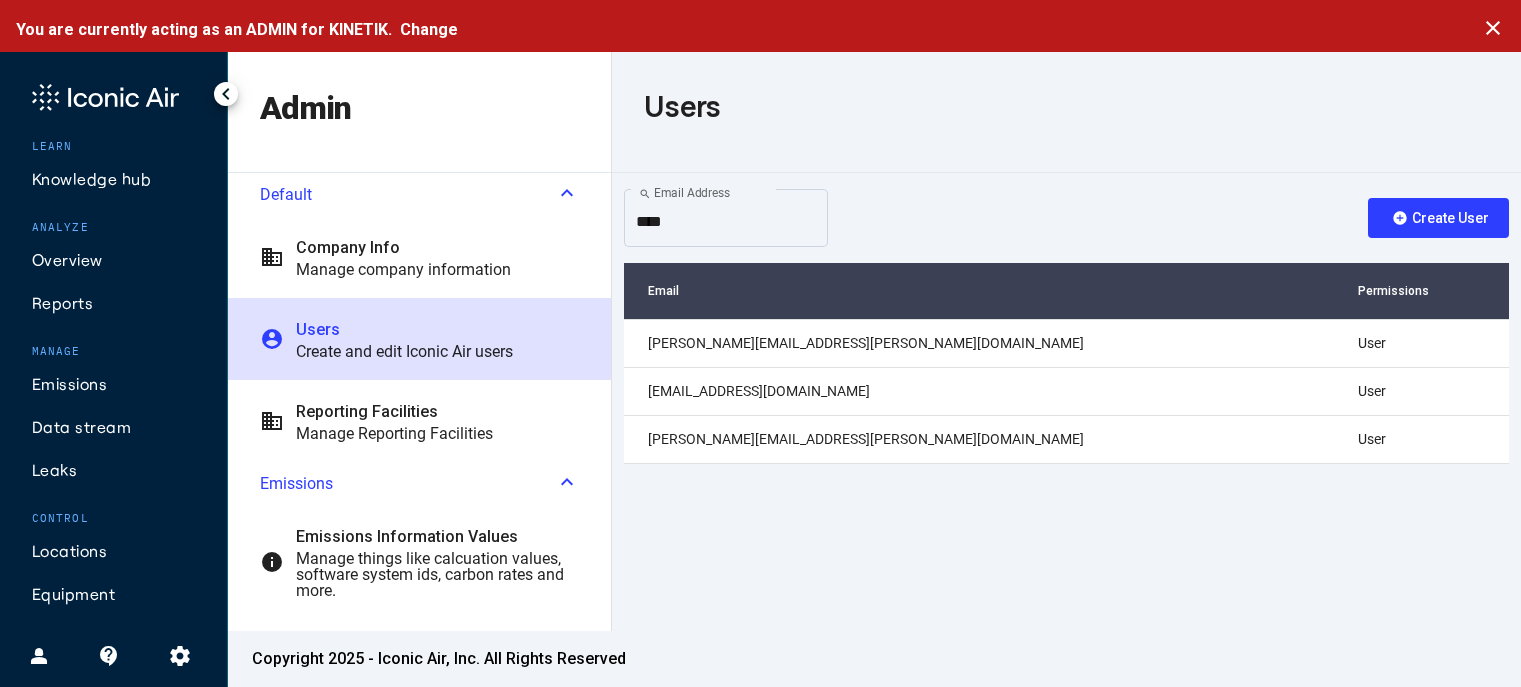 click on "settings" 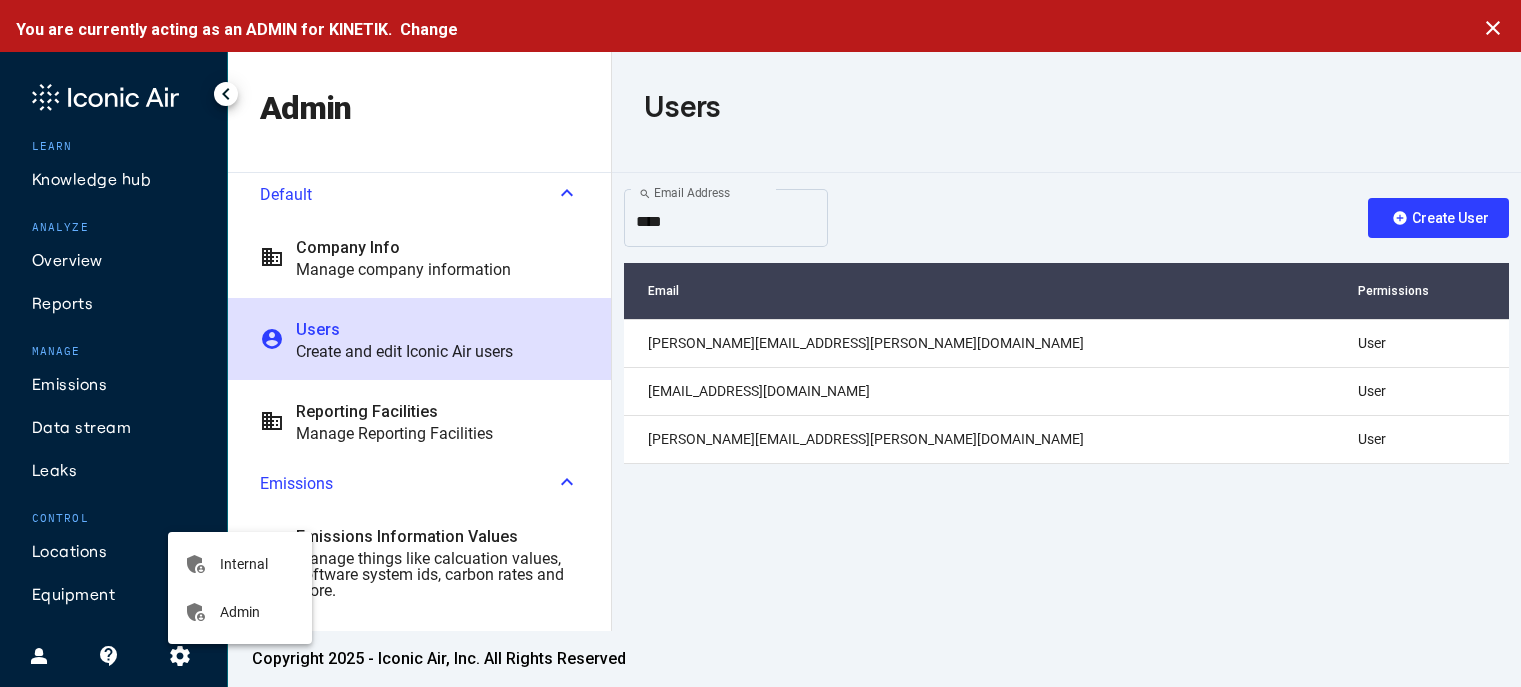 click at bounding box center (760, 343) 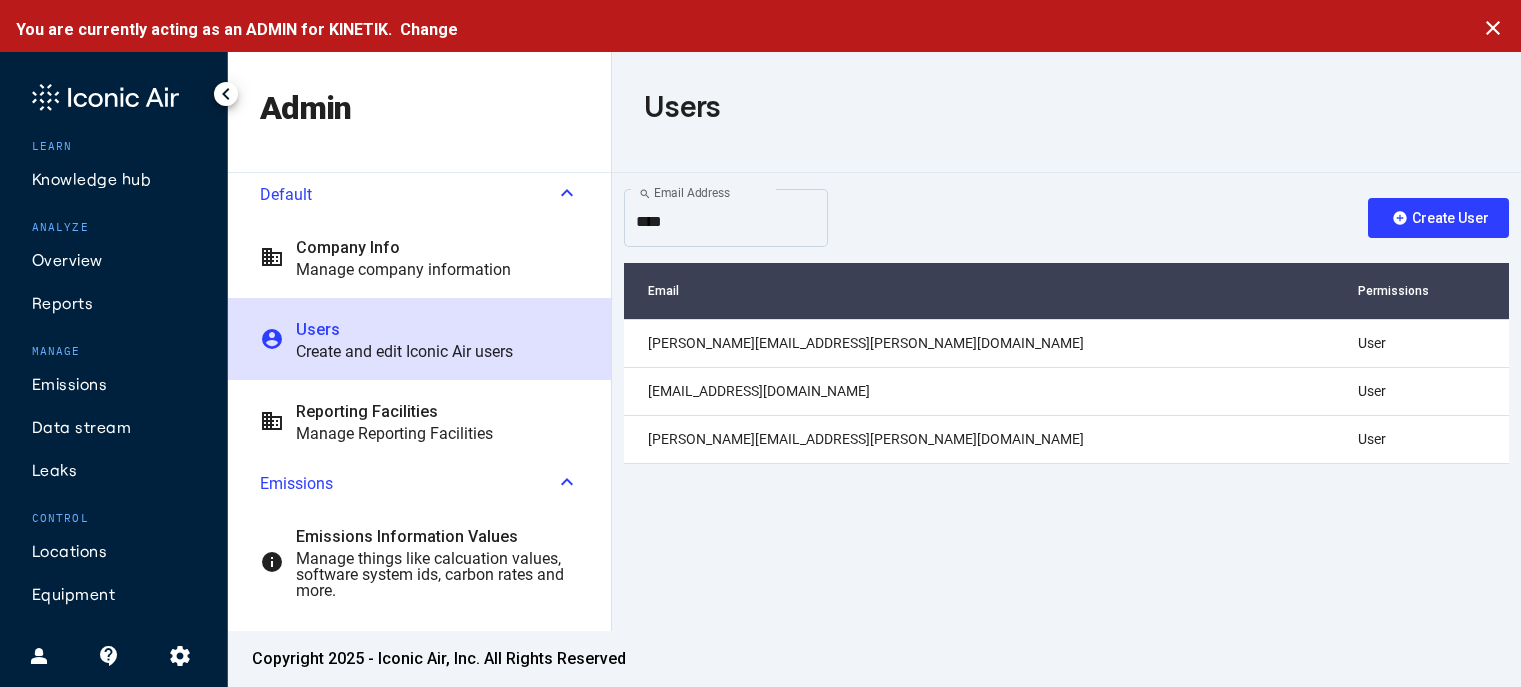 click on "add_circle  Create User" 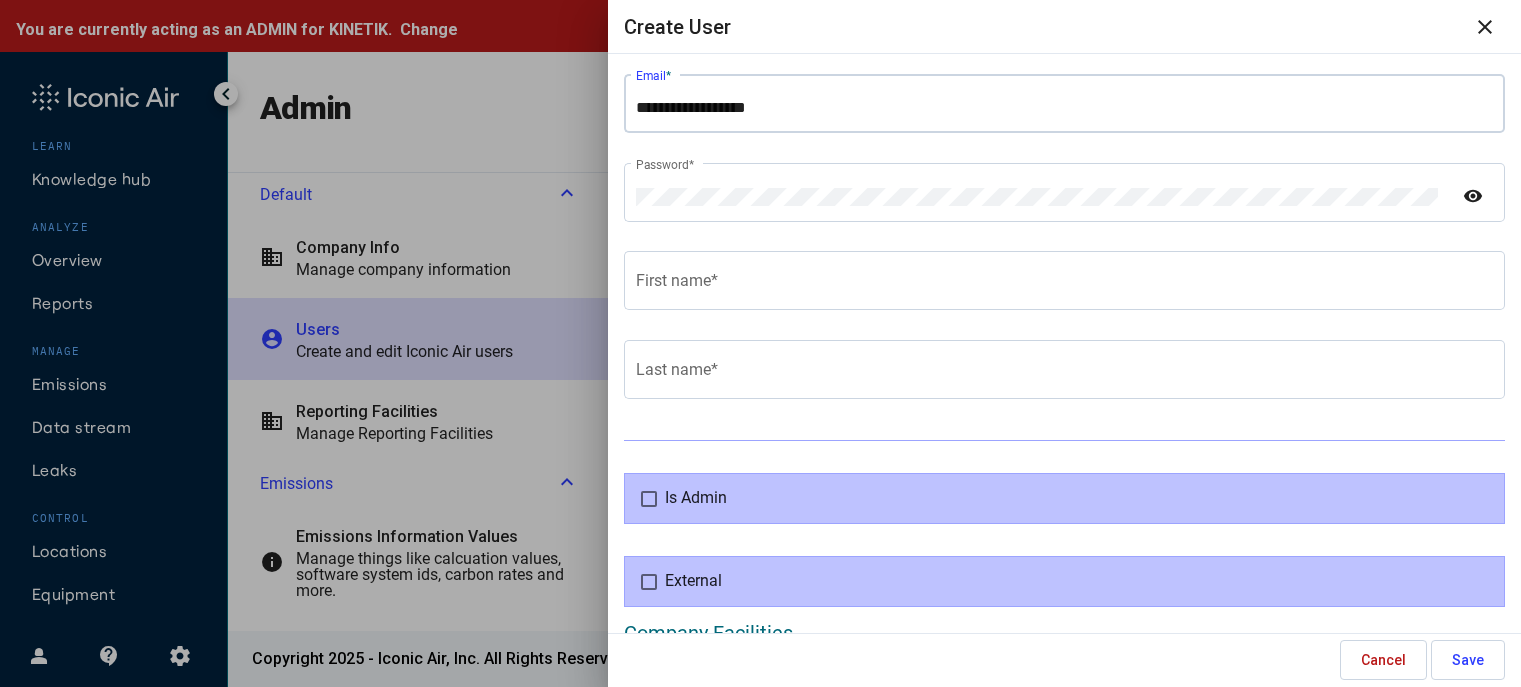 click on "**********" at bounding box center [1064, 108] 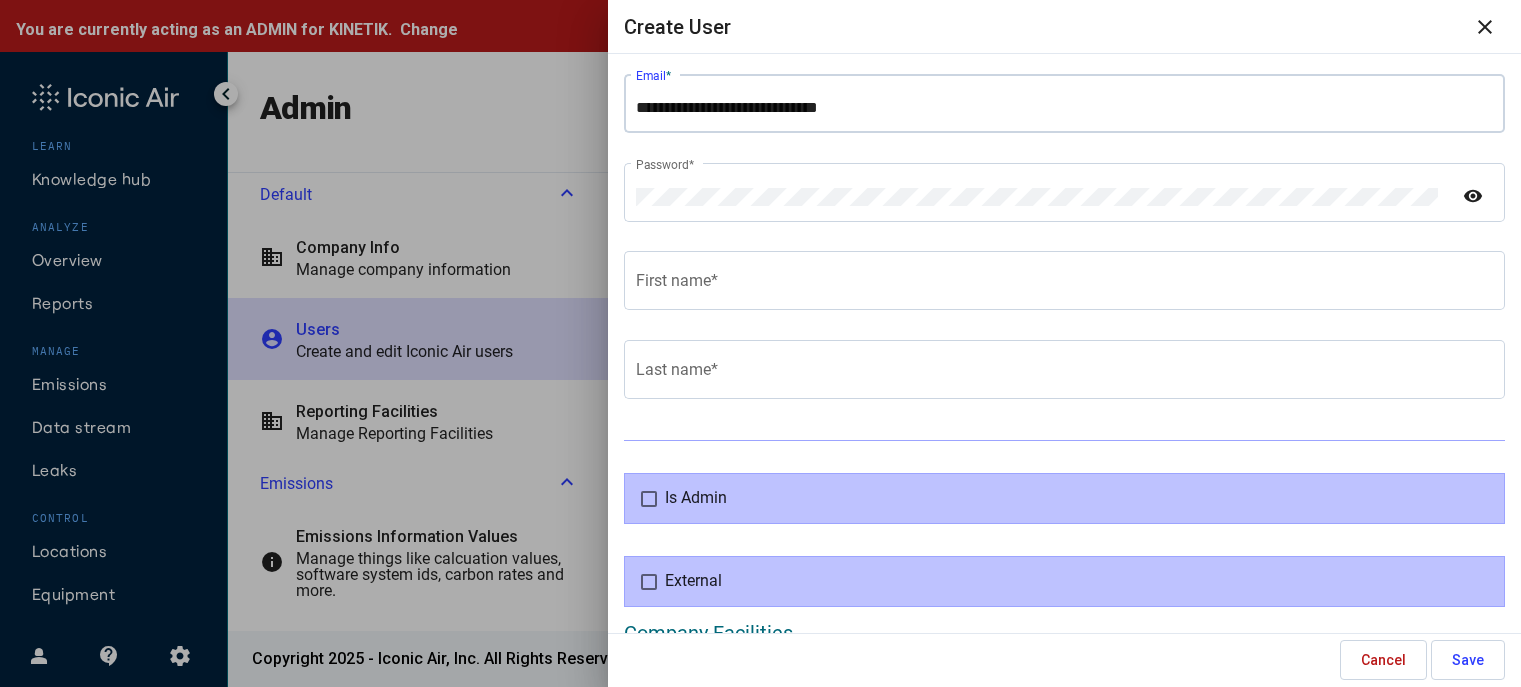 type on "**********" 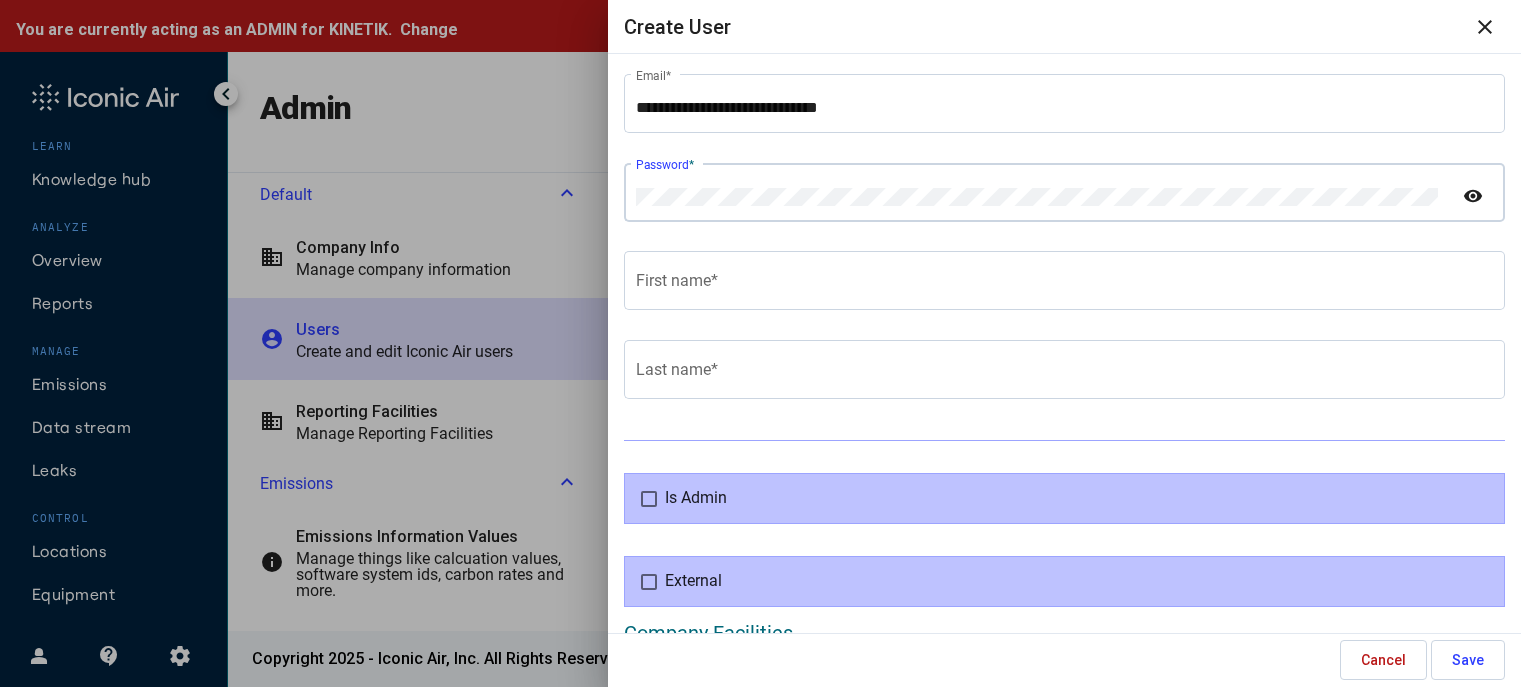 type 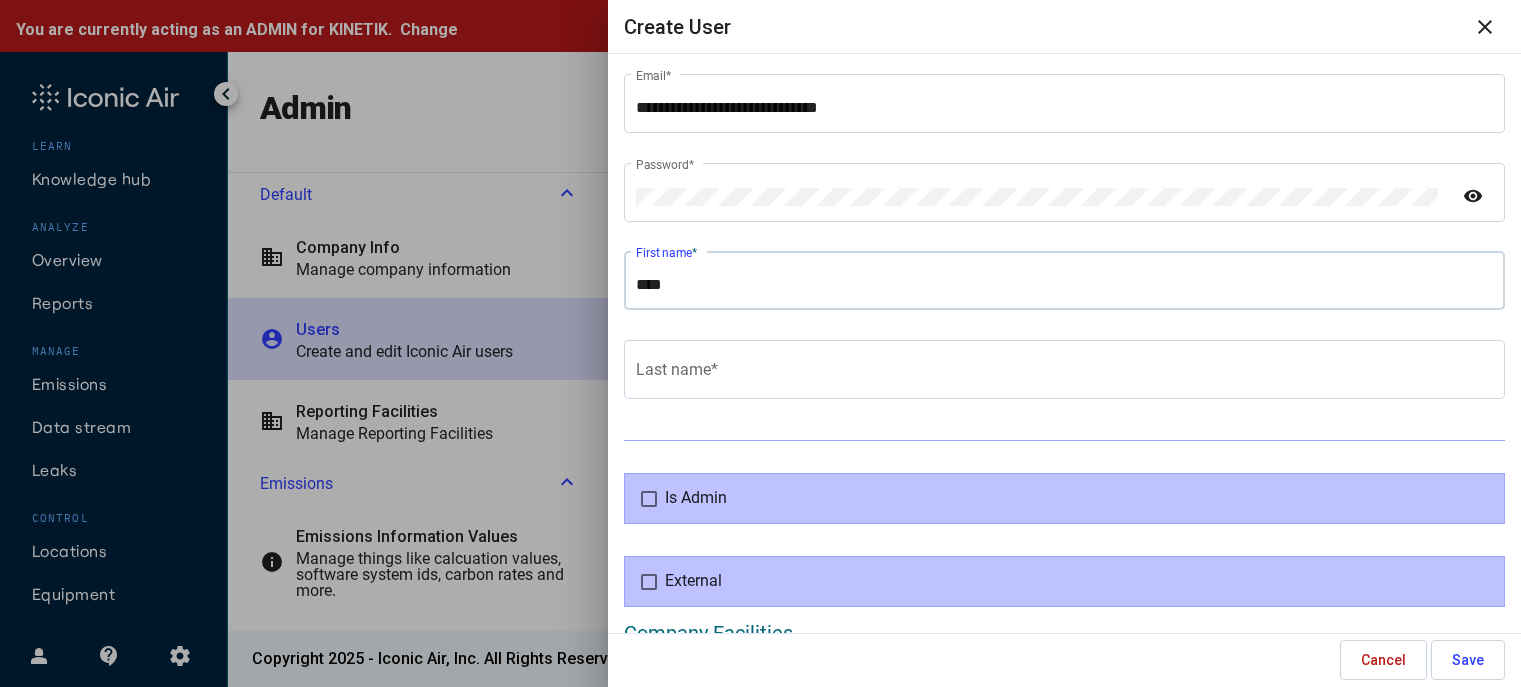 type on "****" 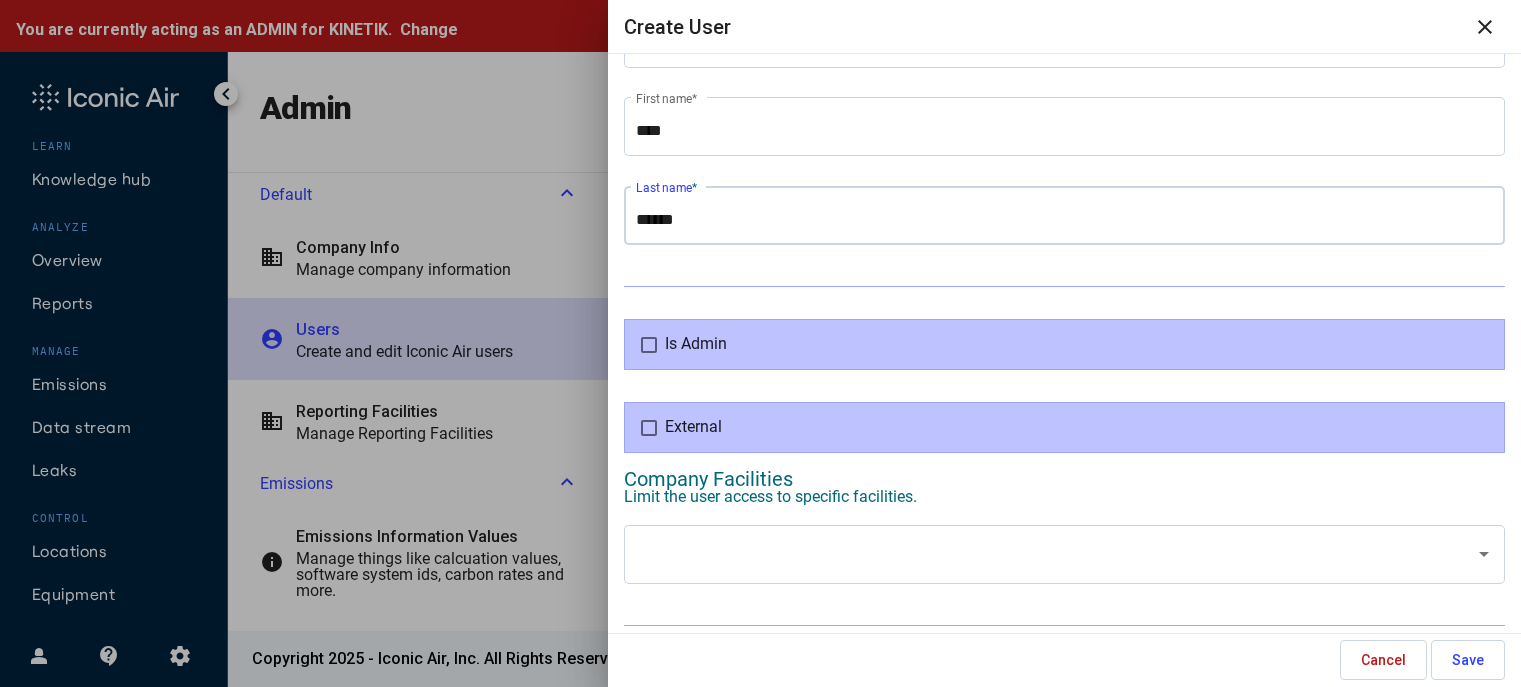 scroll, scrollTop: 200, scrollLeft: 0, axis: vertical 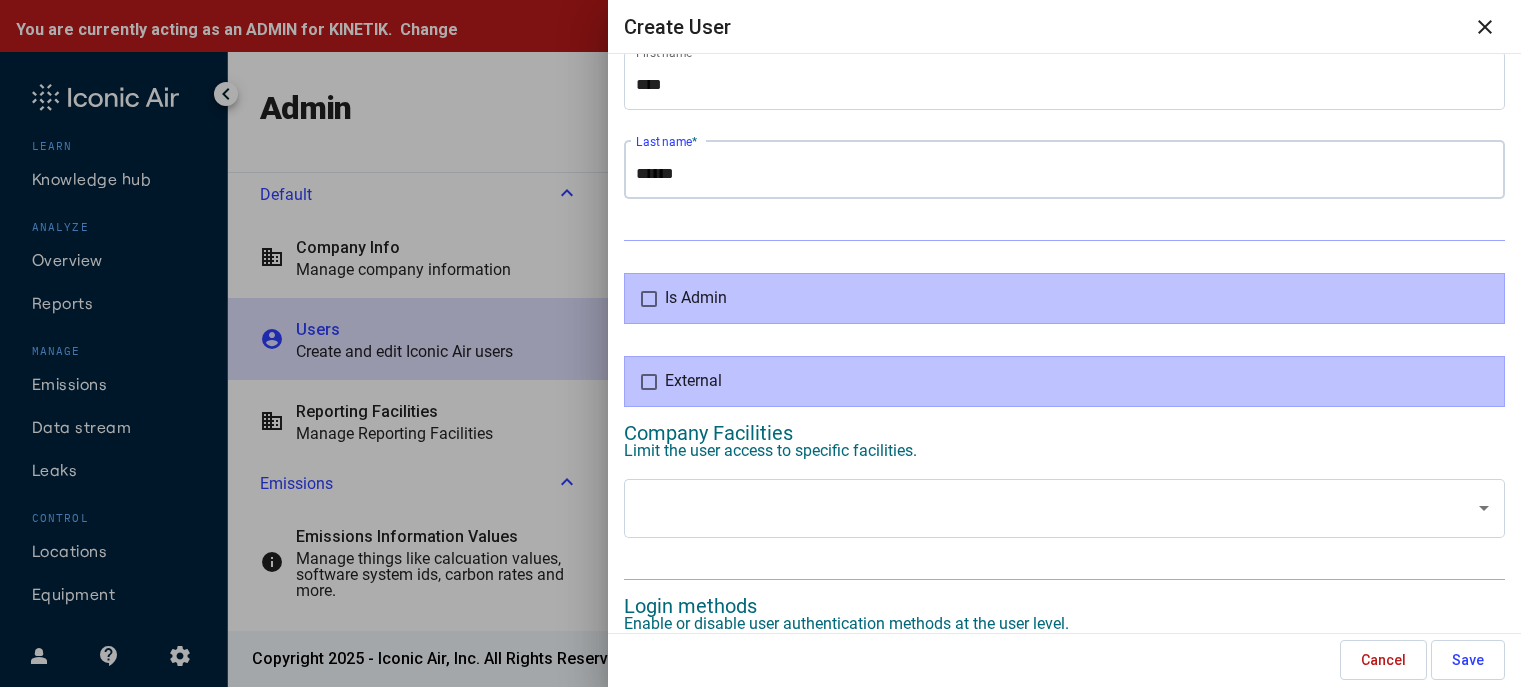 type on "******" 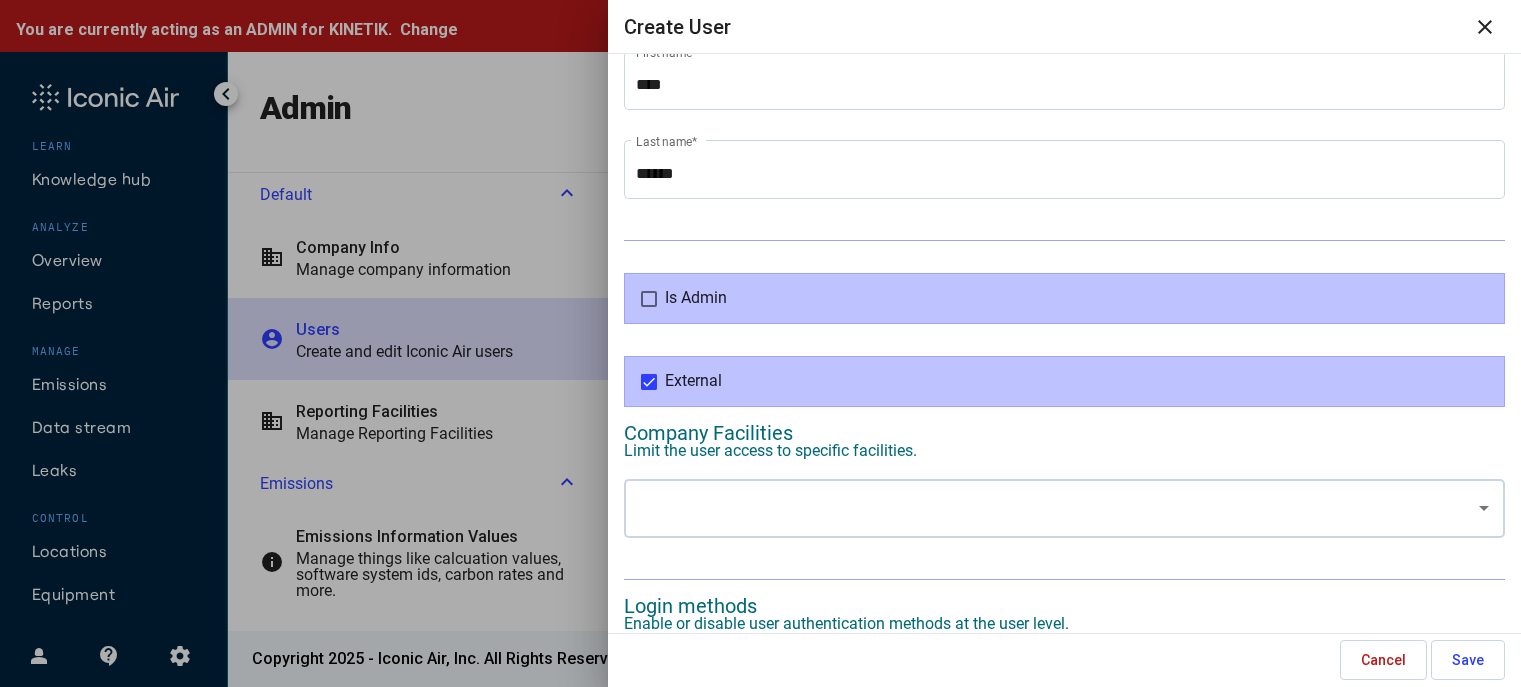 click at bounding box center [1064, 506] 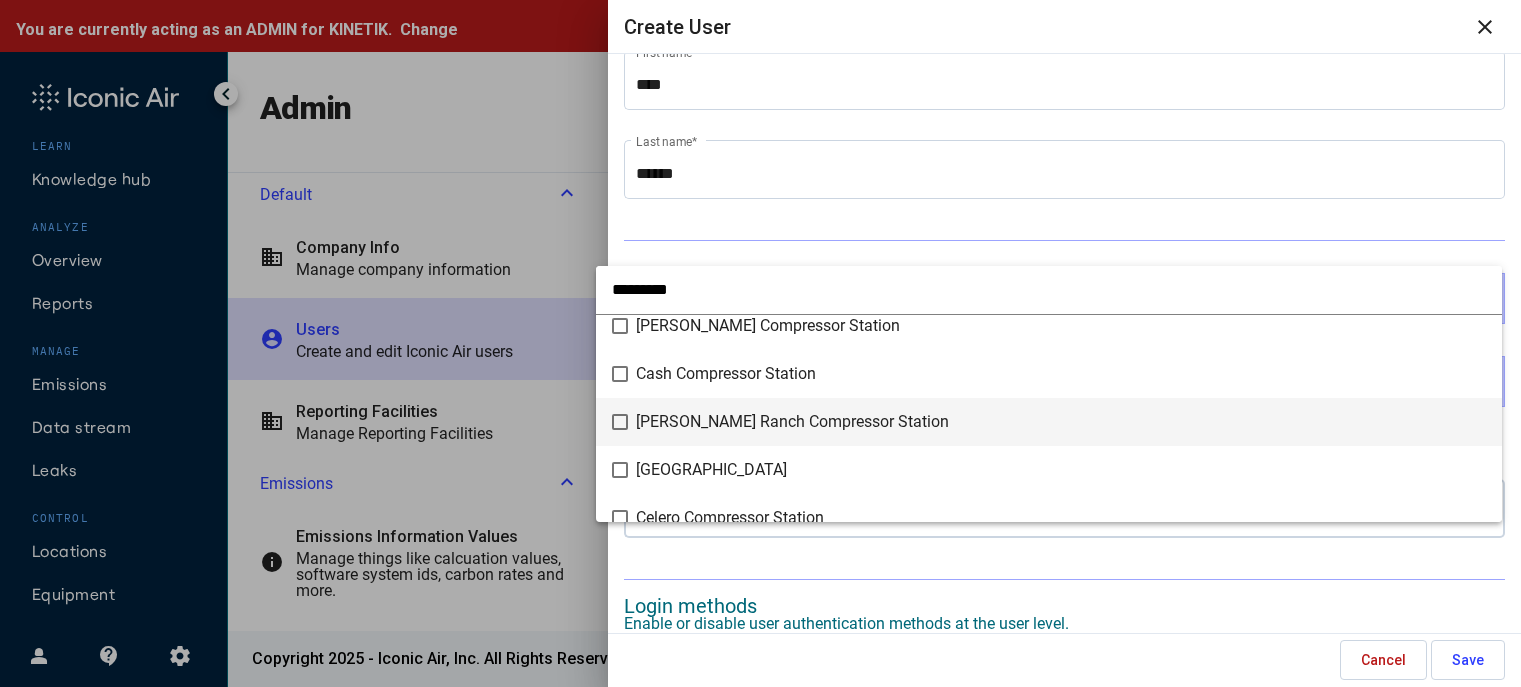 scroll, scrollTop: 700, scrollLeft: 0, axis: vertical 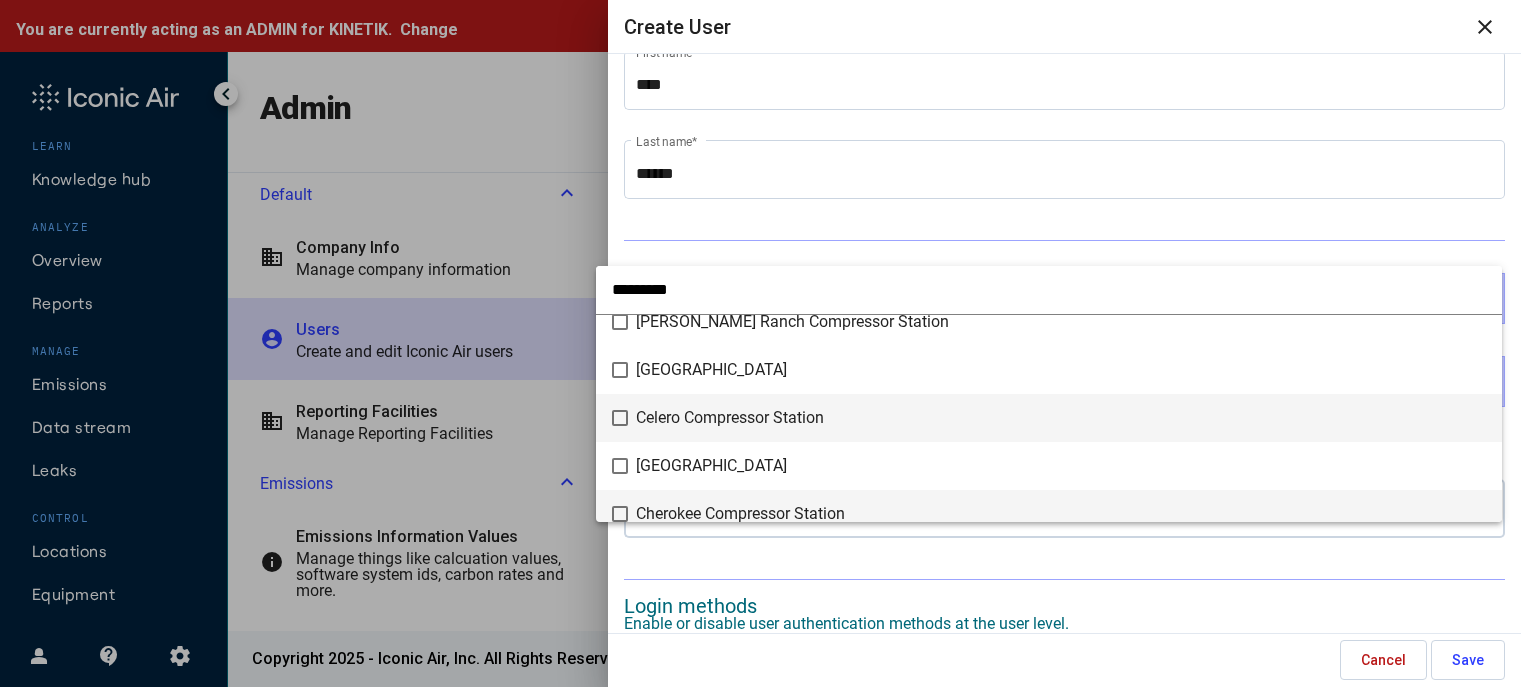 click on "Celero Compressor Station" at bounding box center (730, 416) 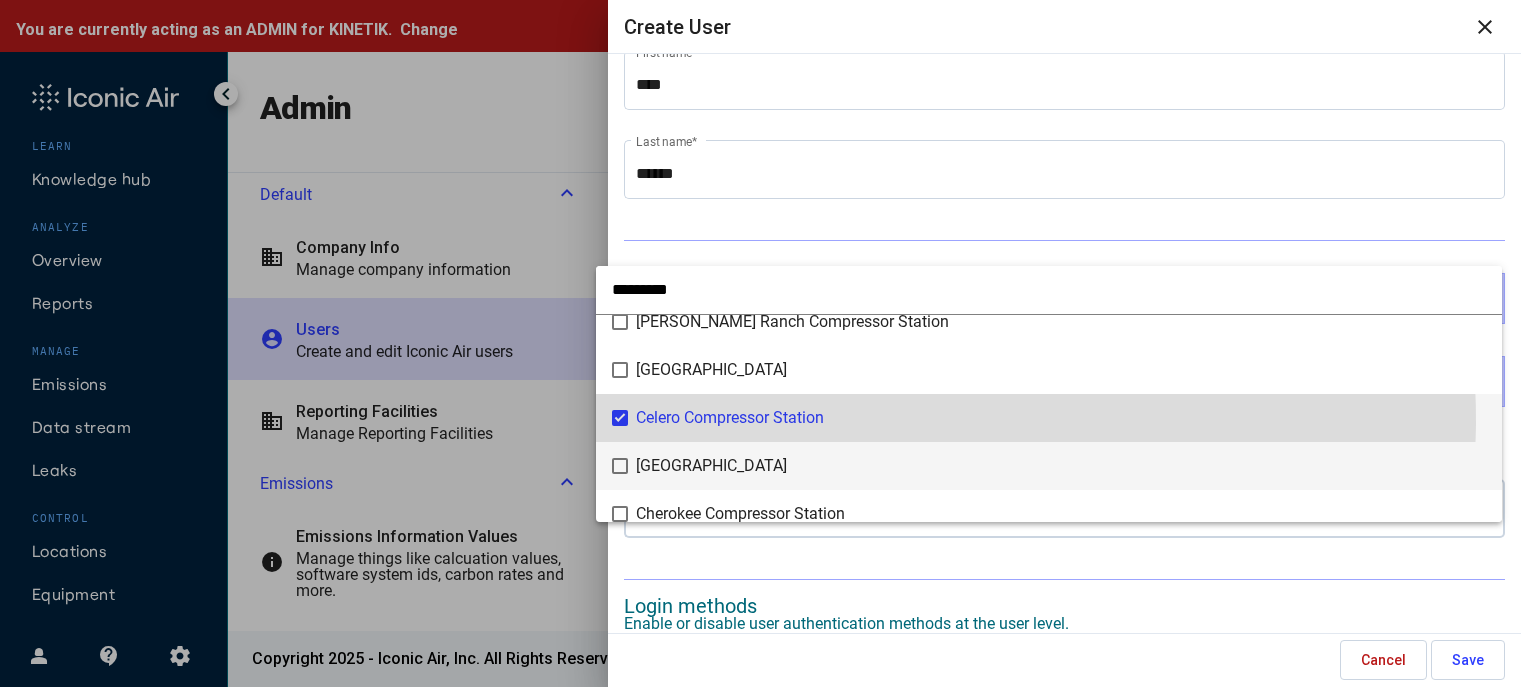 scroll, scrollTop: 35, scrollLeft: 0, axis: vertical 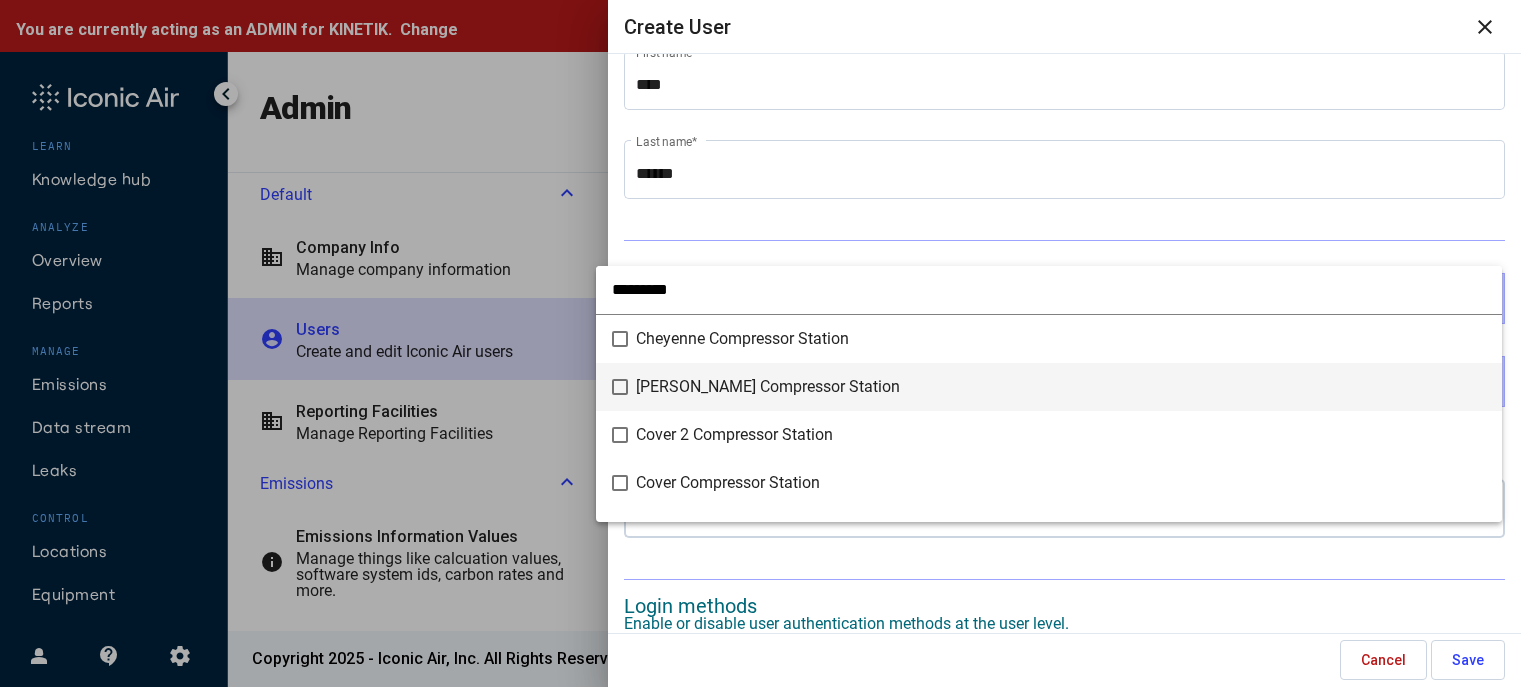 click on "Colley Compressor Station" at bounding box center [768, 385] 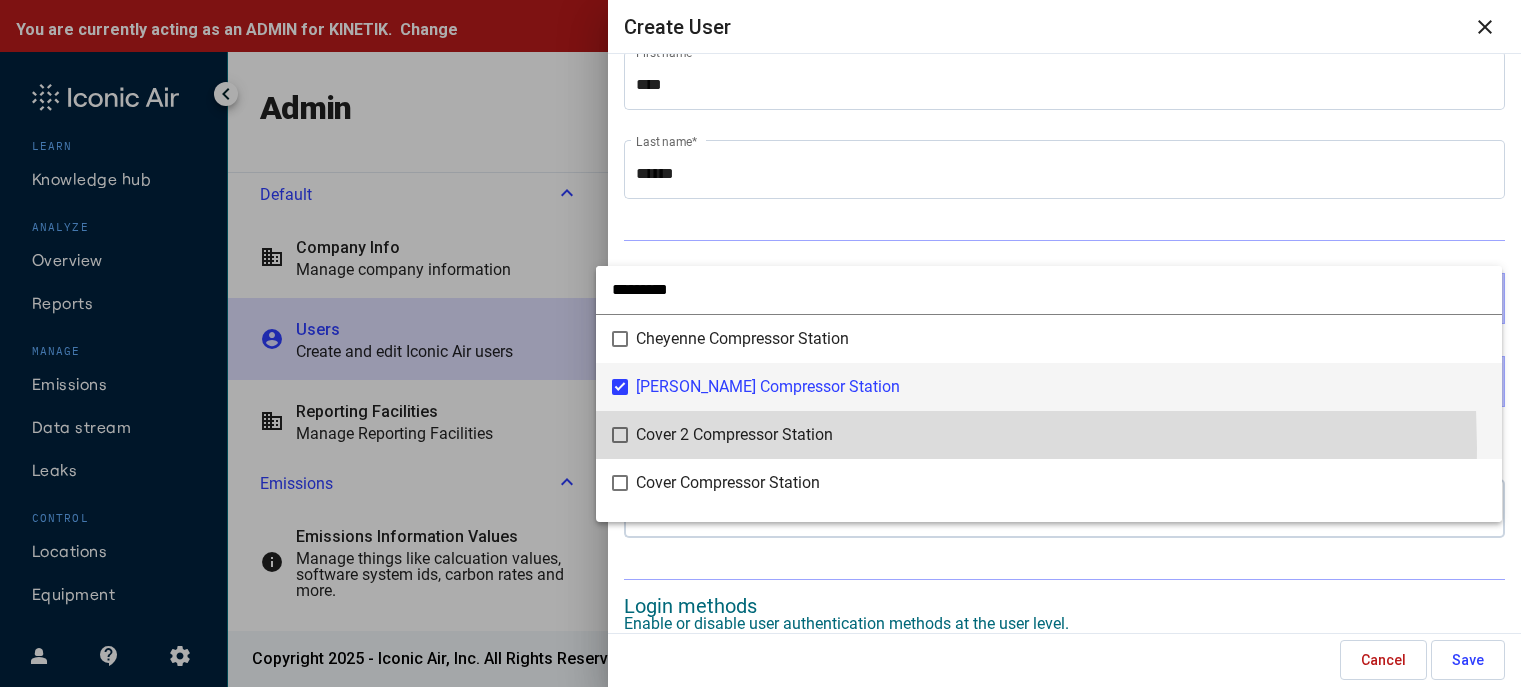 click on "Cover 2 Compressor Station" at bounding box center (1061, 434) 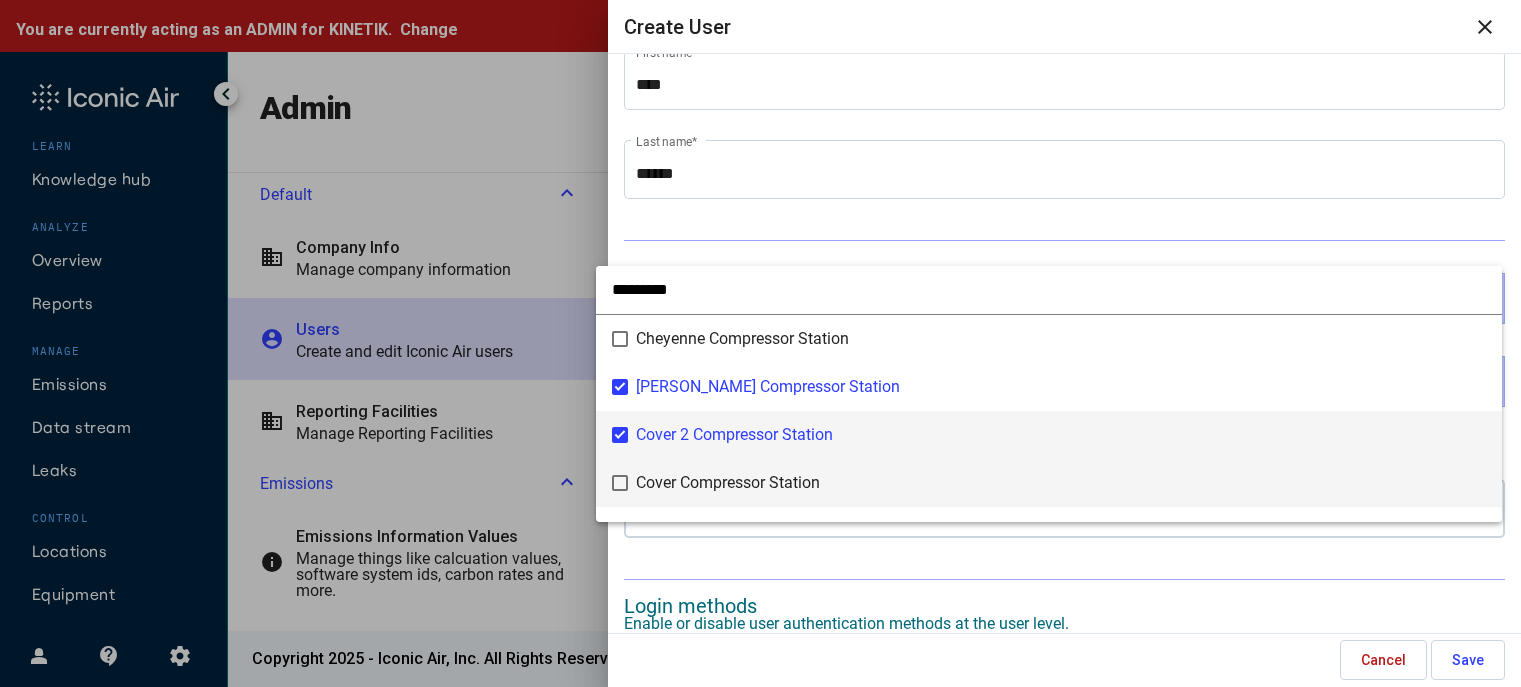 click on "Cover Compressor Station" at bounding box center (1061, 482) 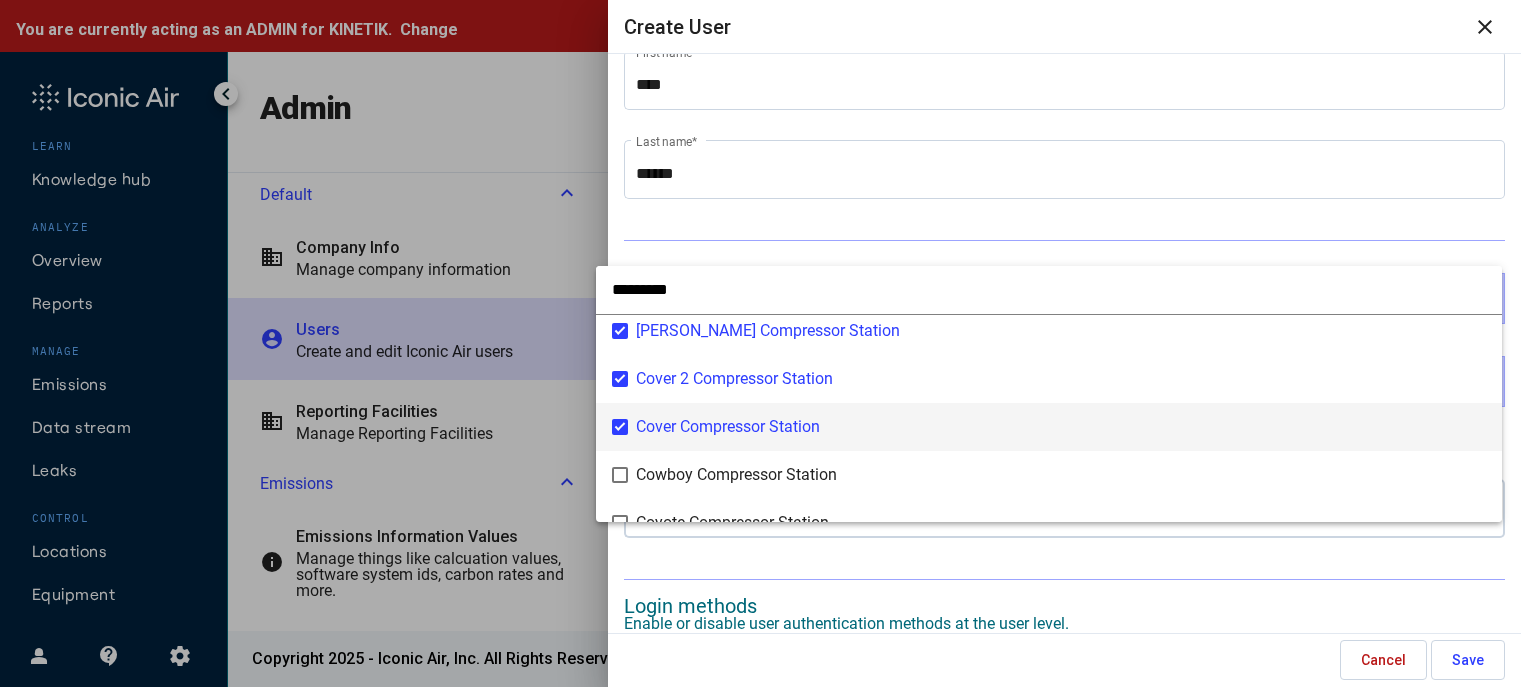 scroll, scrollTop: 1000, scrollLeft: 0, axis: vertical 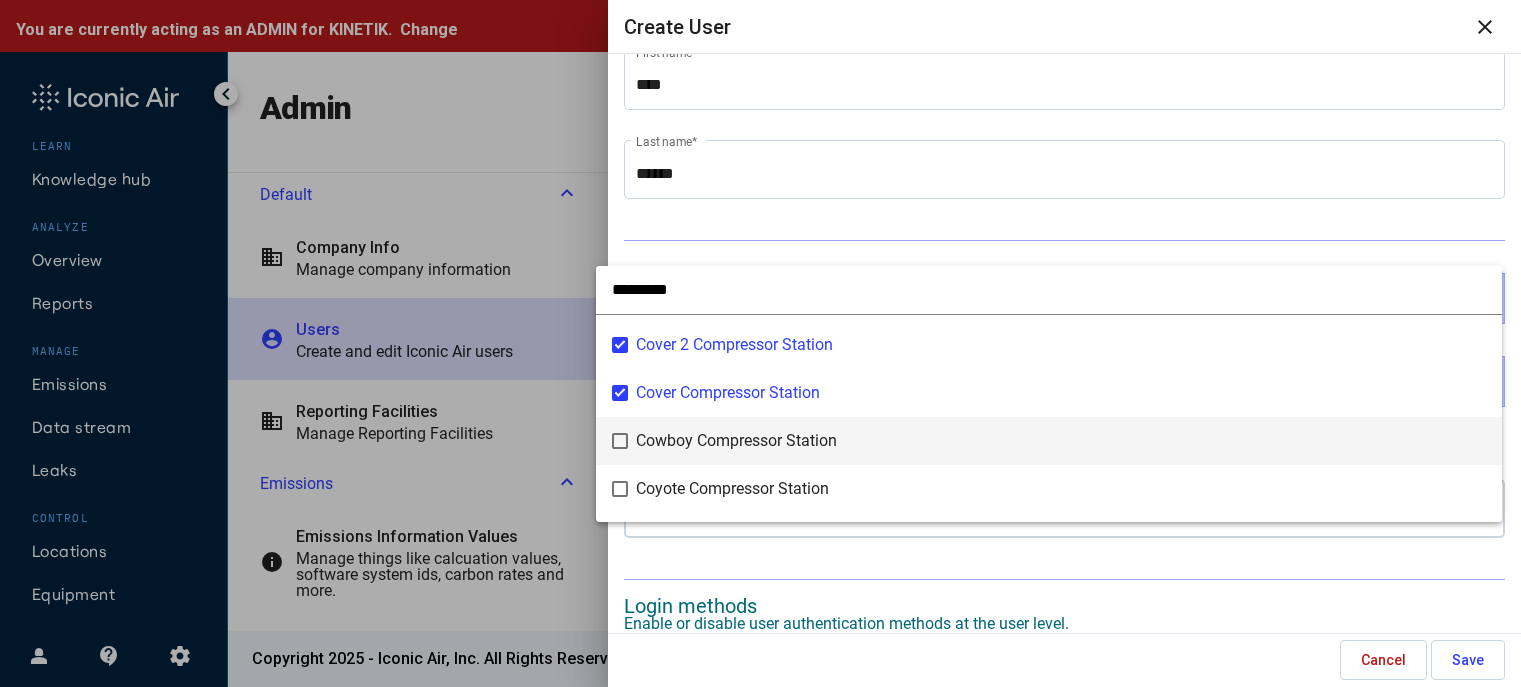 click on "Cowboy Compressor Station" at bounding box center [1061, 440] 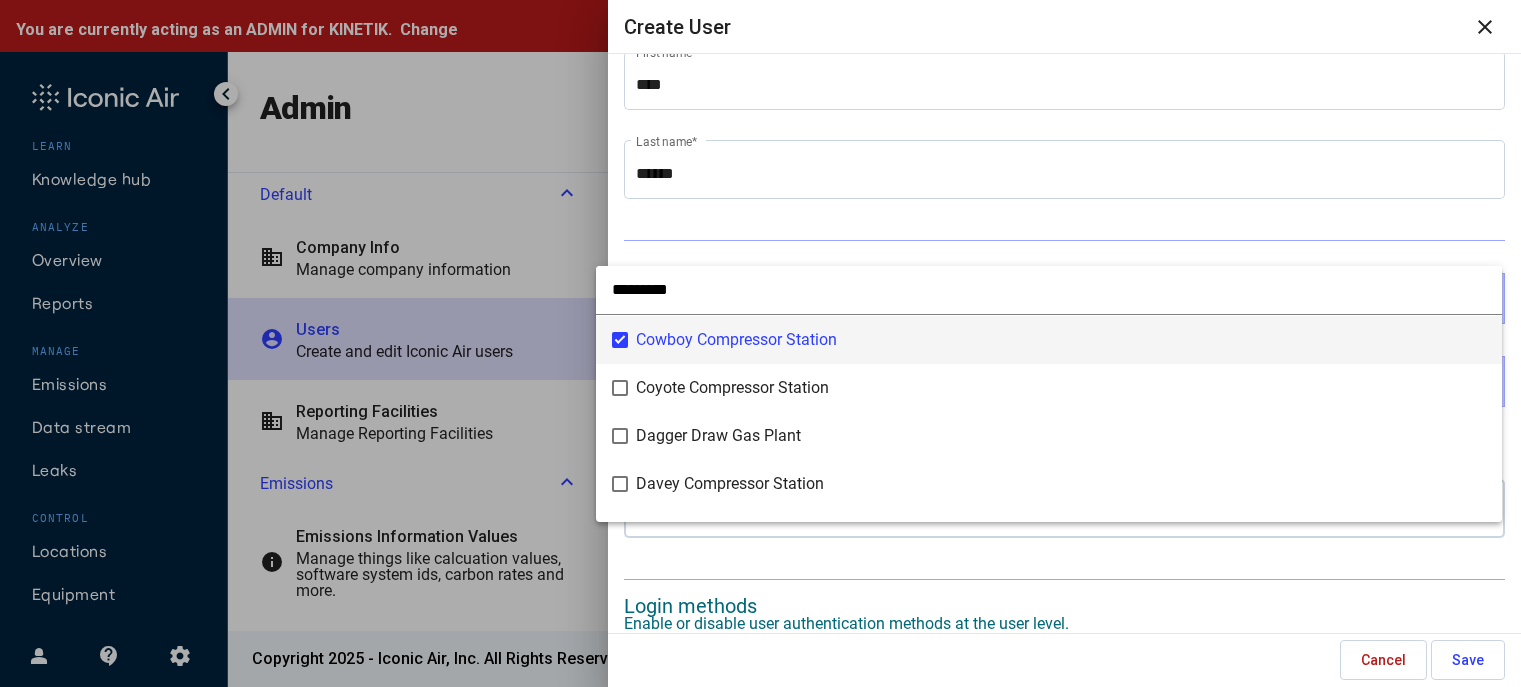 scroll, scrollTop: 1200, scrollLeft: 0, axis: vertical 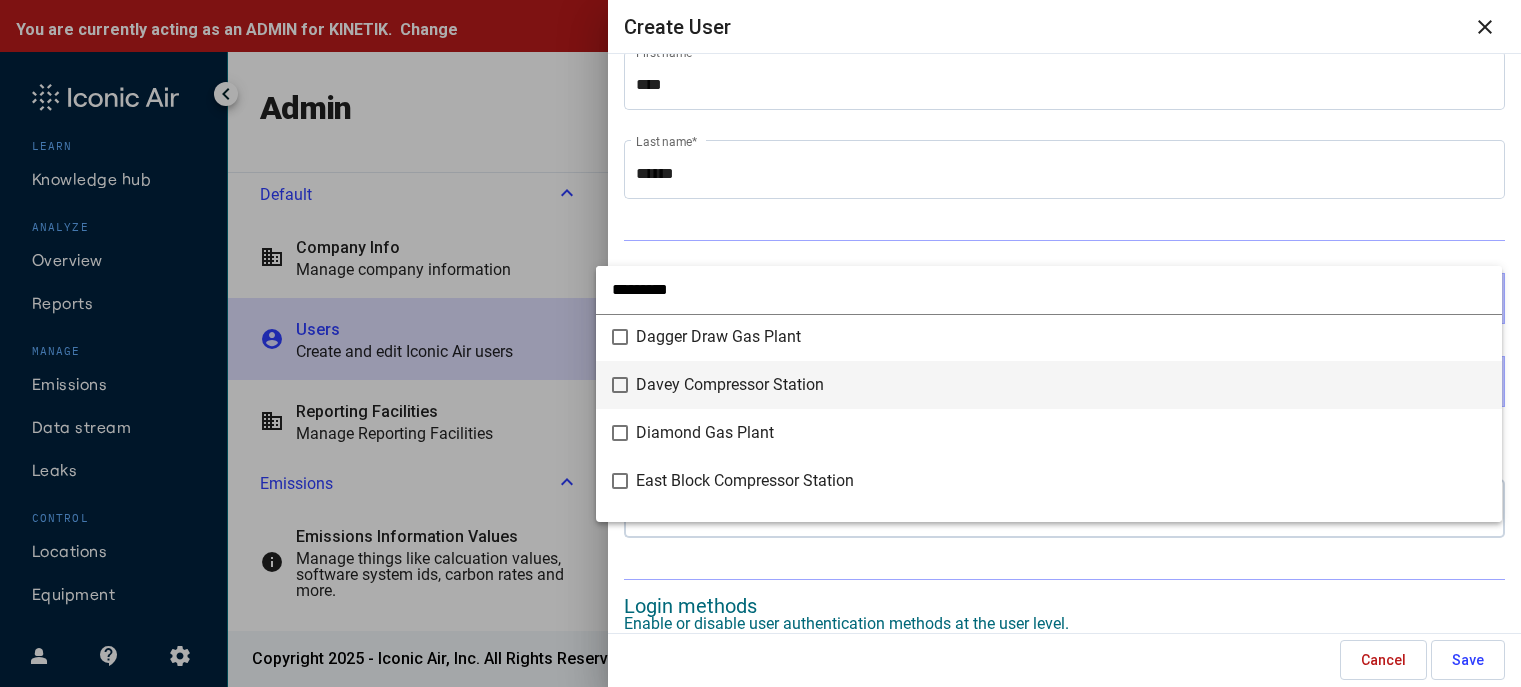 click on "Davey Compressor Station" at bounding box center [730, 383] 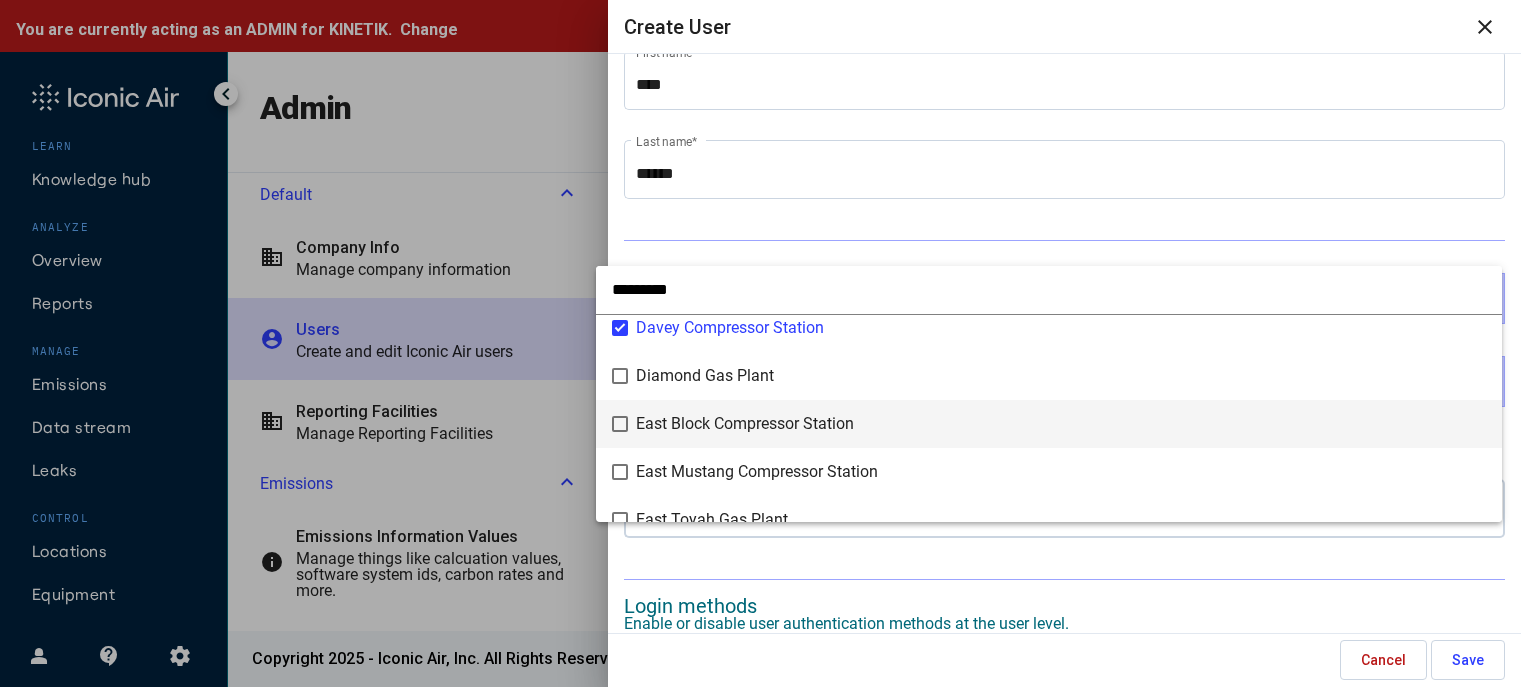 scroll, scrollTop: 1300, scrollLeft: 0, axis: vertical 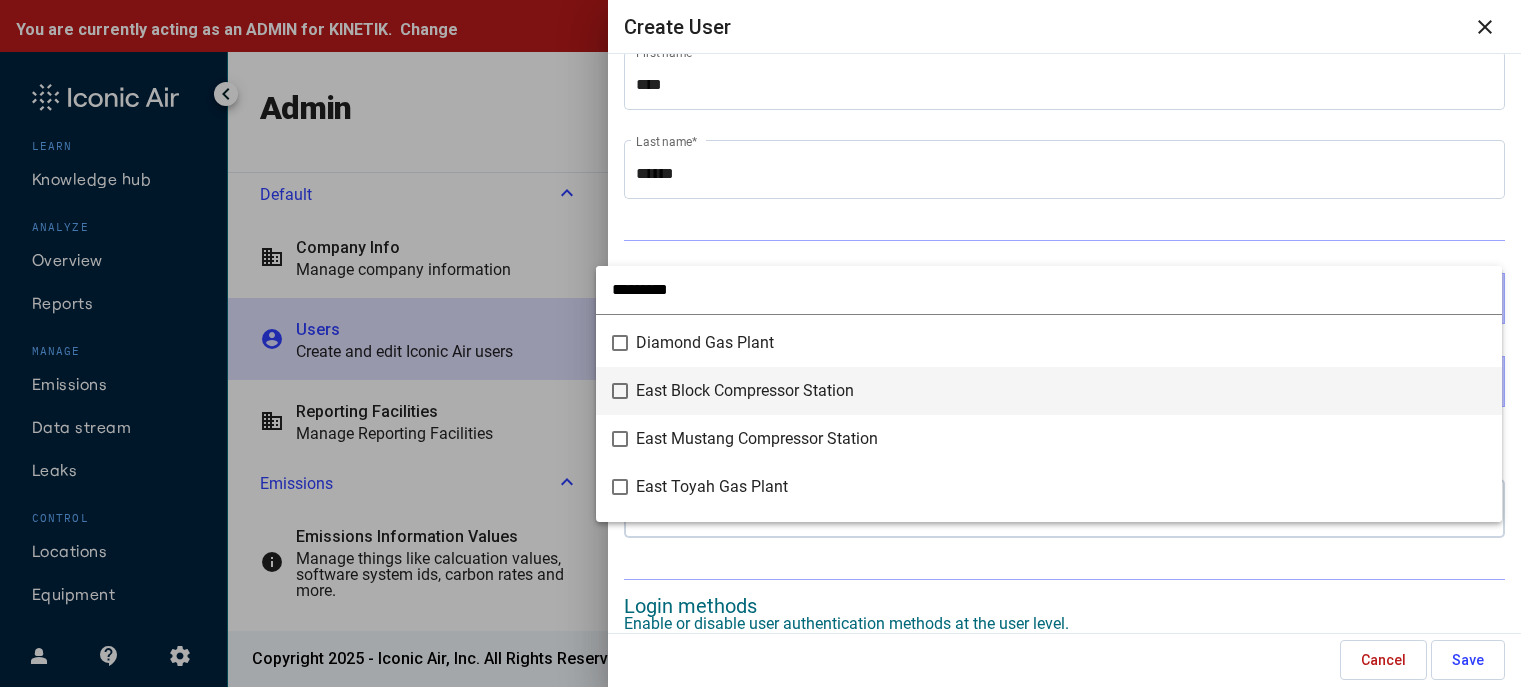 click on "East Block Compressor Station" at bounding box center (745, 389) 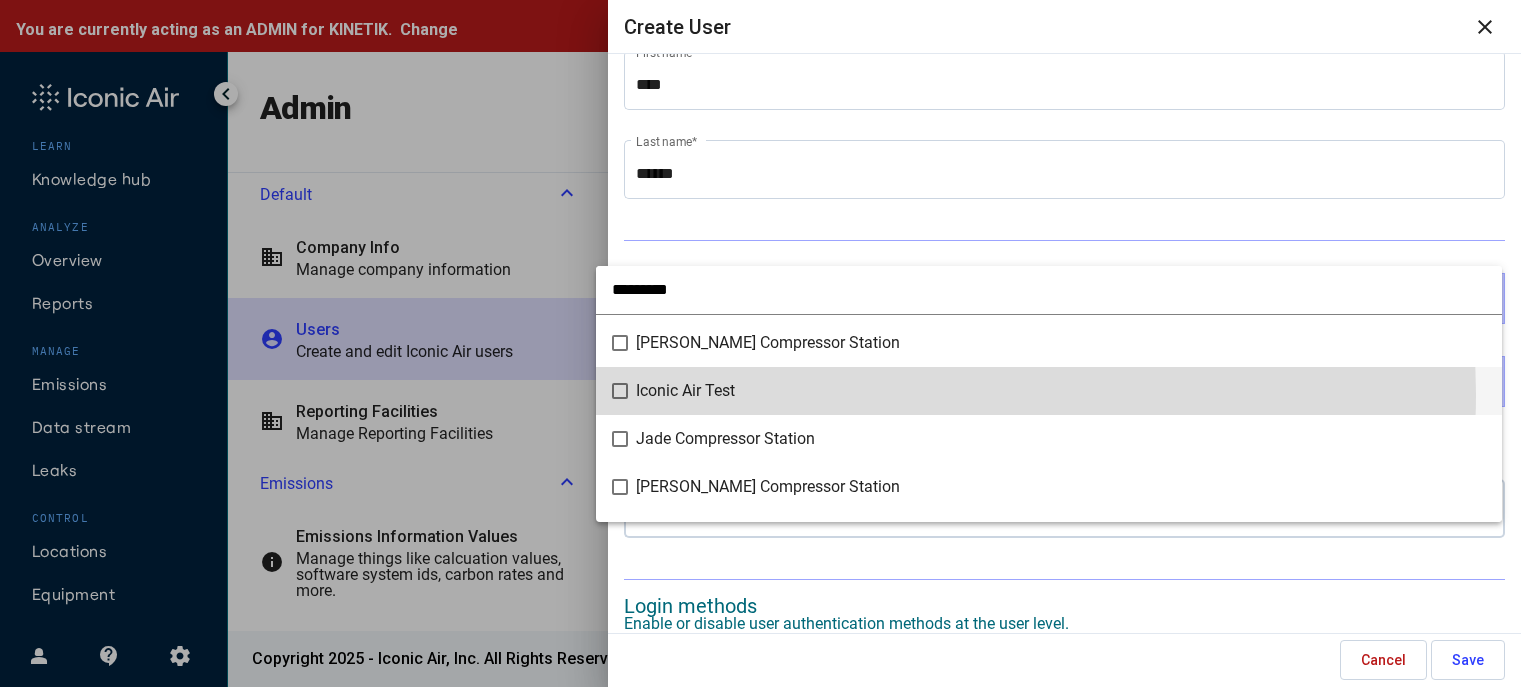 click on "Iconic Air Test" at bounding box center [685, 389] 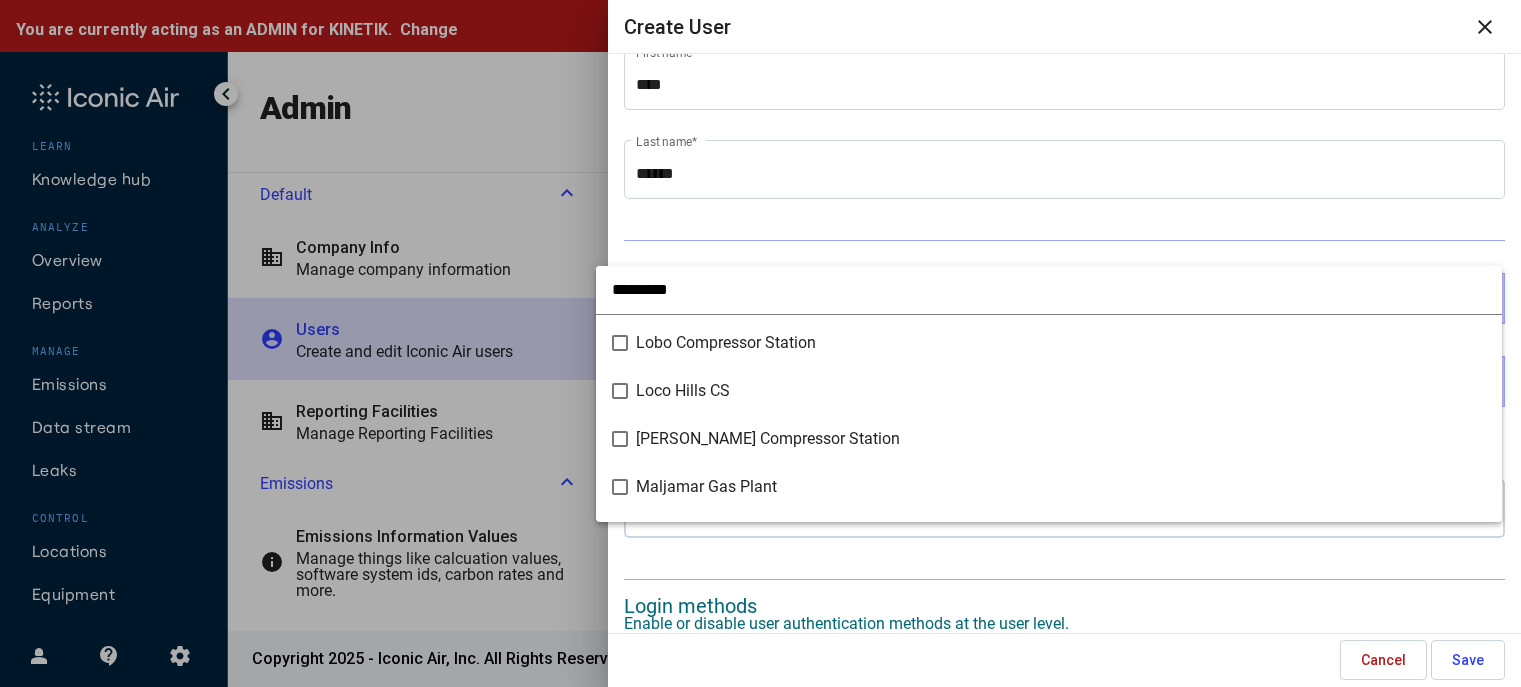 scroll, scrollTop: 2400, scrollLeft: 0, axis: vertical 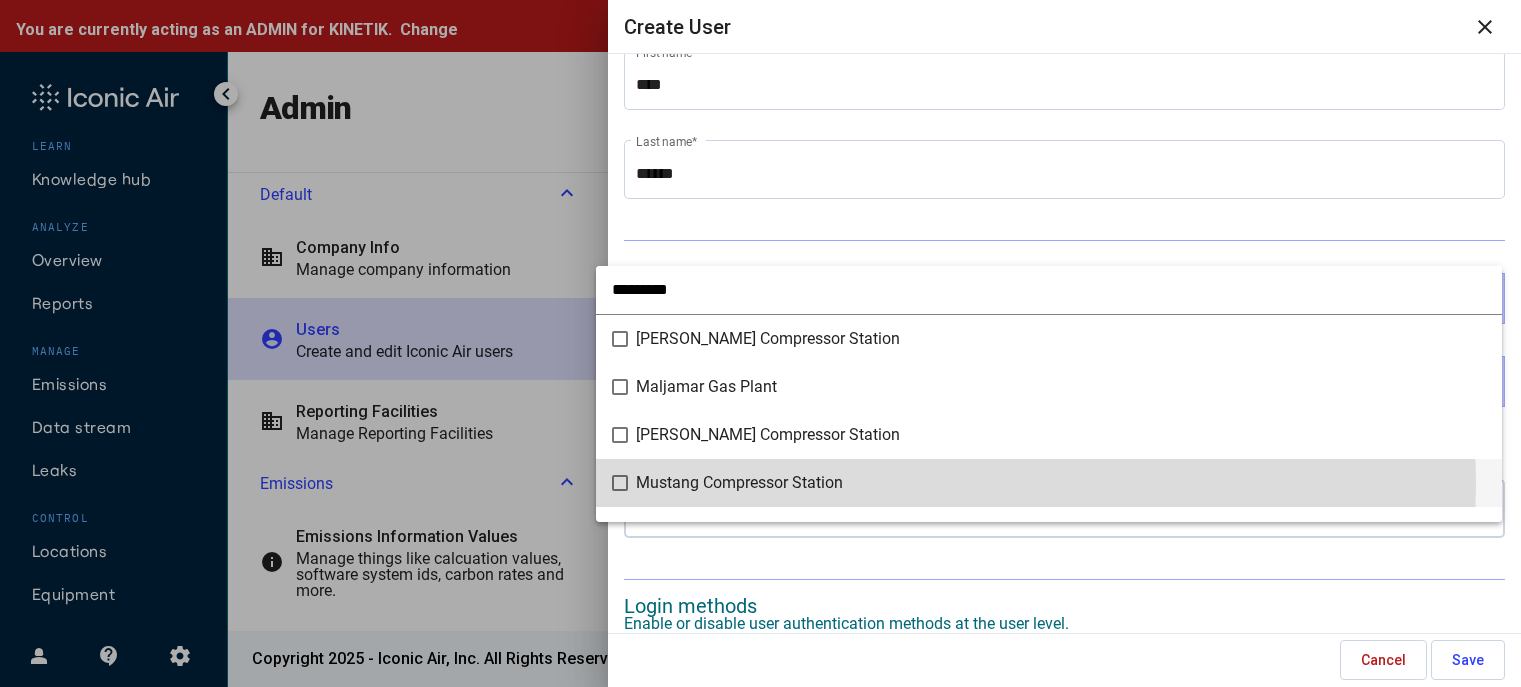 click on "Mustang Compressor Station" at bounding box center [739, 481] 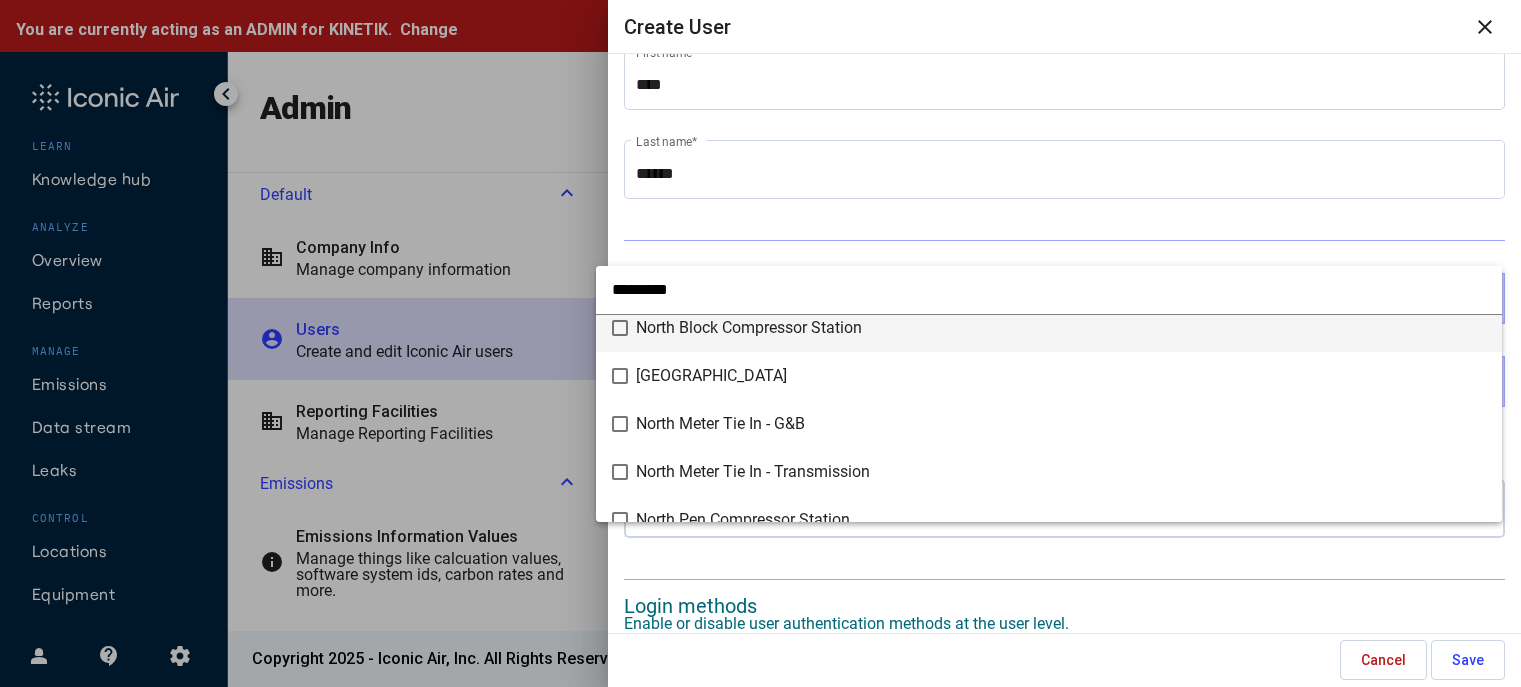 scroll, scrollTop: 2600, scrollLeft: 0, axis: vertical 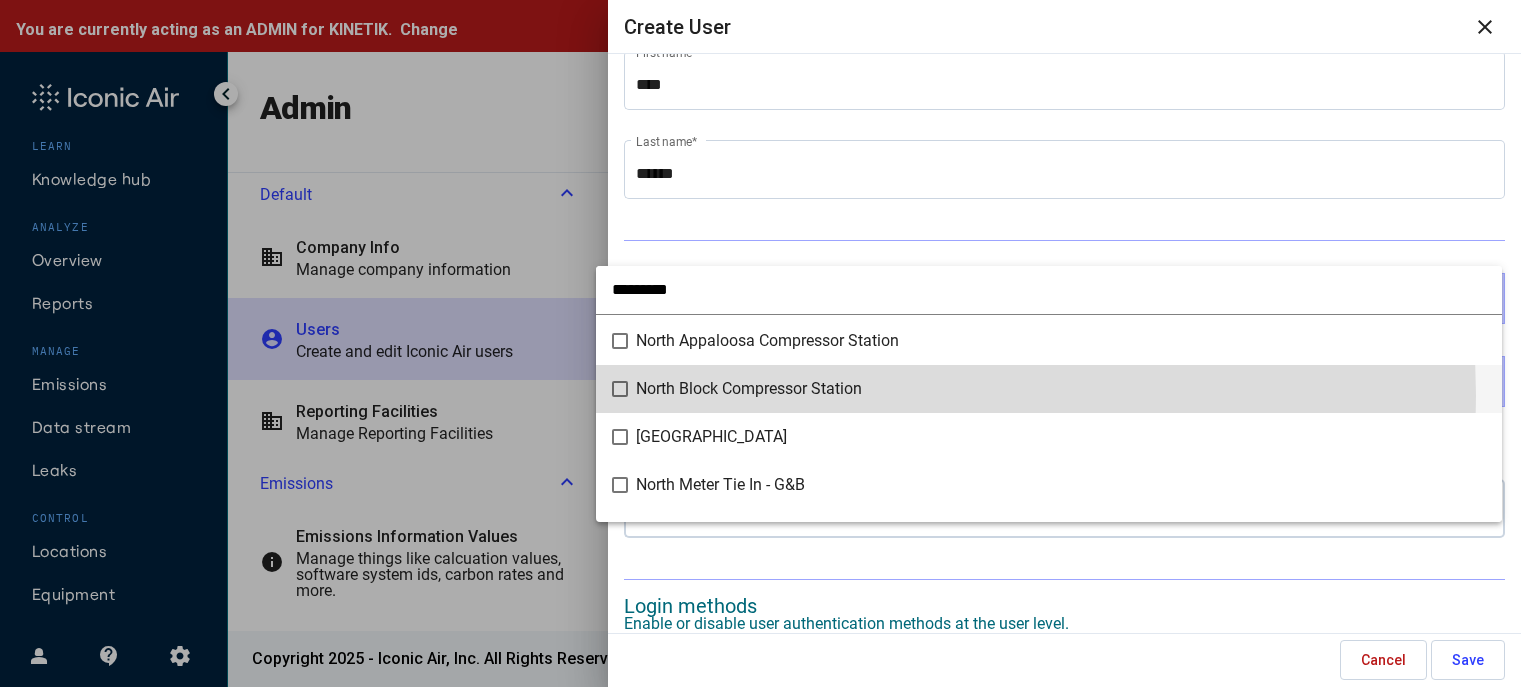 click on "North Block Compressor Station" at bounding box center [749, 387] 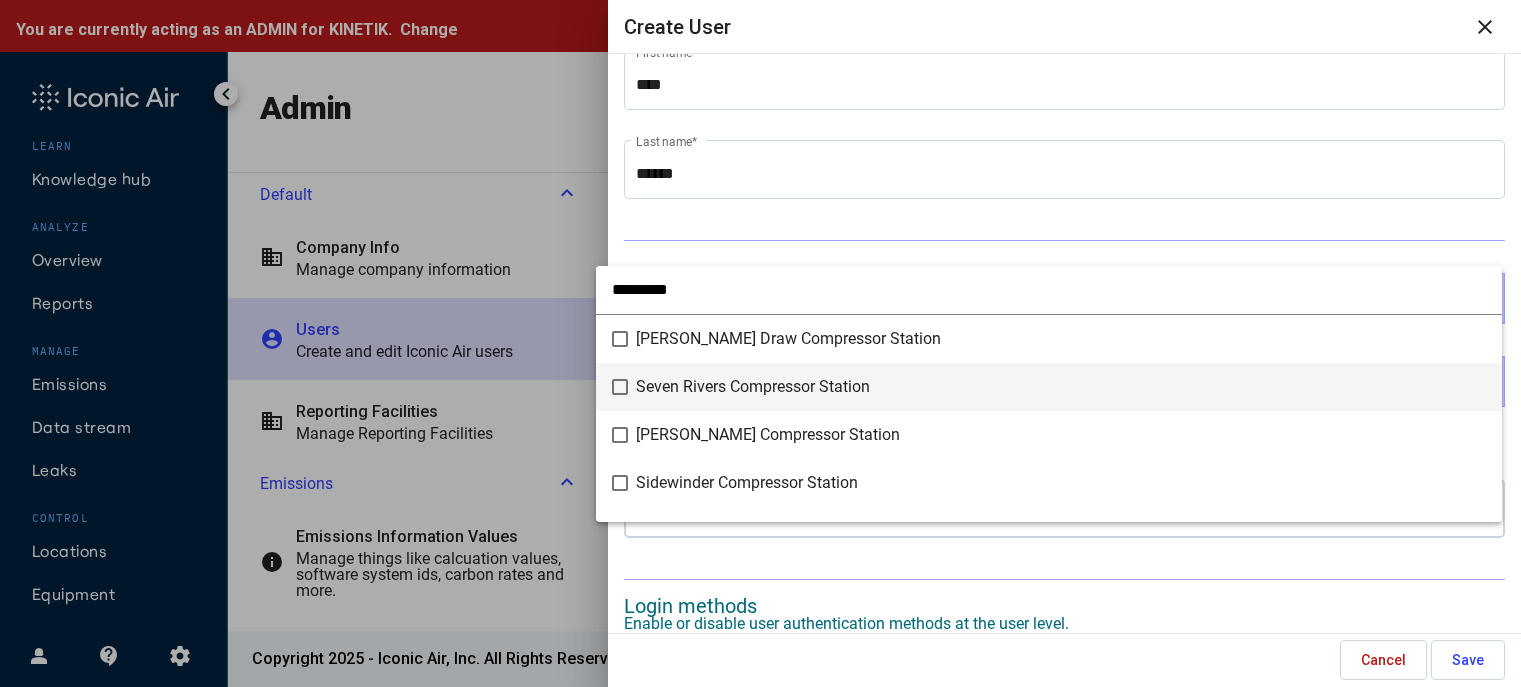 scroll, scrollTop: 3500, scrollLeft: 0, axis: vertical 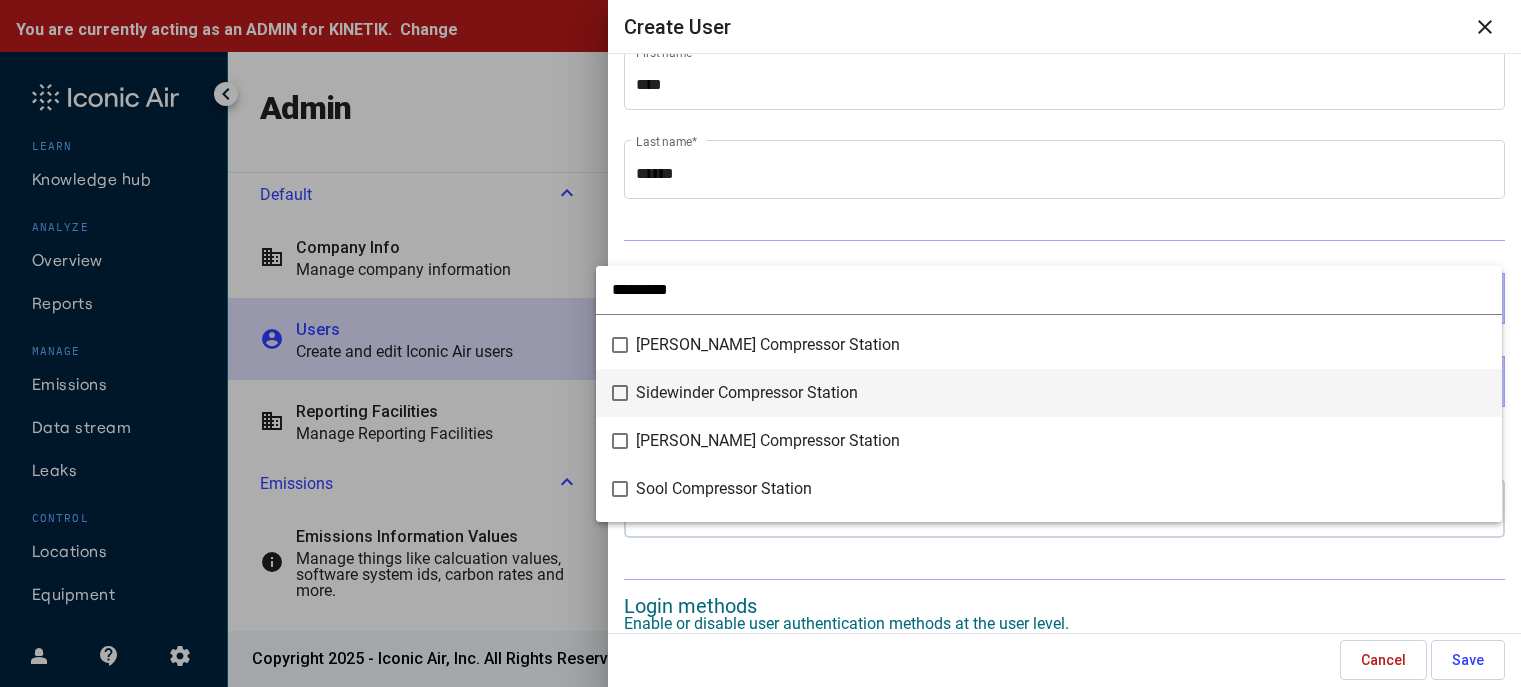click on "Sidewinder Compressor Station" at bounding box center (1061, 392) 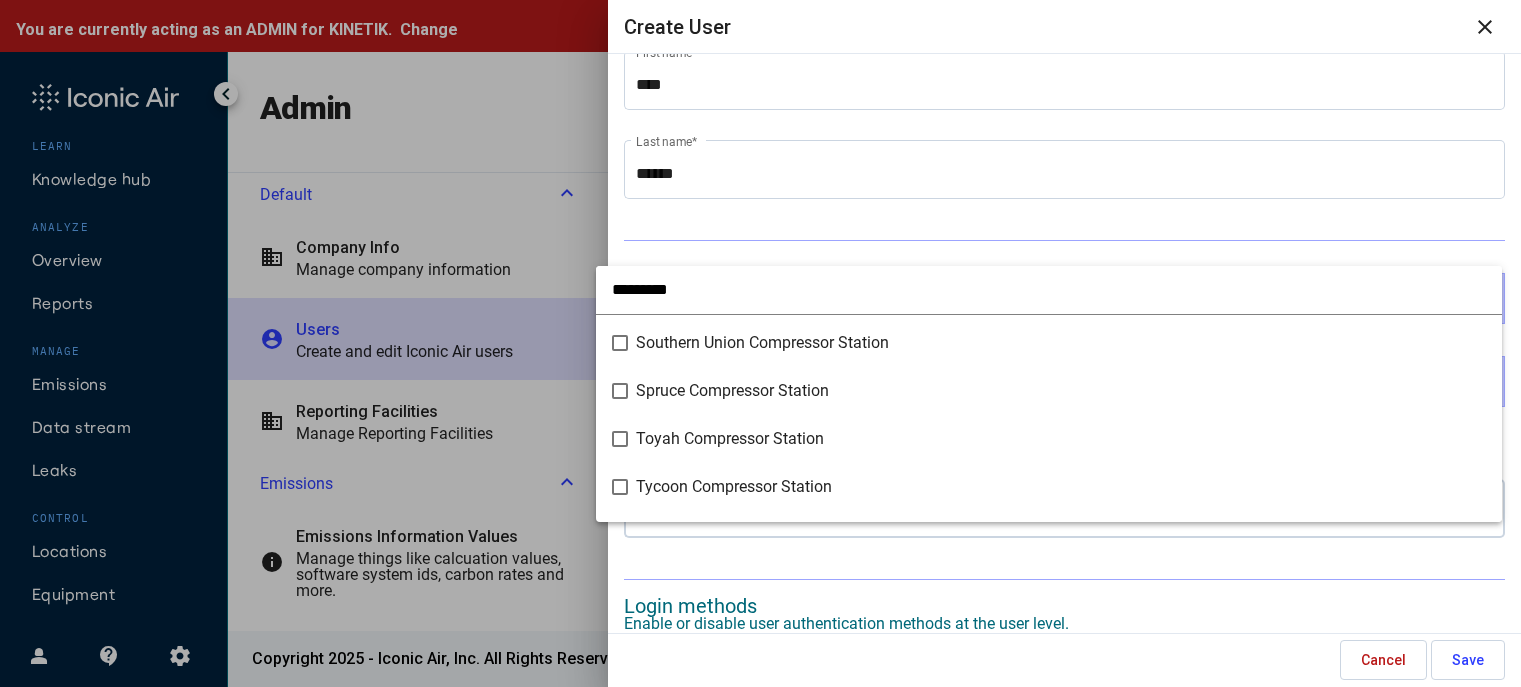 scroll, scrollTop: 3900, scrollLeft: 0, axis: vertical 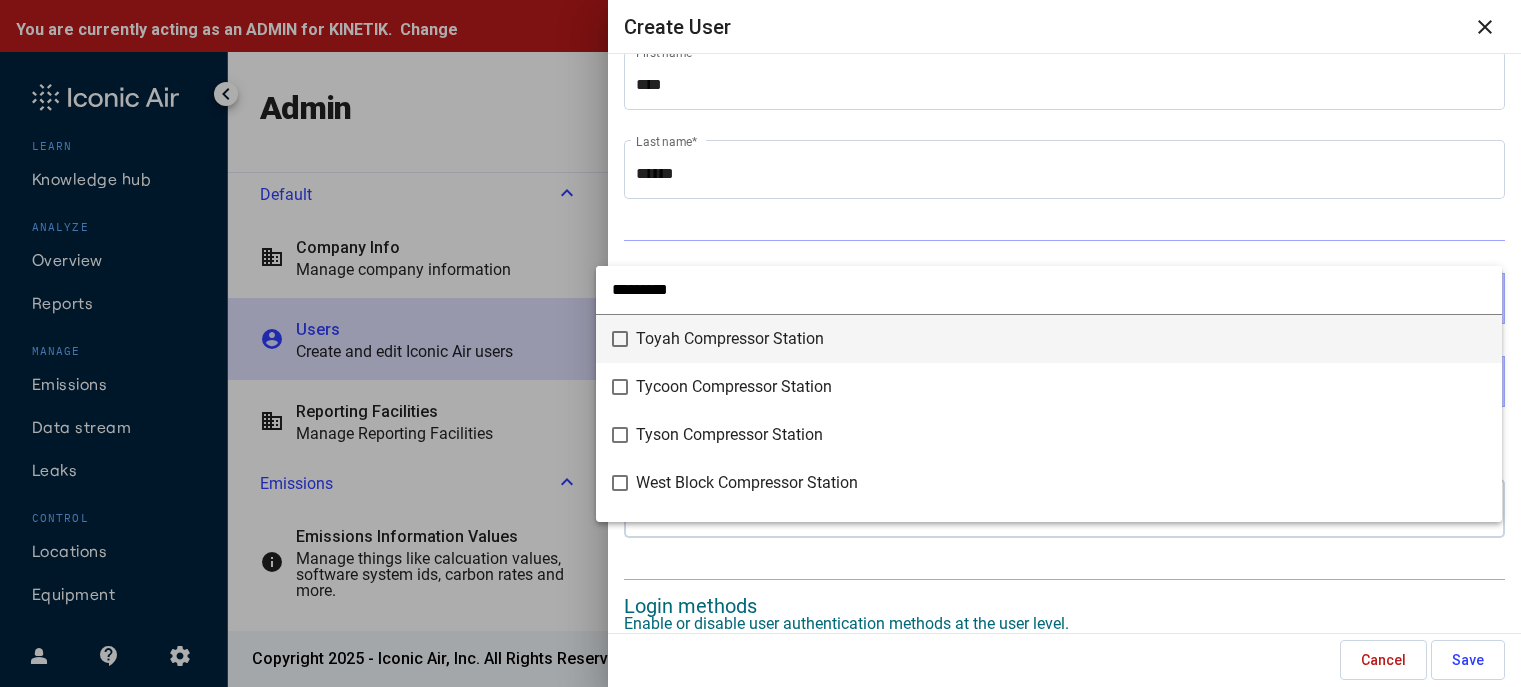 click on "Toyah Compressor Station" at bounding box center [1061, 338] 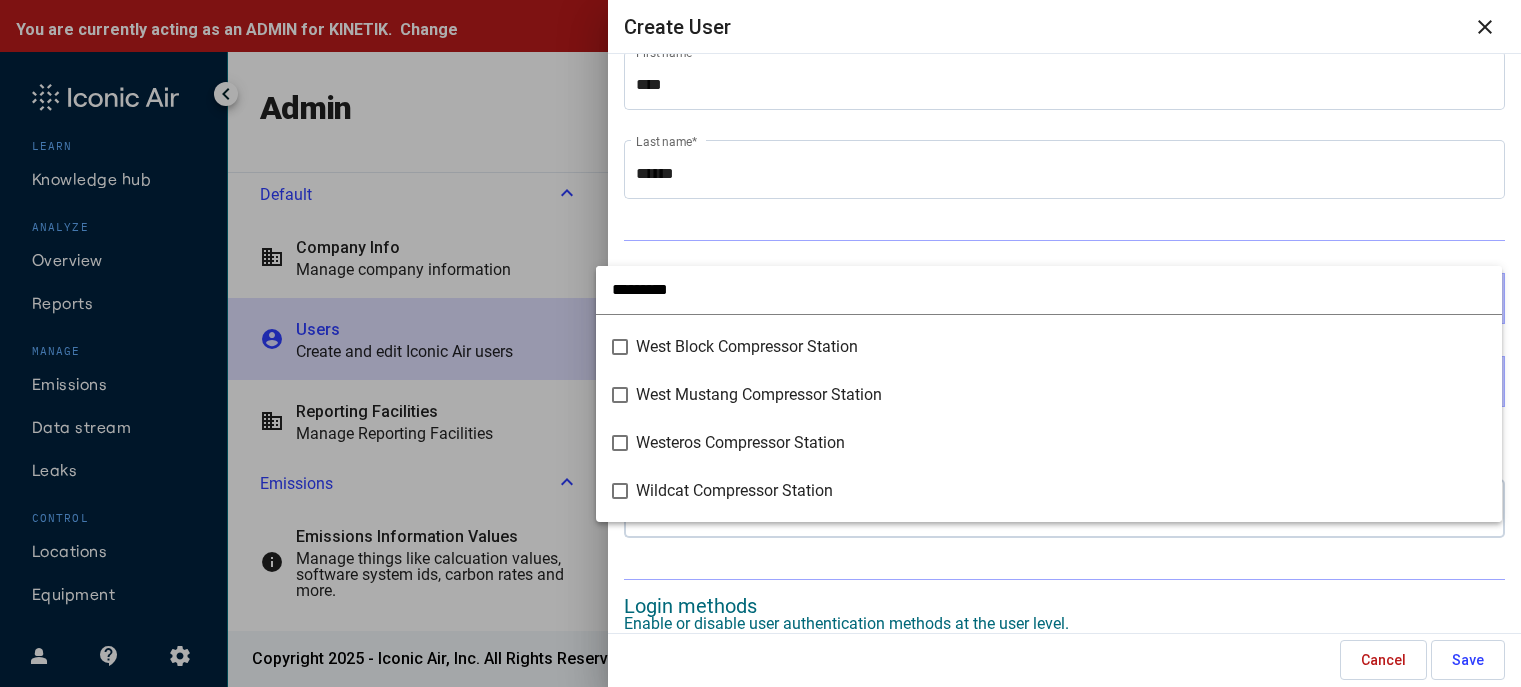 scroll, scrollTop: 4000, scrollLeft: 0, axis: vertical 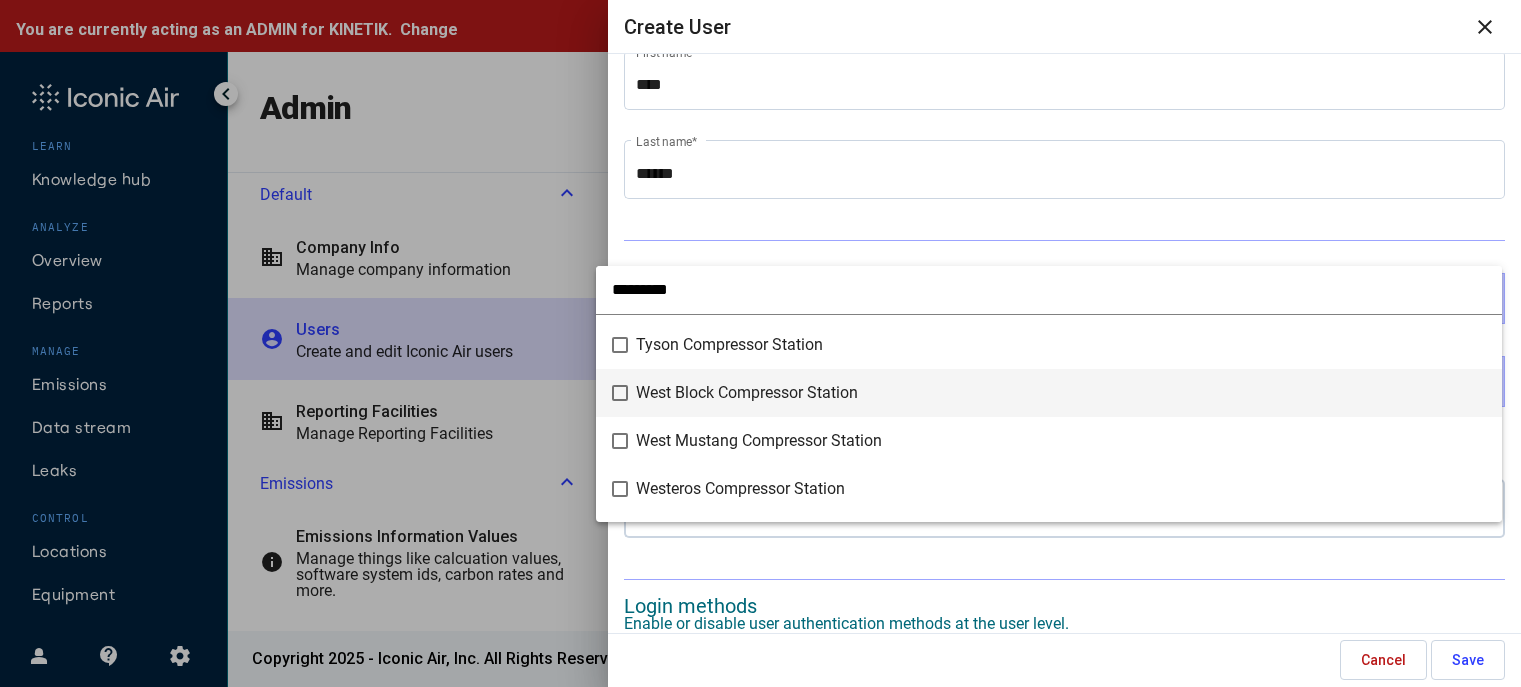 click on "West Block Compressor Station" at bounding box center [1061, 392] 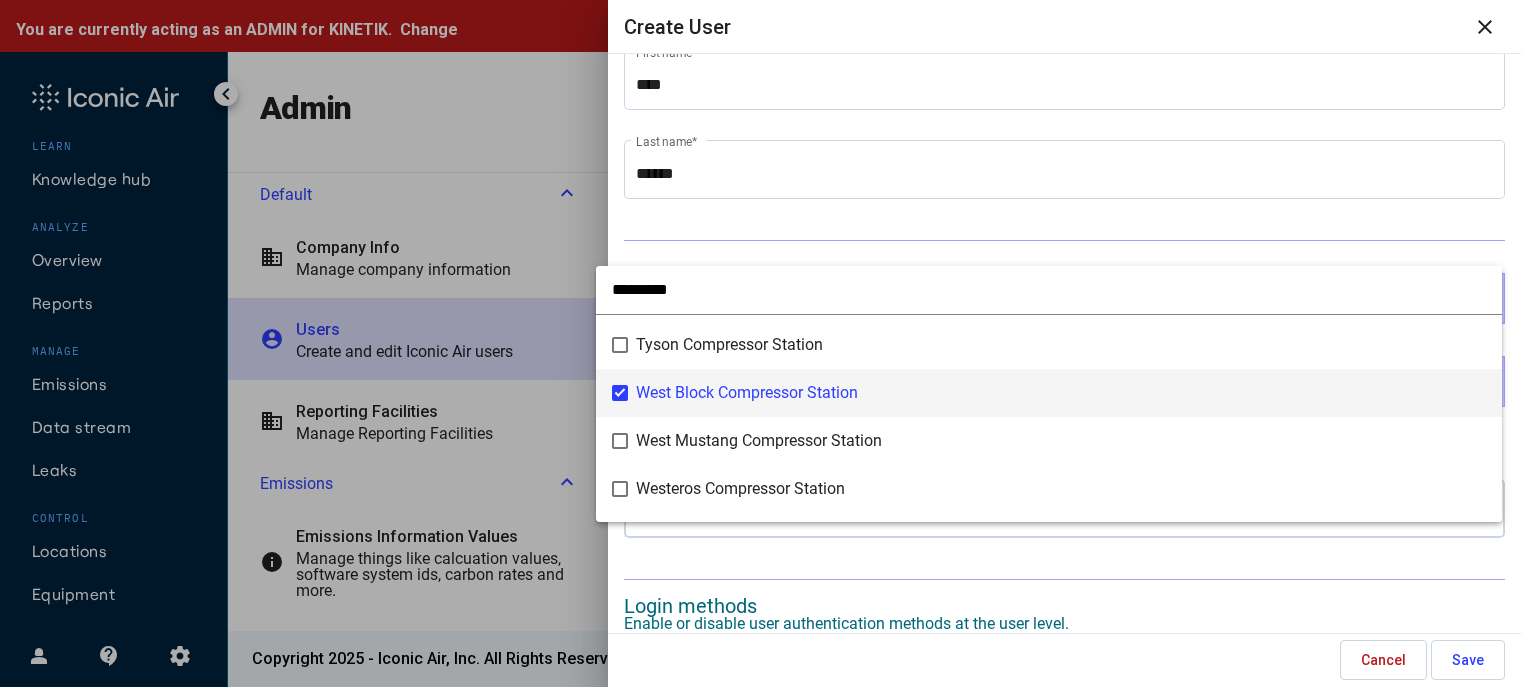 scroll, scrollTop: 4100, scrollLeft: 0, axis: vertical 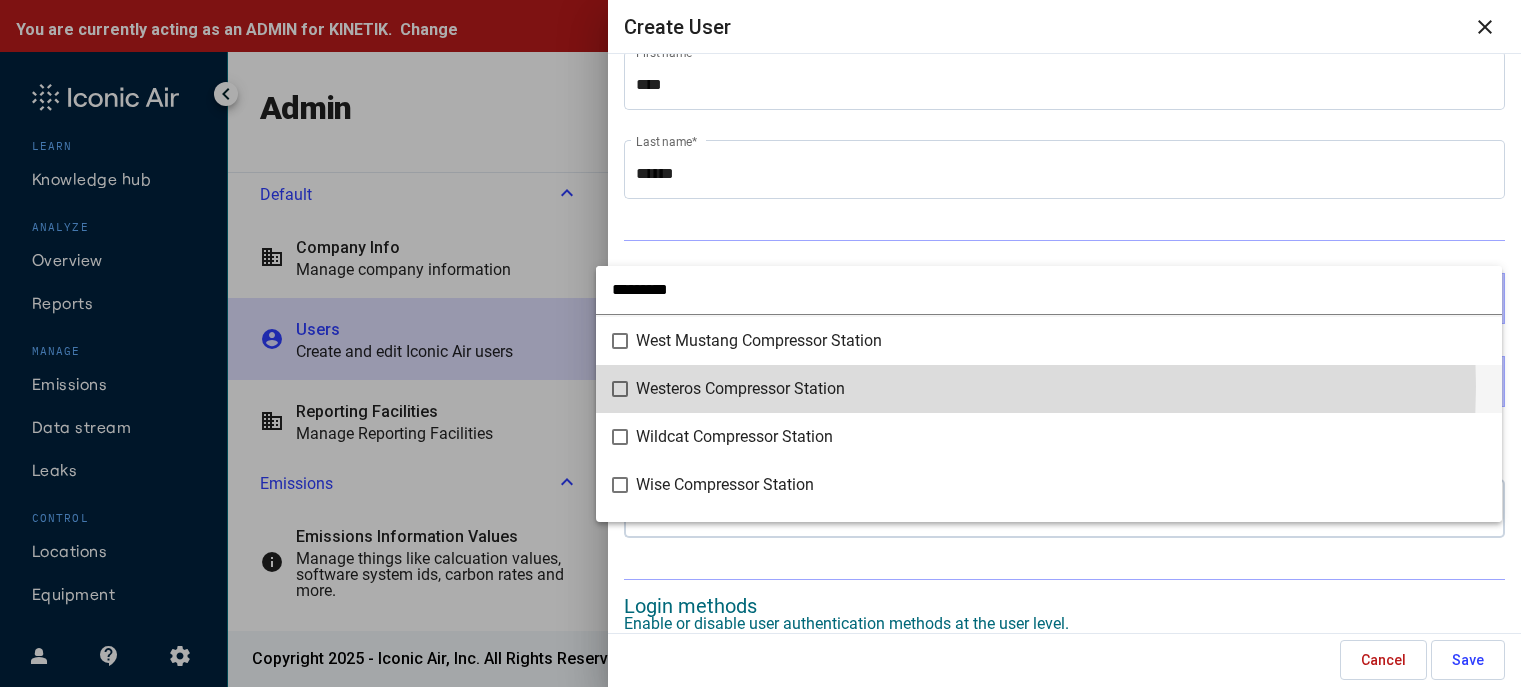 click on "Westeros Compressor Station" at bounding box center (740, 387) 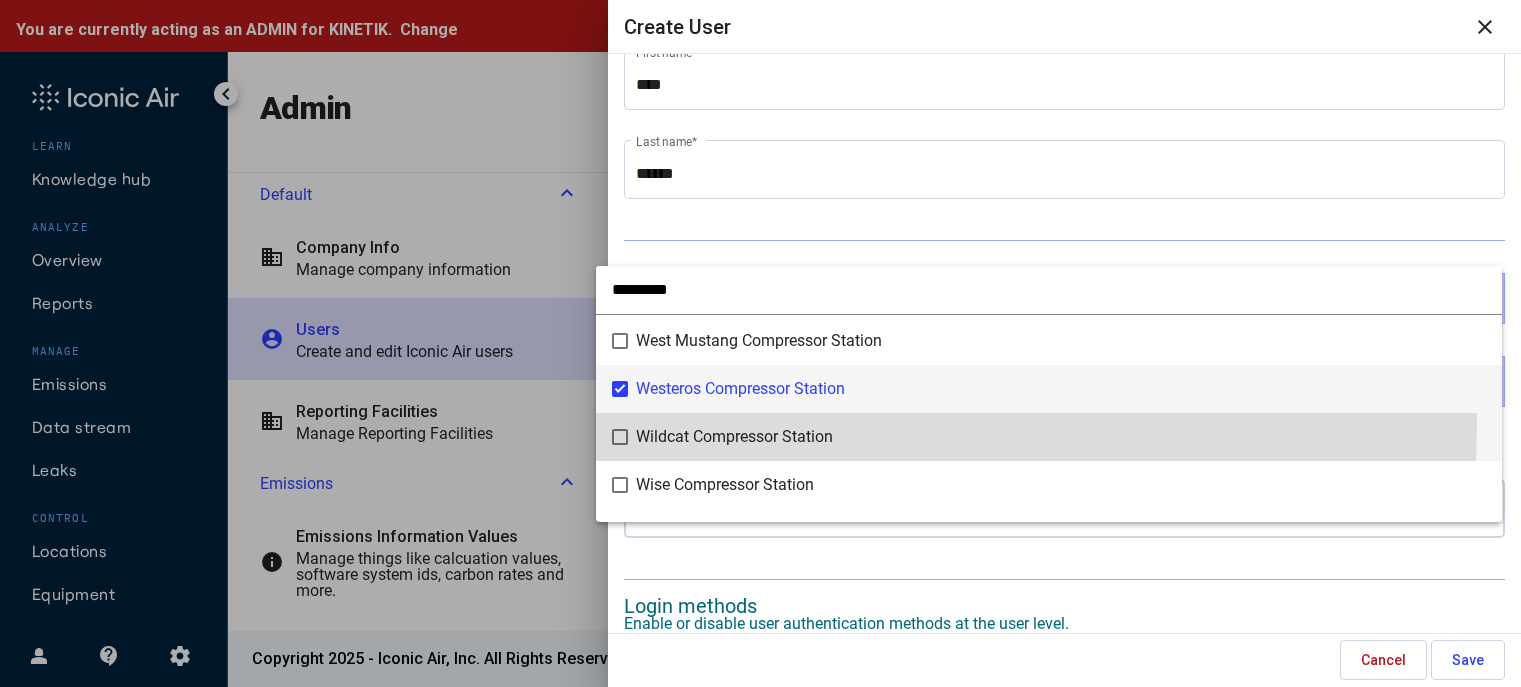 click on "Wildcat Compressor Station" at bounding box center [1061, 436] 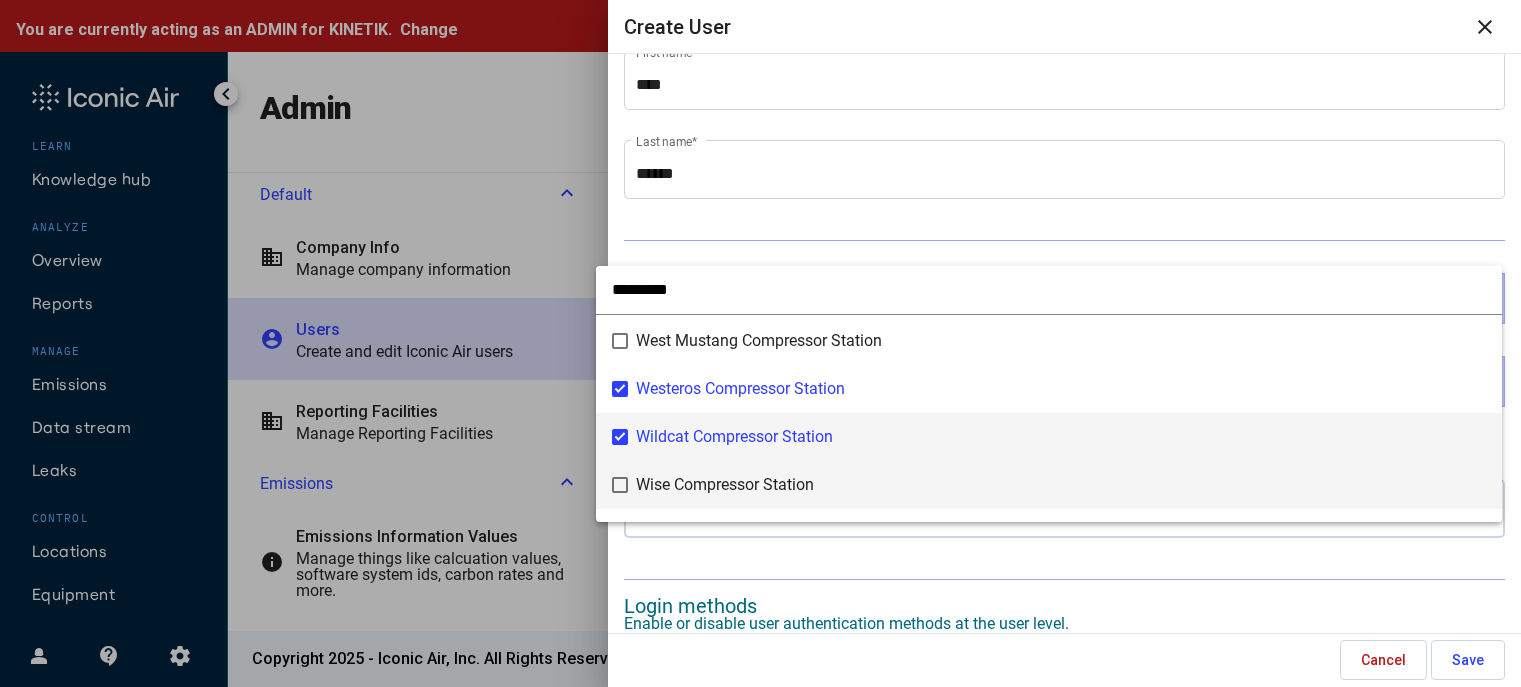 click on "Wise Compressor Station" at bounding box center [1061, 484] 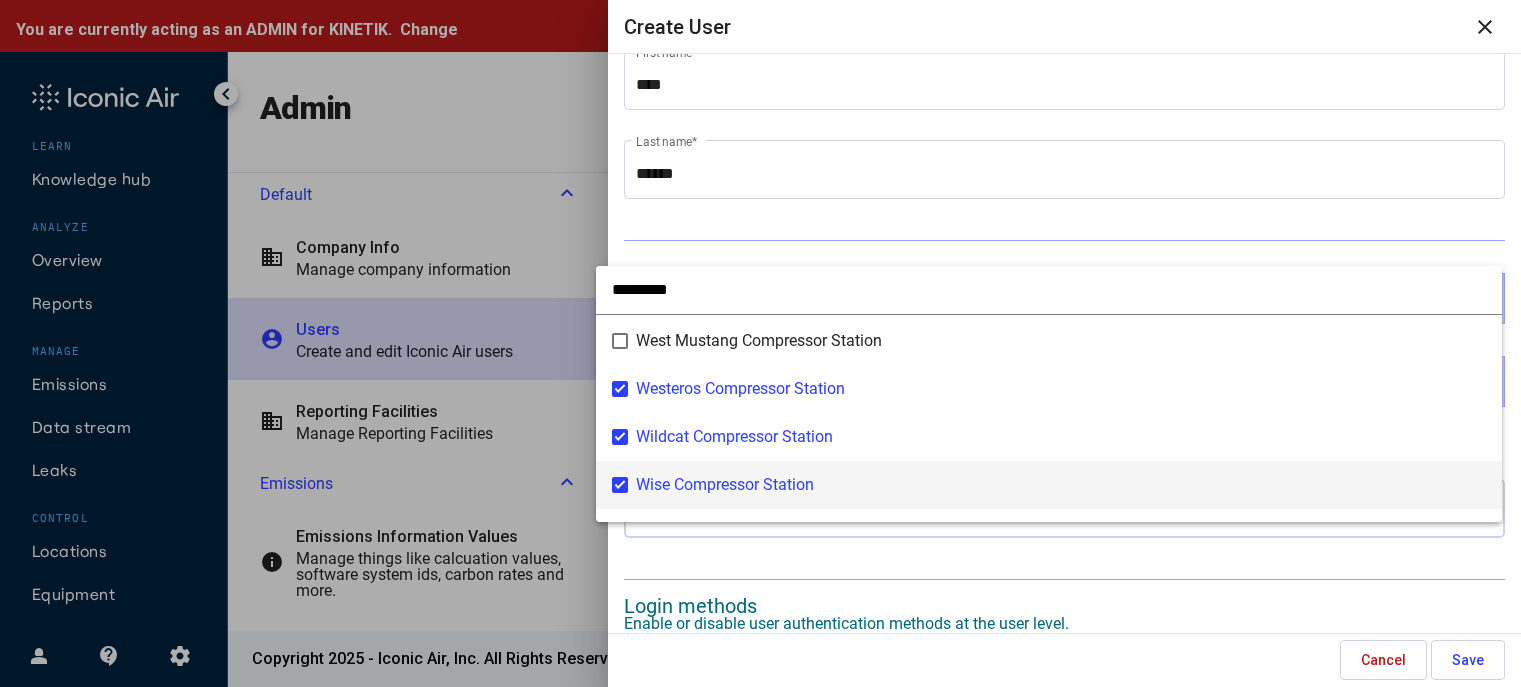 click at bounding box center [760, 343] 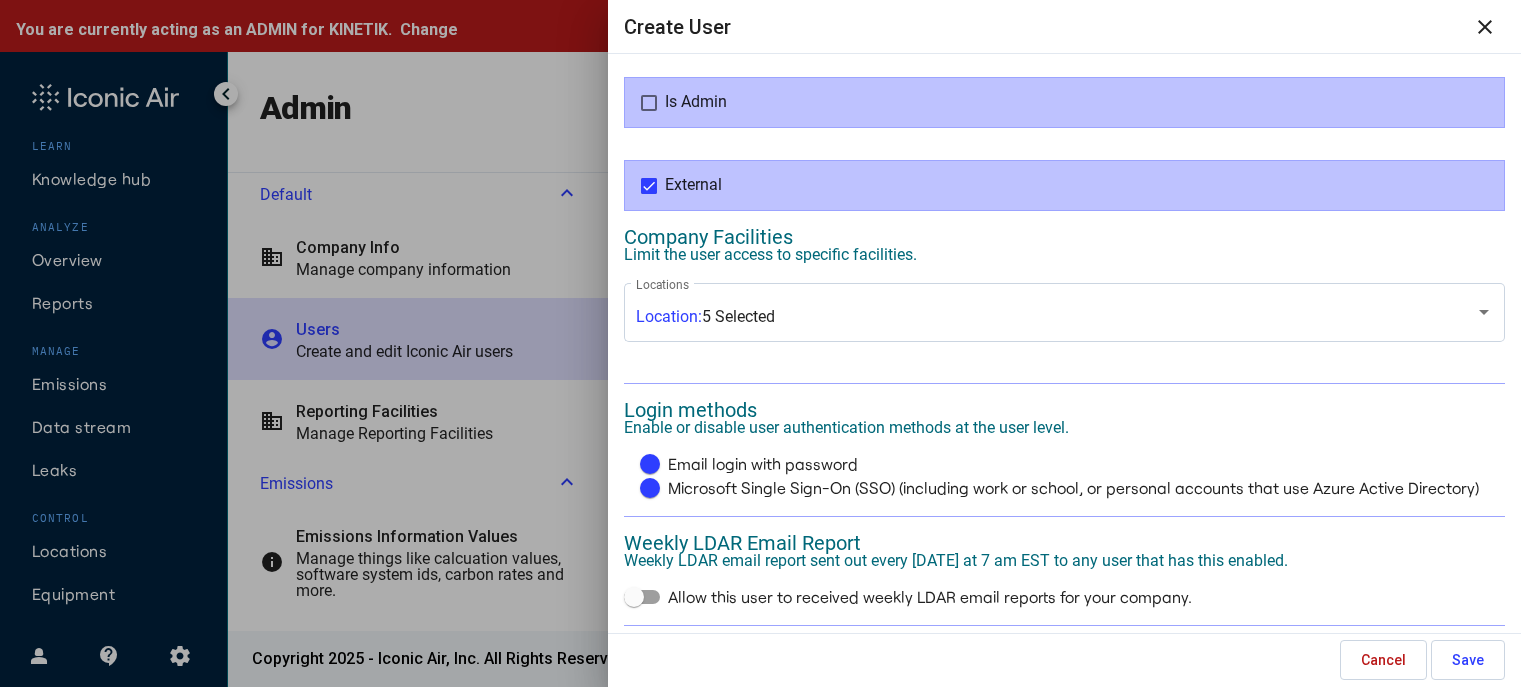 scroll, scrollTop: 400, scrollLeft: 0, axis: vertical 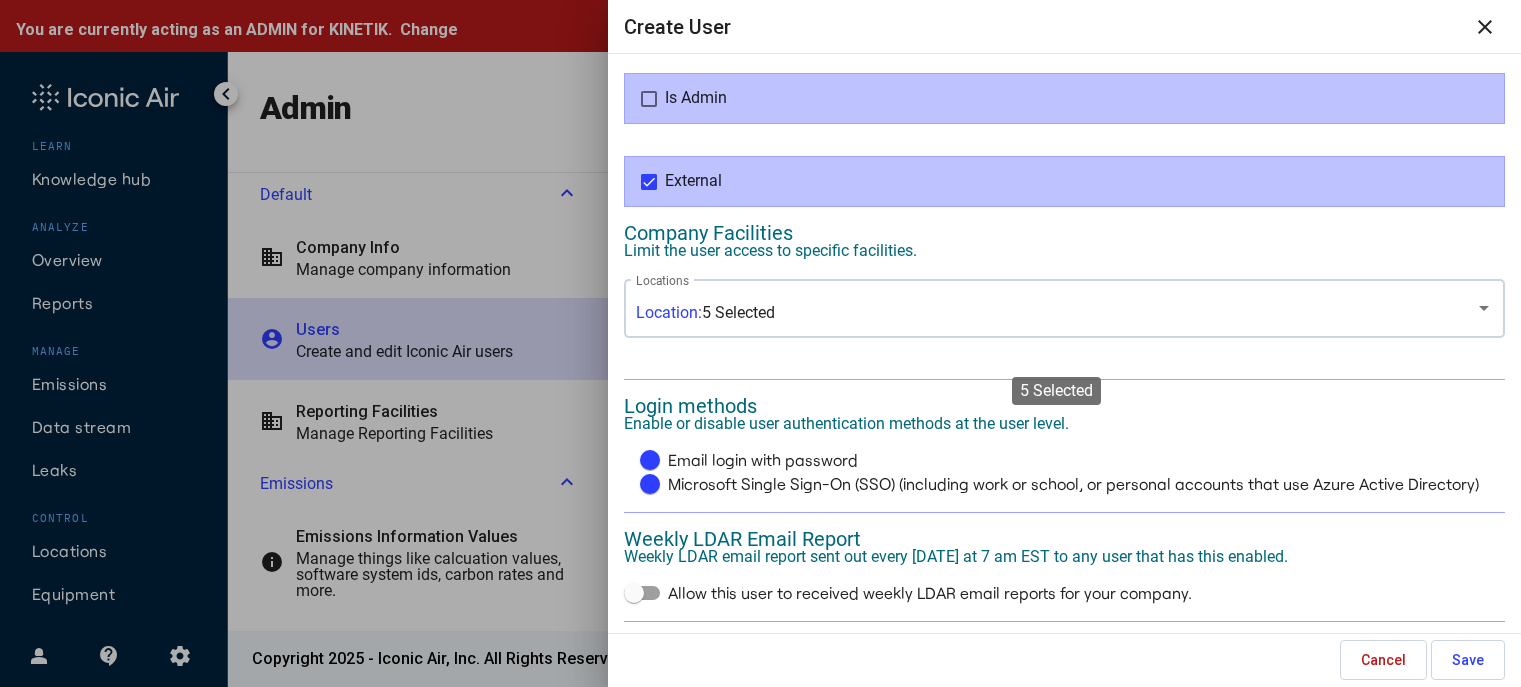 click on "Location:   5 Selected  Locations" at bounding box center (1064, 306) 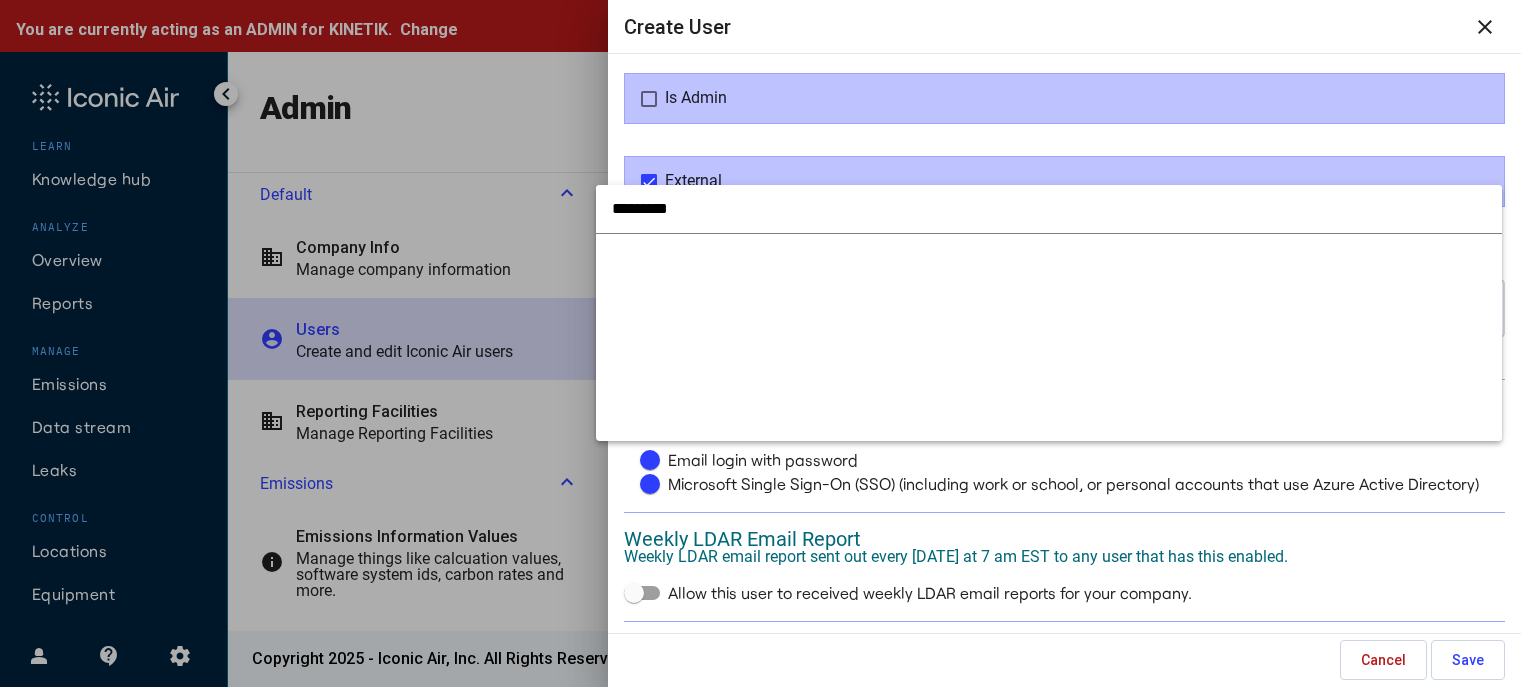 scroll, scrollTop: 35, scrollLeft: 0, axis: vertical 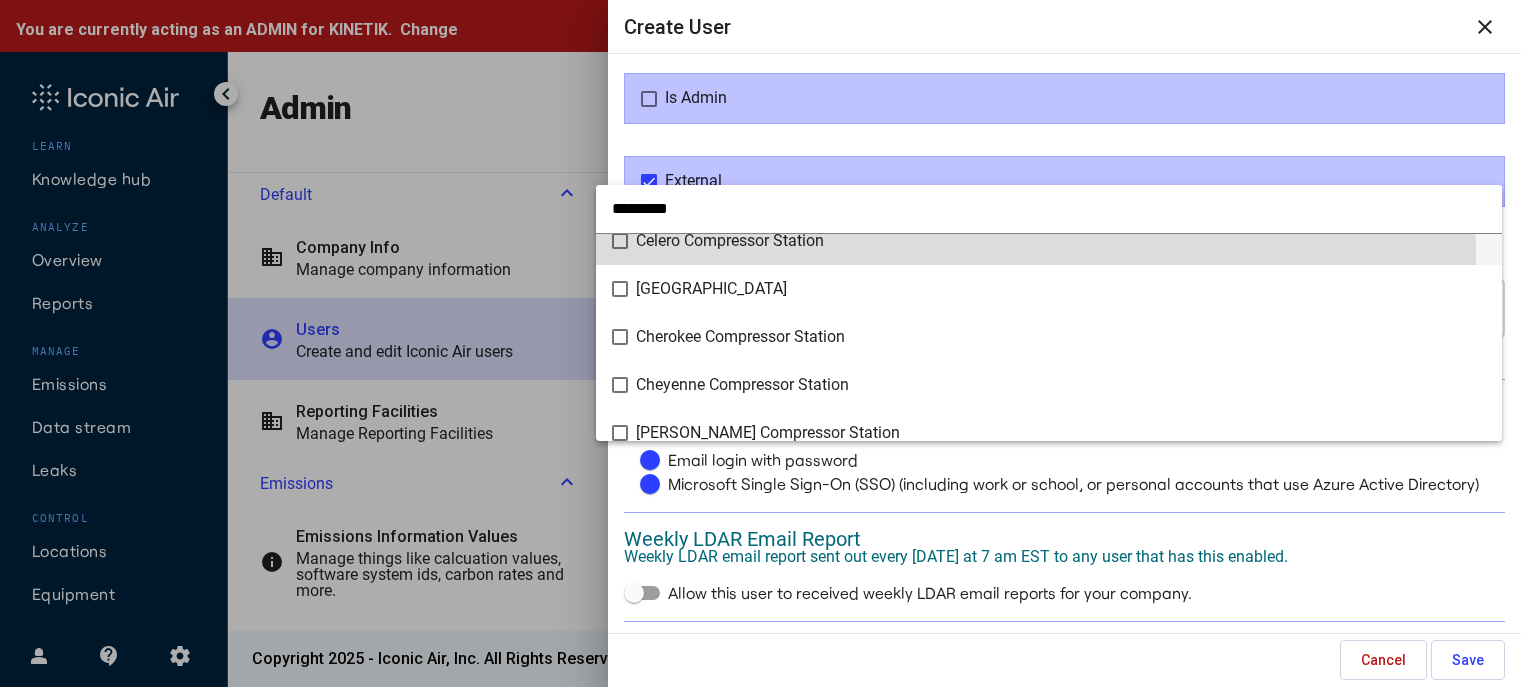 click on "Celero Compressor Station" at bounding box center [730, 239] 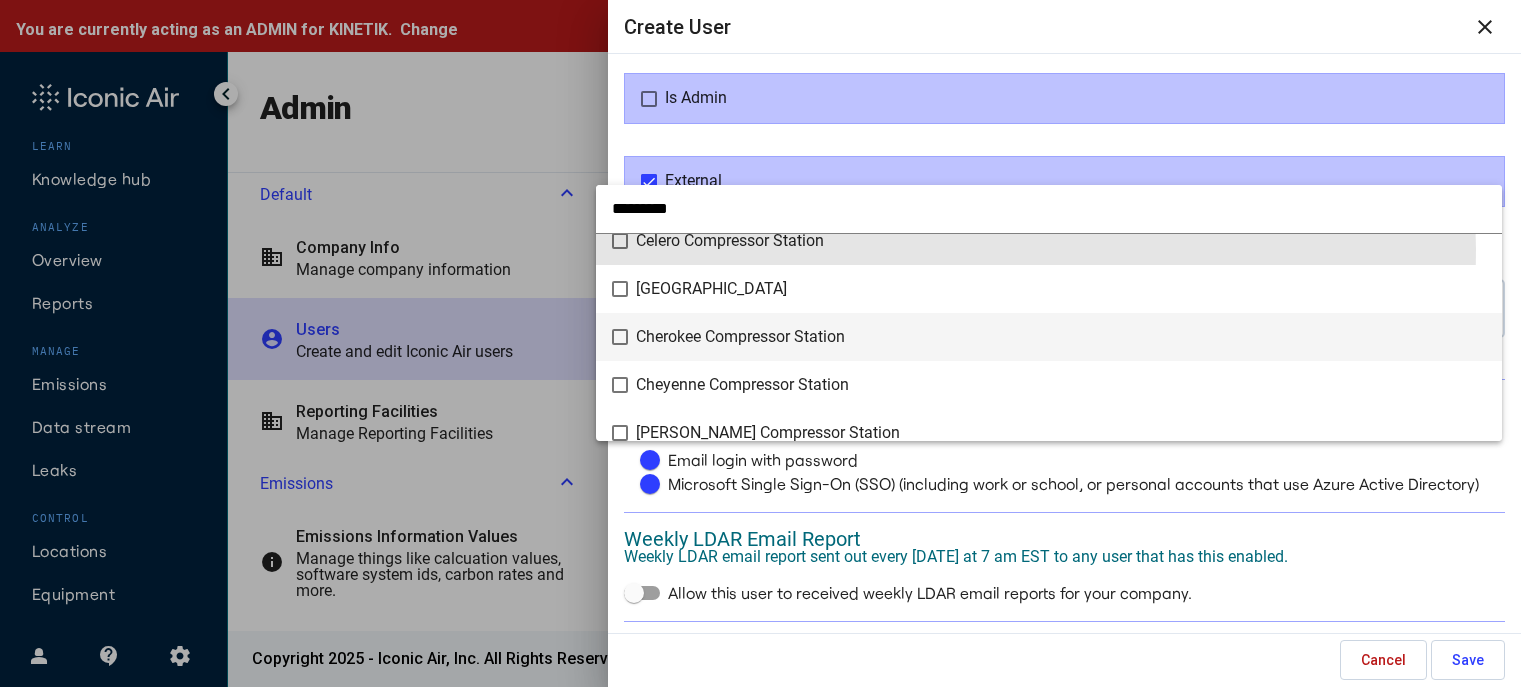 scroll, scrollTop: 35, scrollLeft: 0, axis: vertical 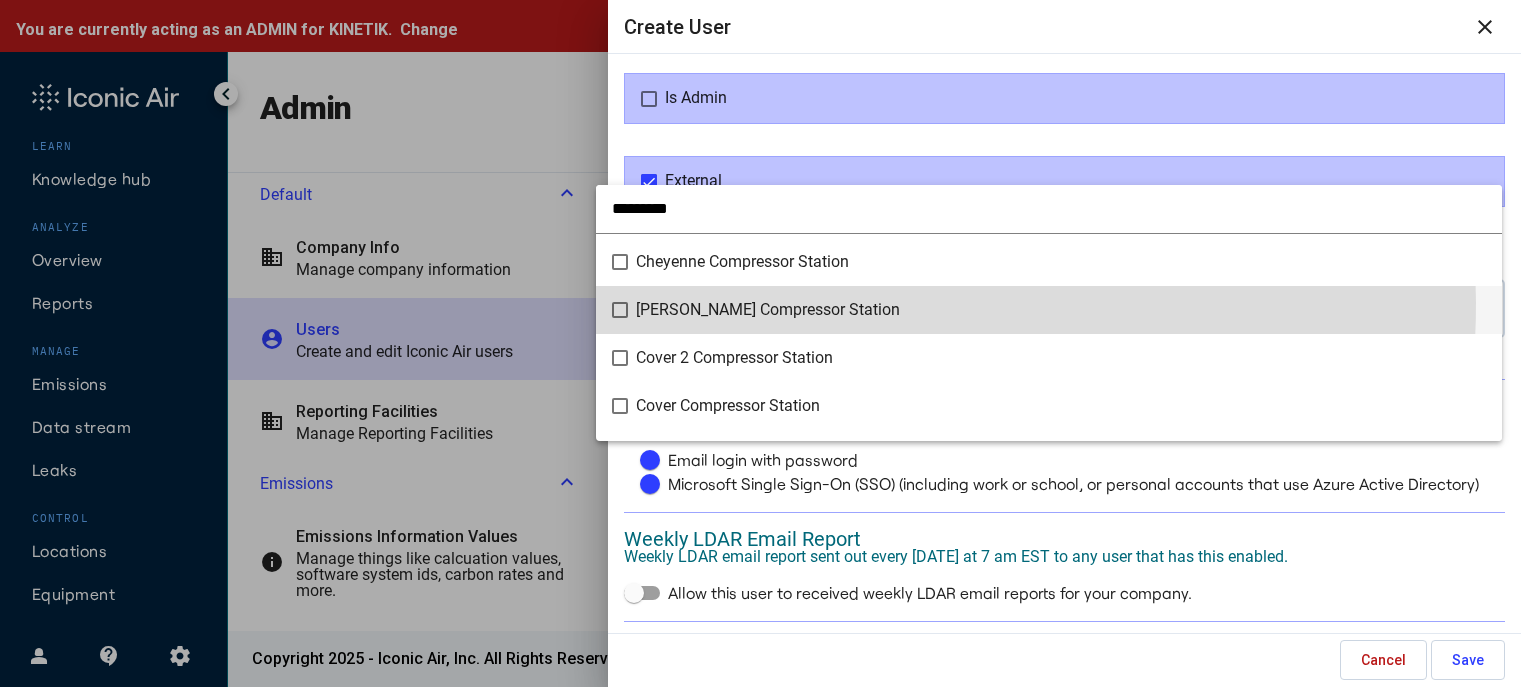 click on "Colley Compressor Station" at bounding box center [768, 308] 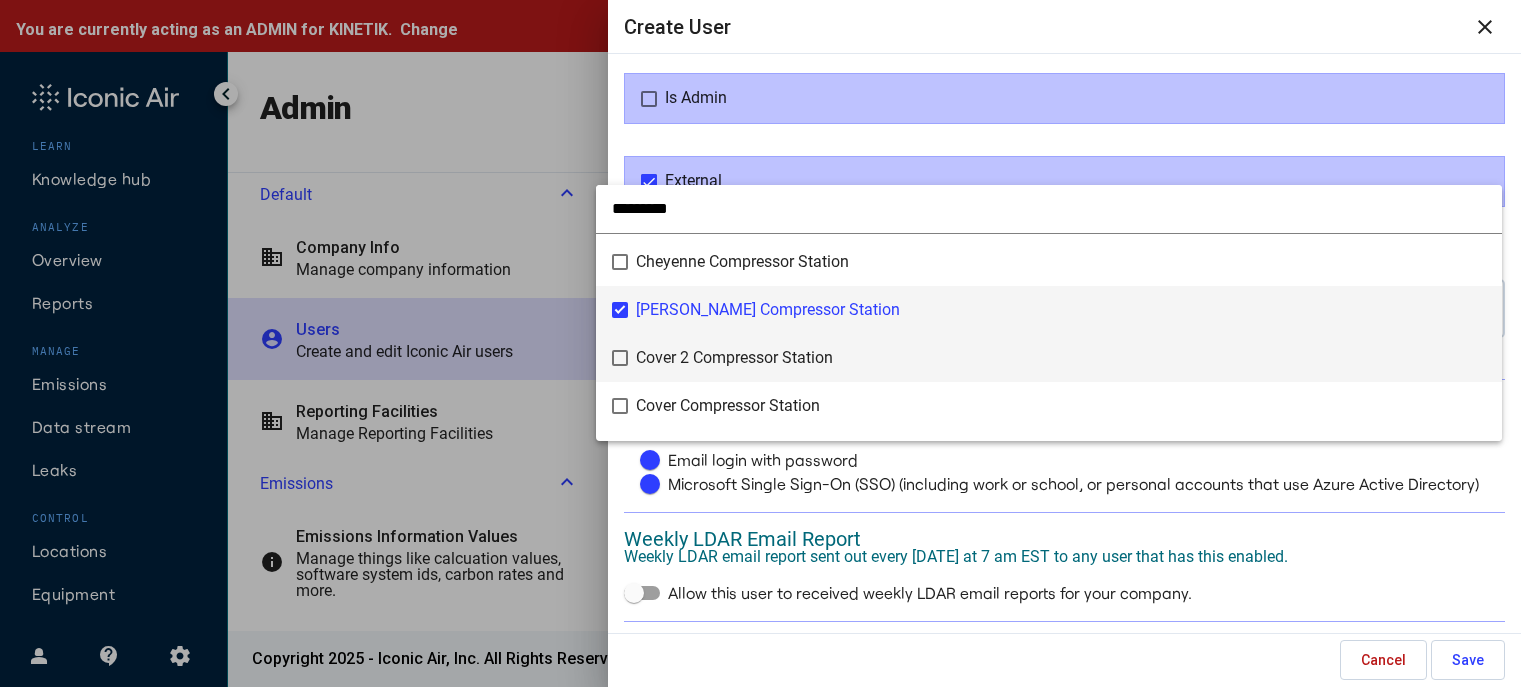 click on "Cover 2 Compressor Station" at bounding box center [1061, 357] 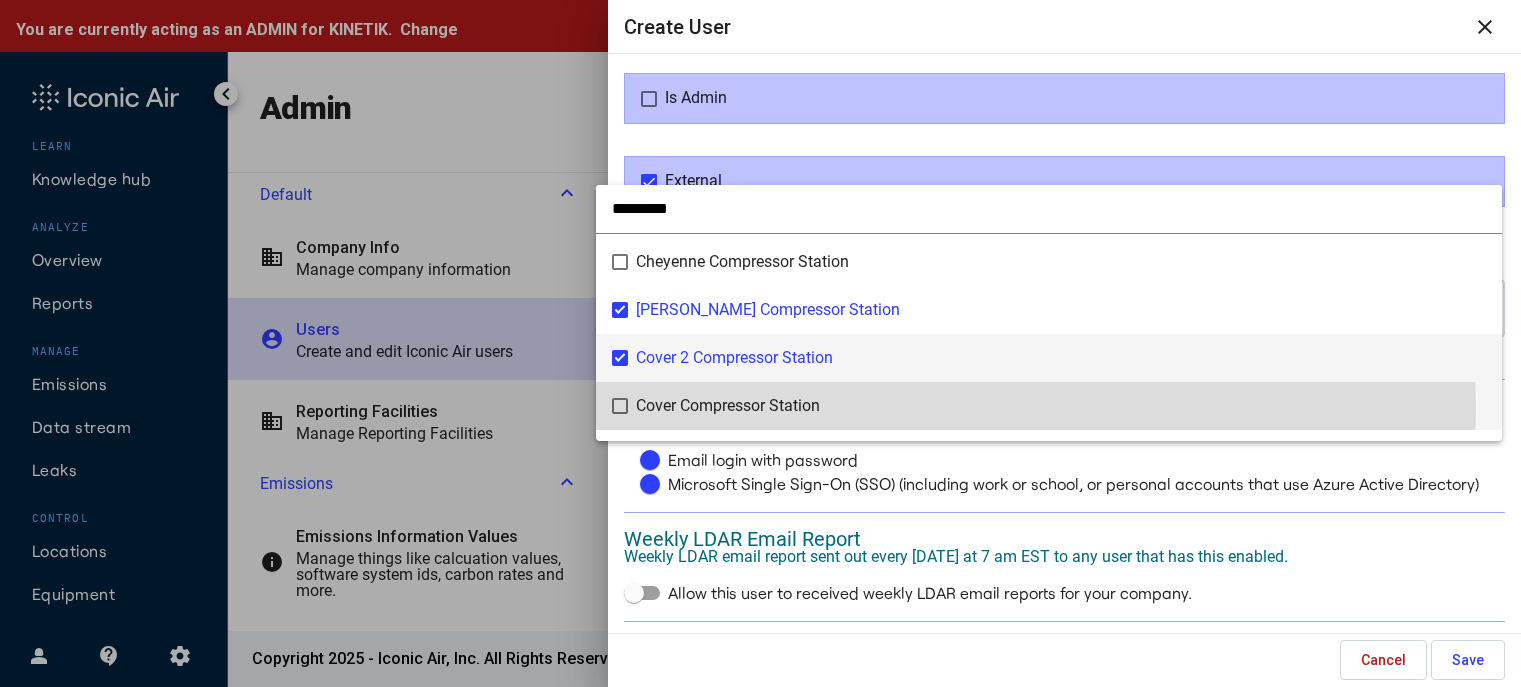 click on "Cover Compressor Station" at bounding box center (728, 404) 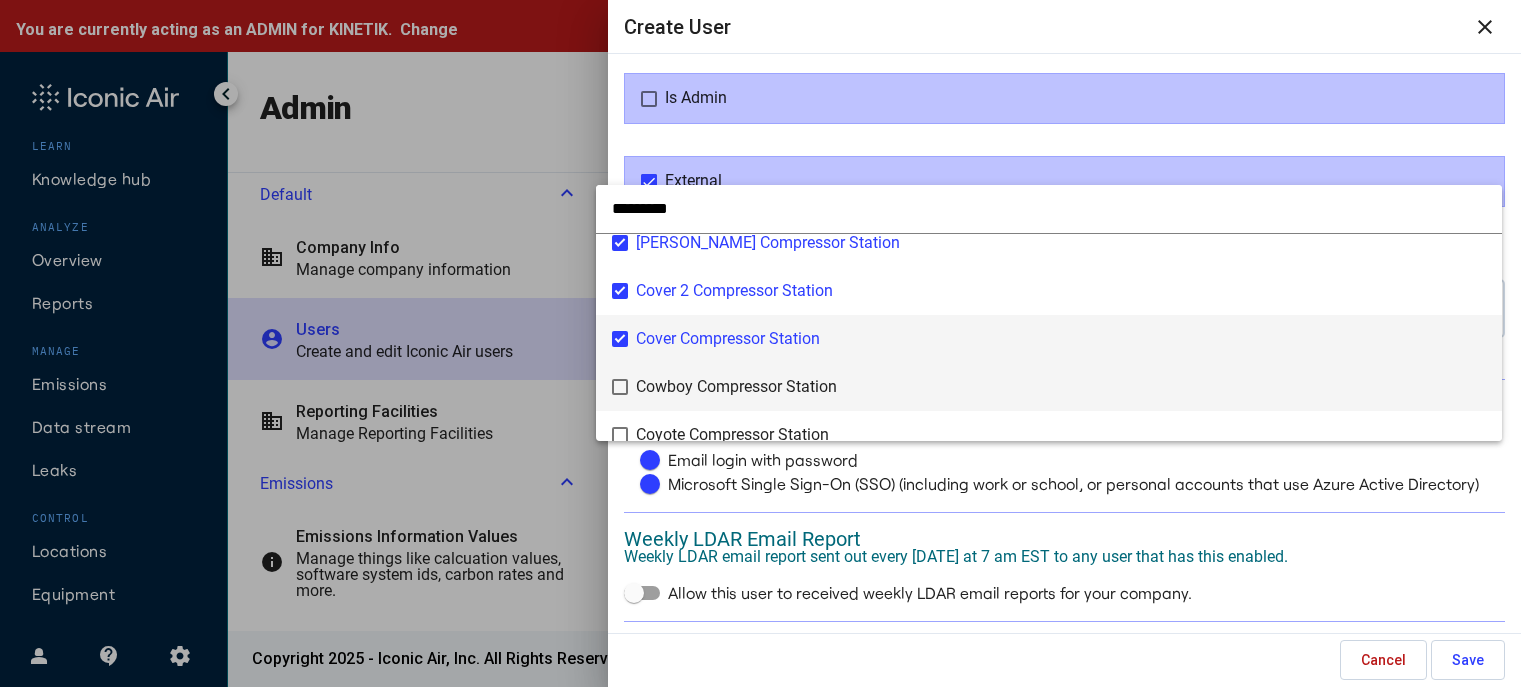 scroll, scrollTop: 1000, scrollLeft: 0, axis: vertical 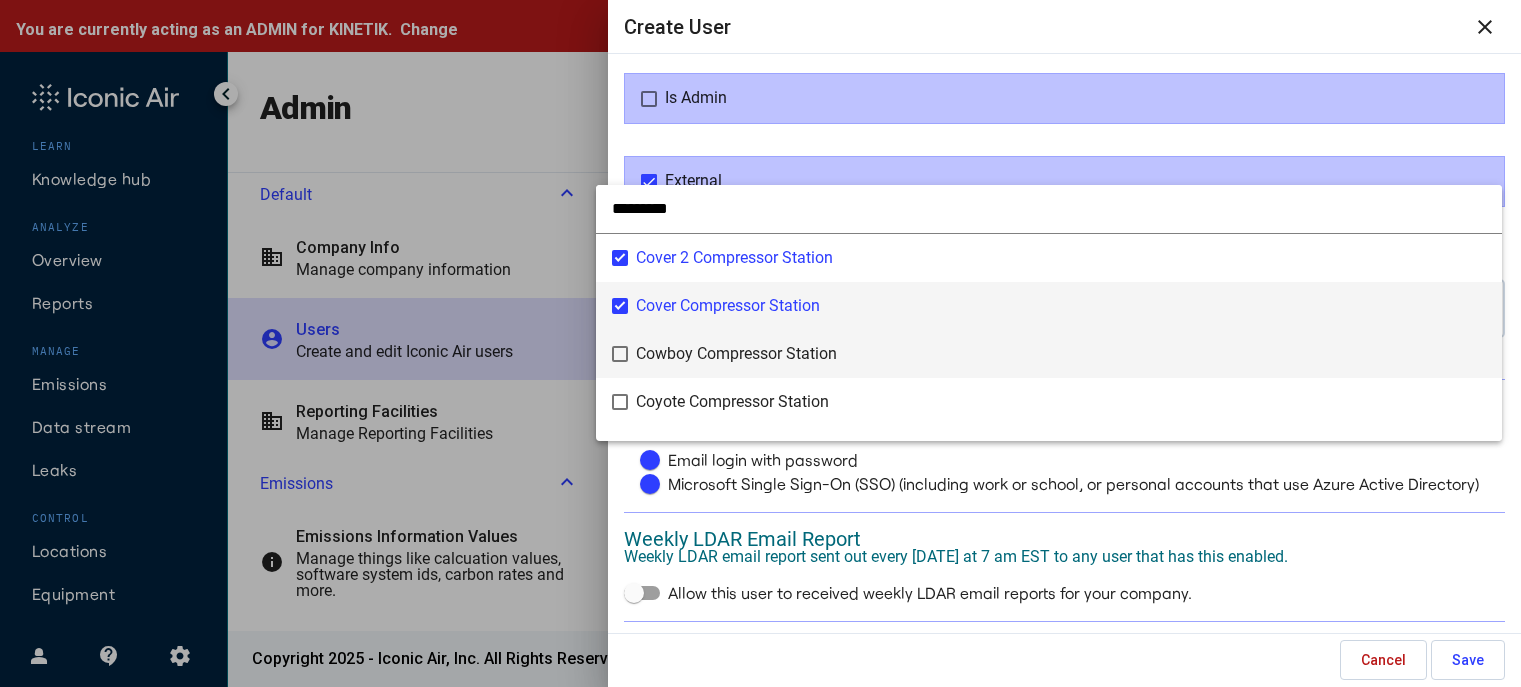 click on "Cowboy Compressor Station" at bounding box center (736, 352) 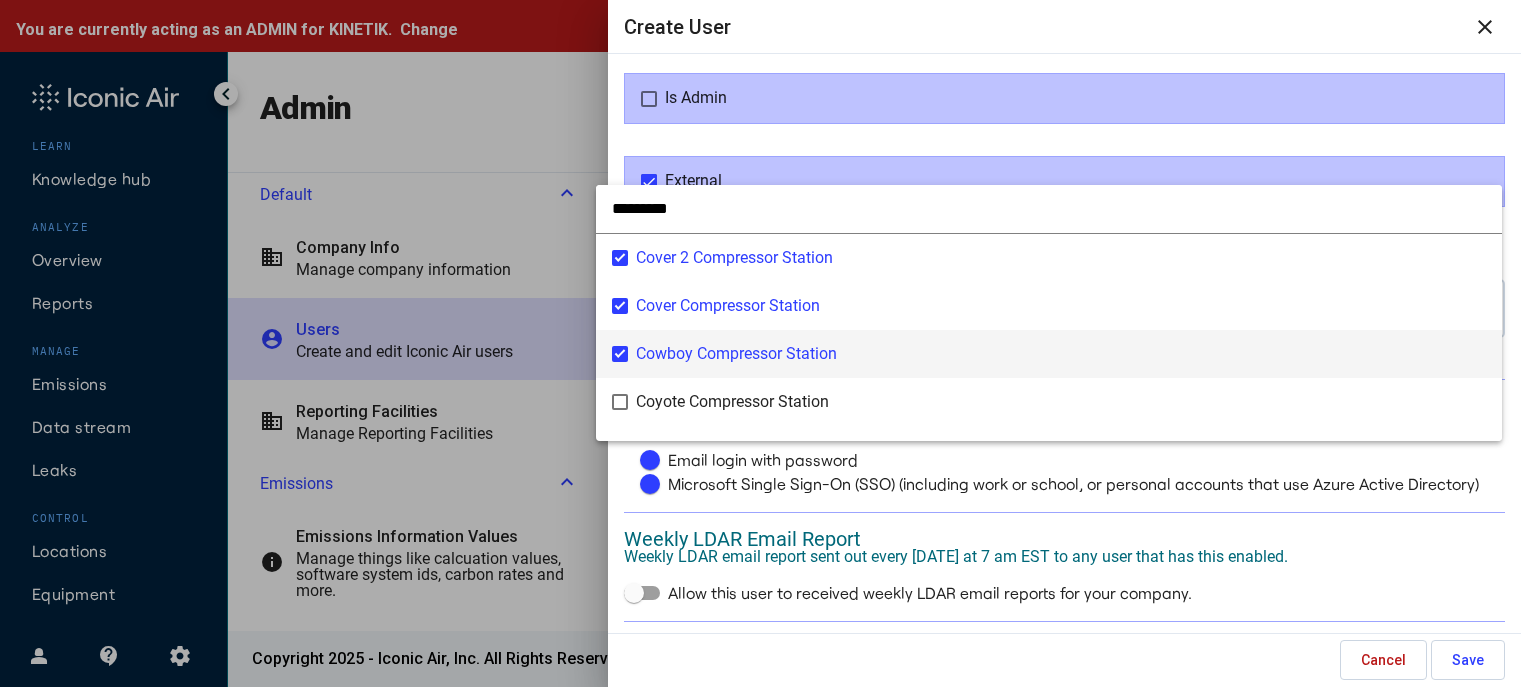 click at bounding box center [760, 343] 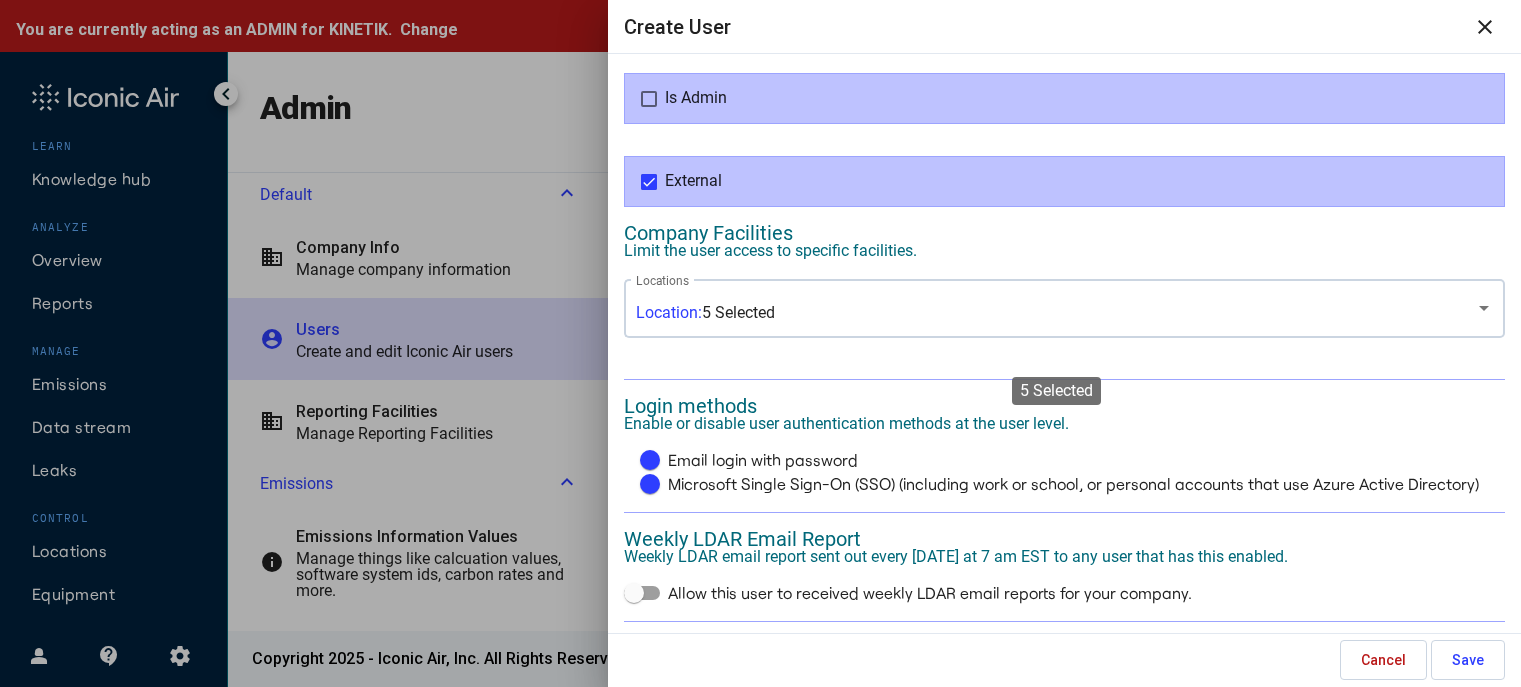 click on "Location:   5 Selected  Locations" at bounding box center (1064, 306) 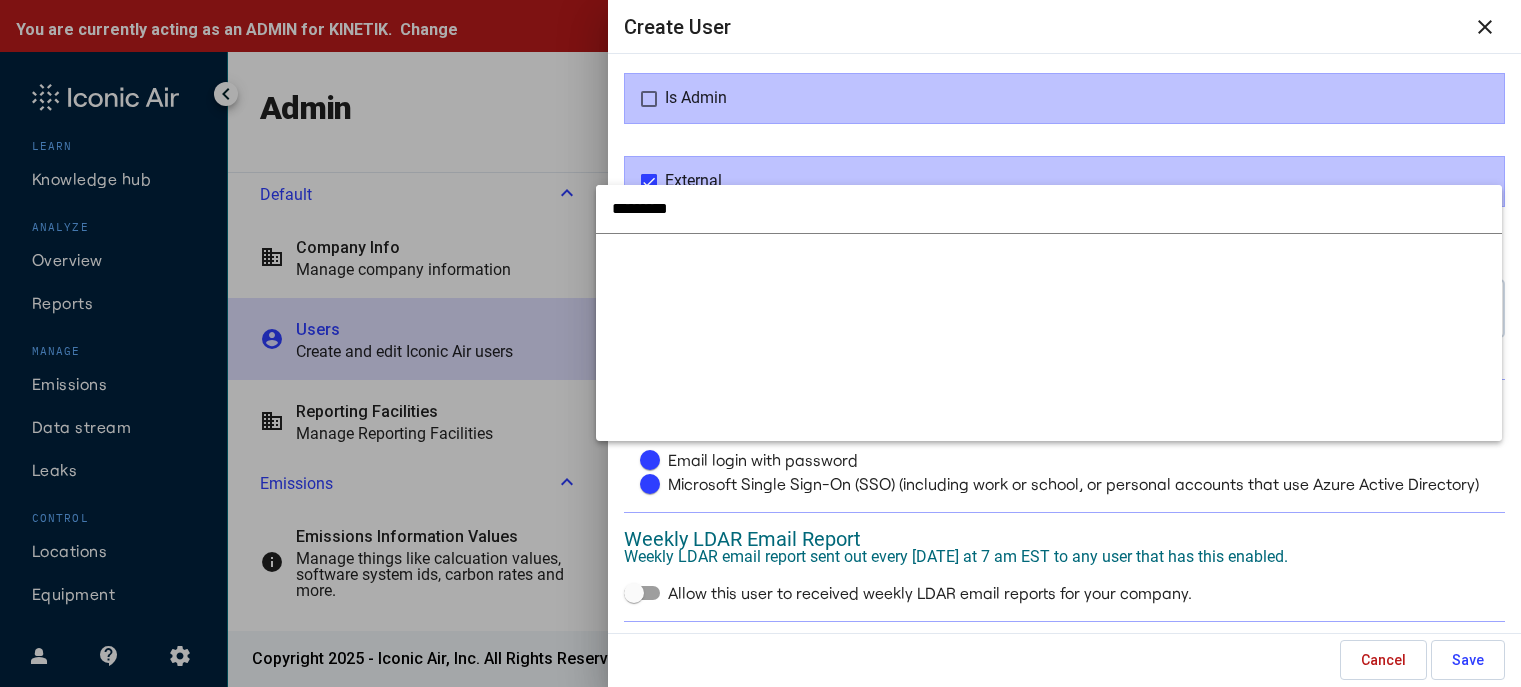 scroll, scrollTop: 35, scrollLeft: 0, axis: vertical 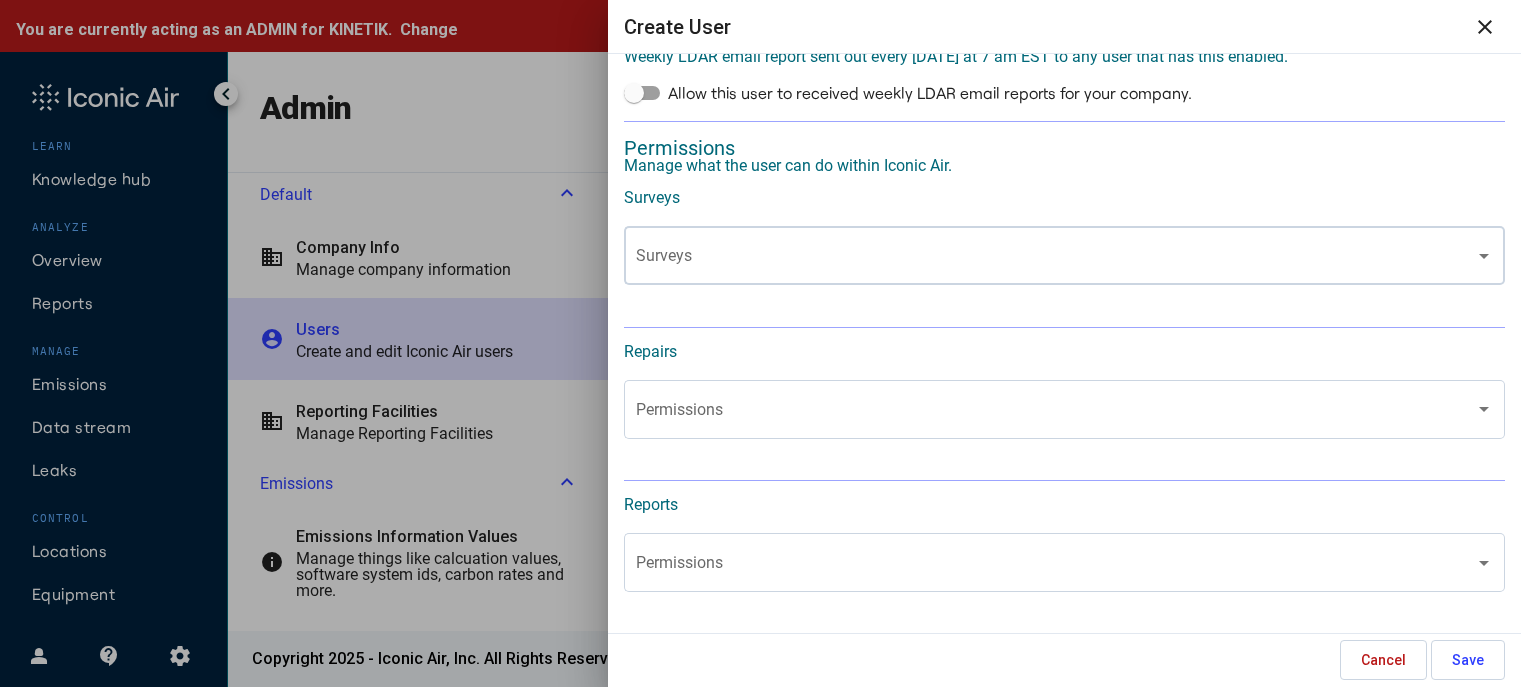 click at bounding box center (1056, 260) 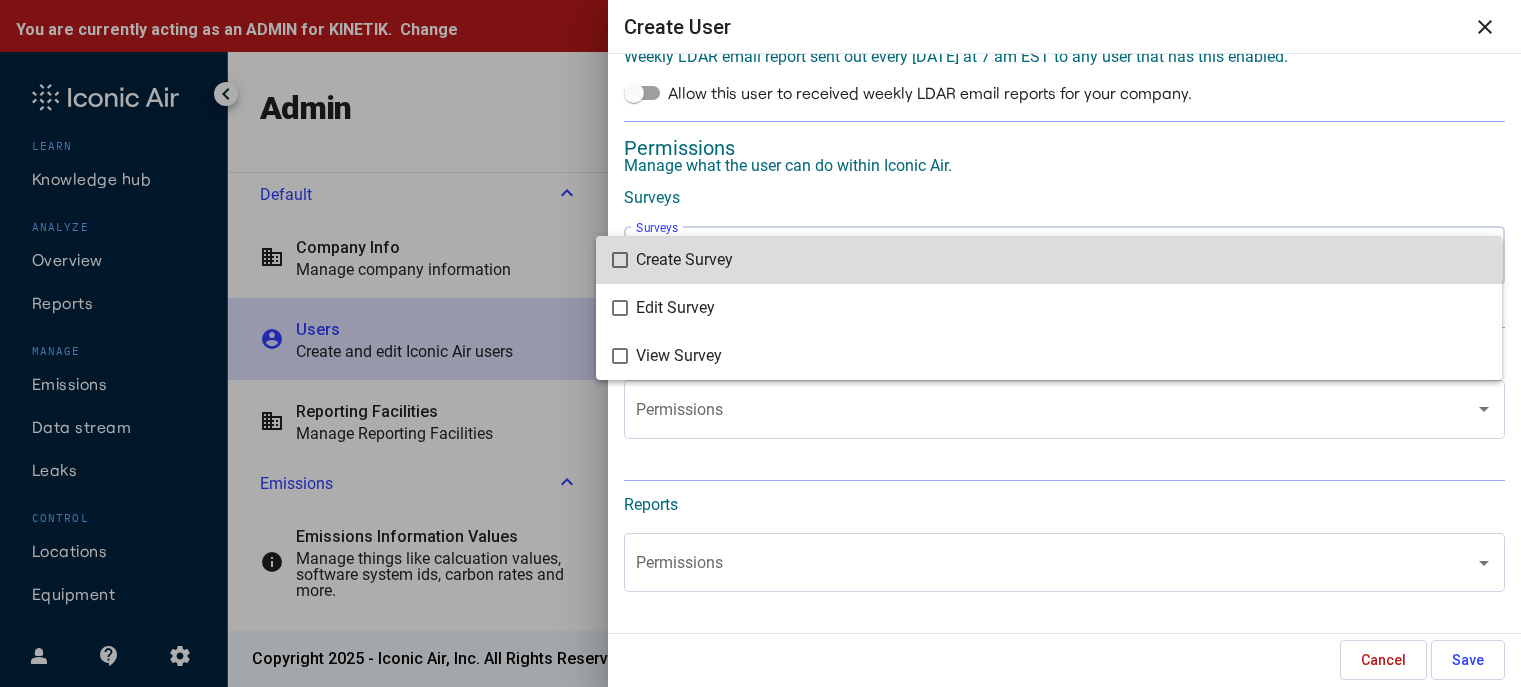 click on "Create Survey" at bounding box center (1061, 260) 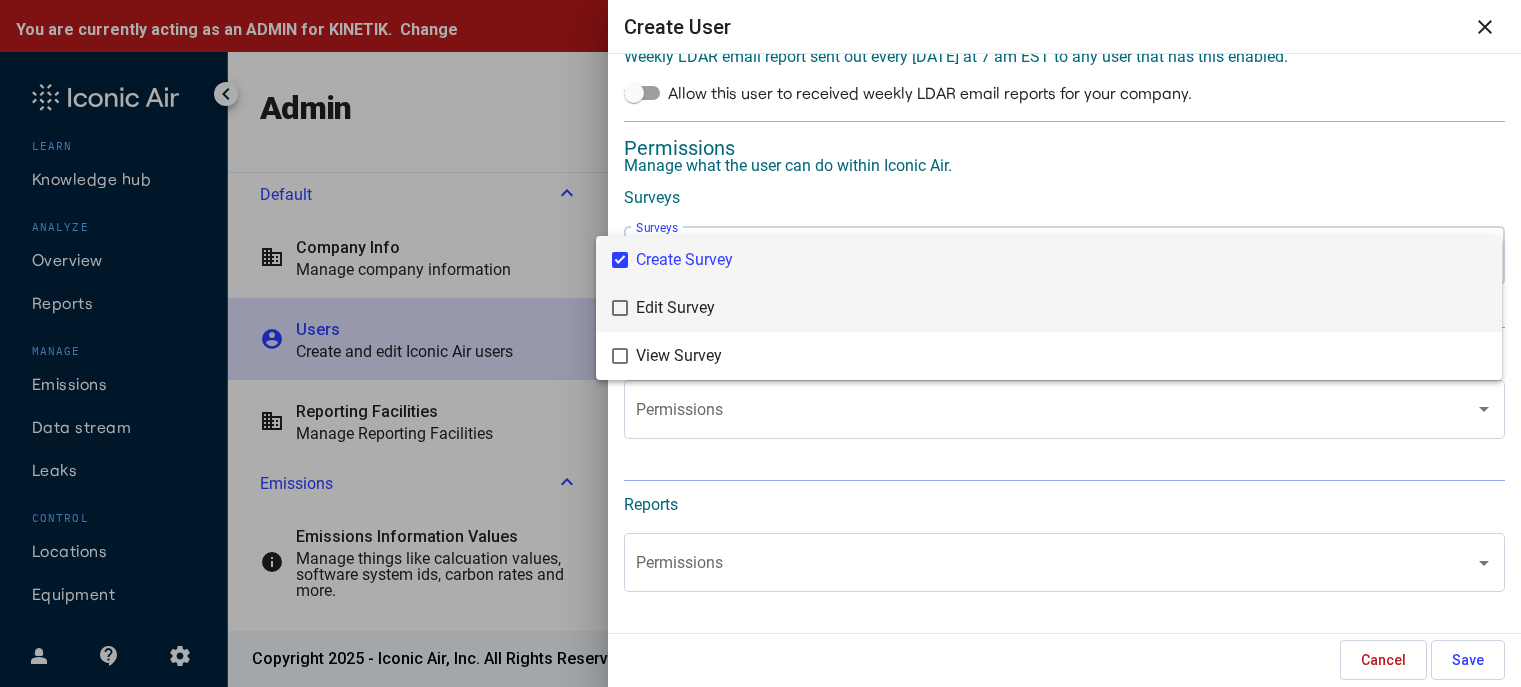 click on "Edit Survey" at bounding box center [1061, 308] 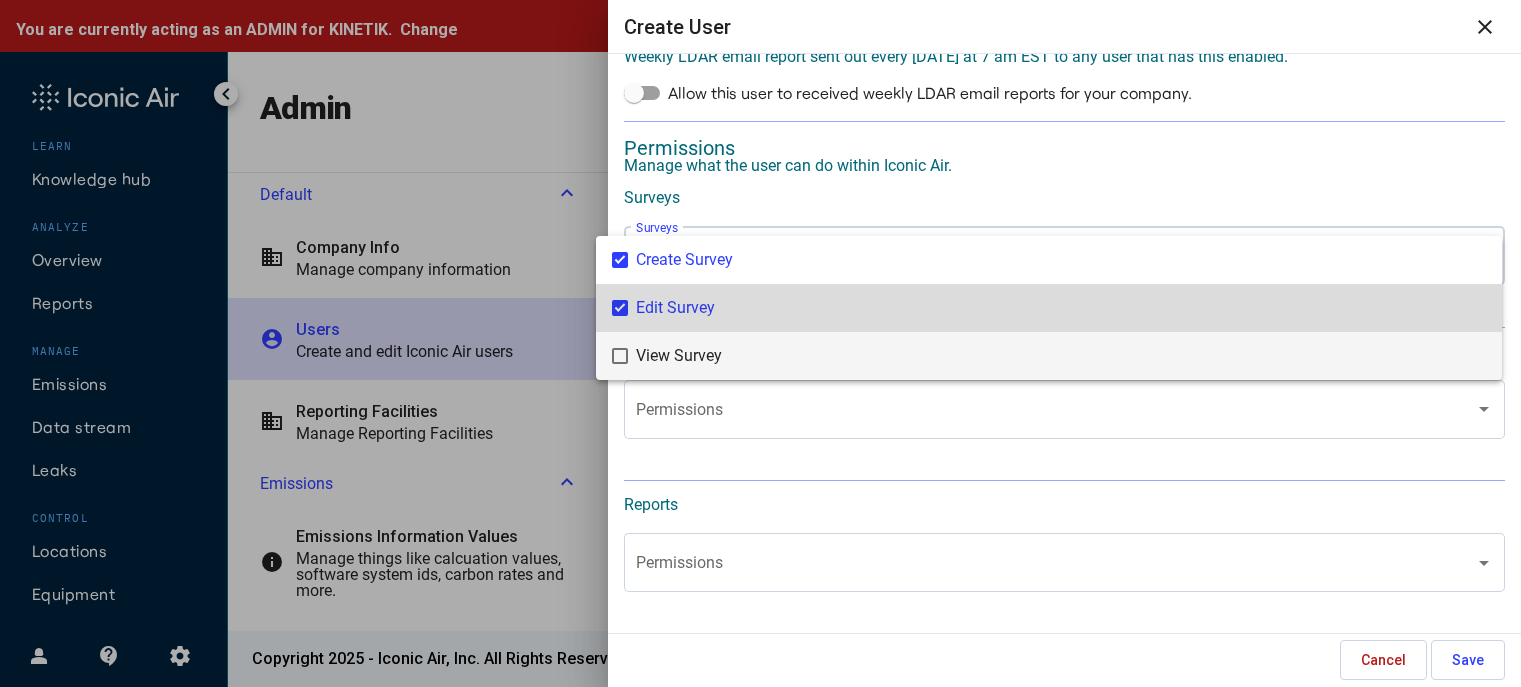 click on "View Survey" at bounding box center (1061, 356) 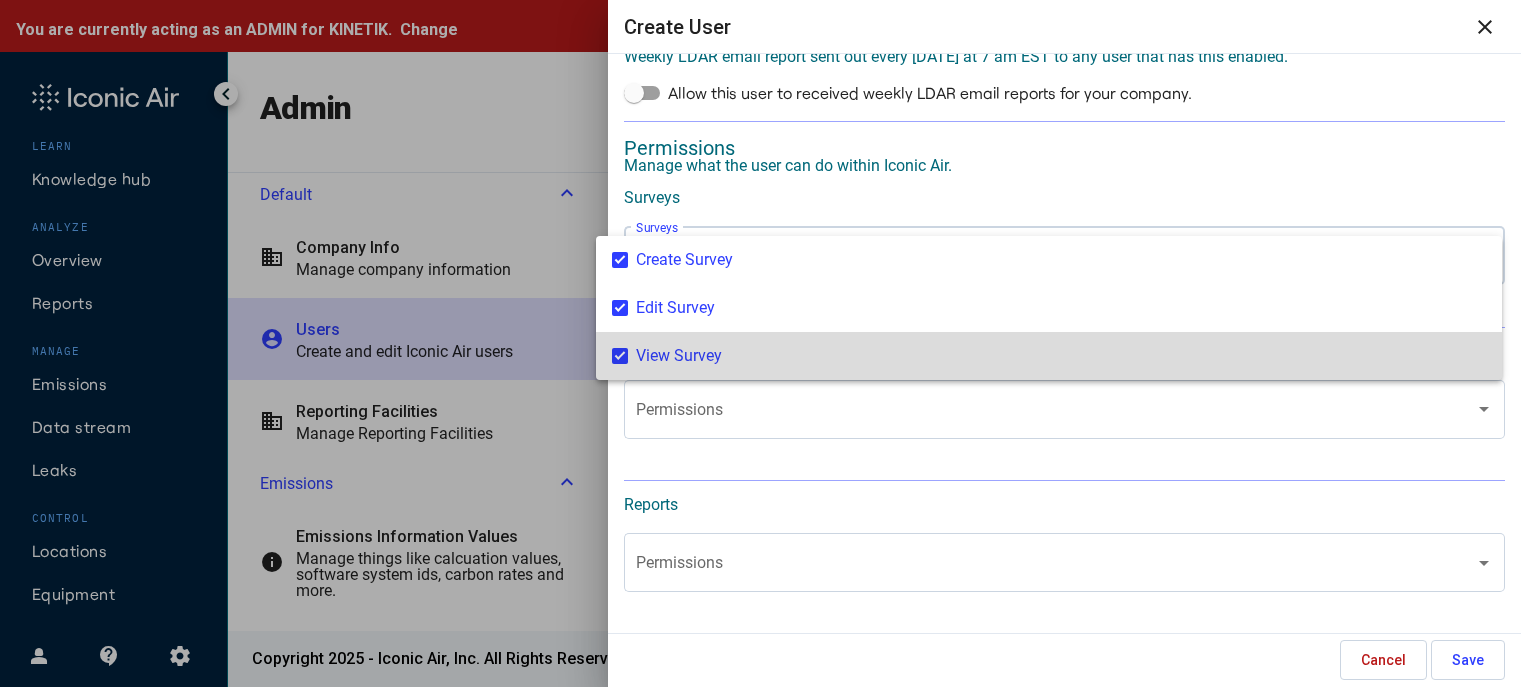 click at bounding box center [760, 343] 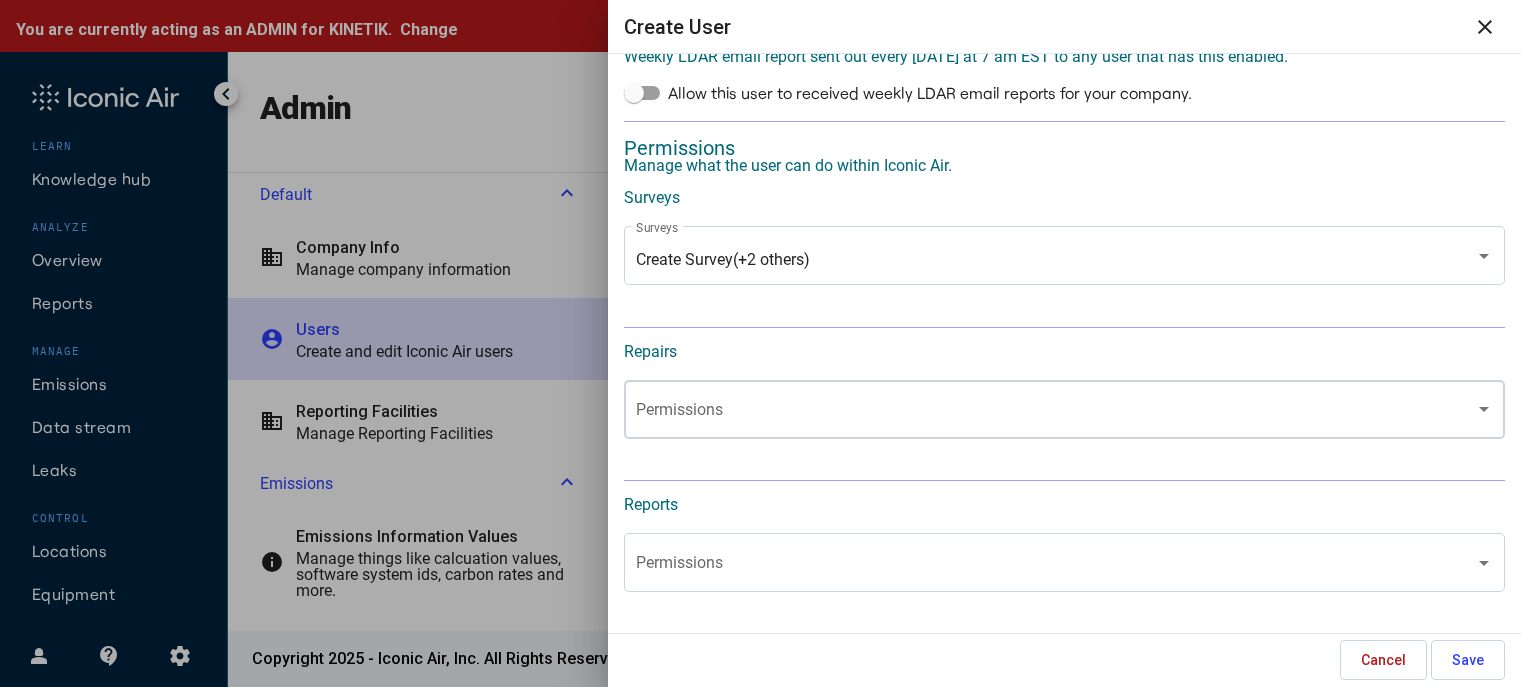 click at bounding box center (1056, 414) 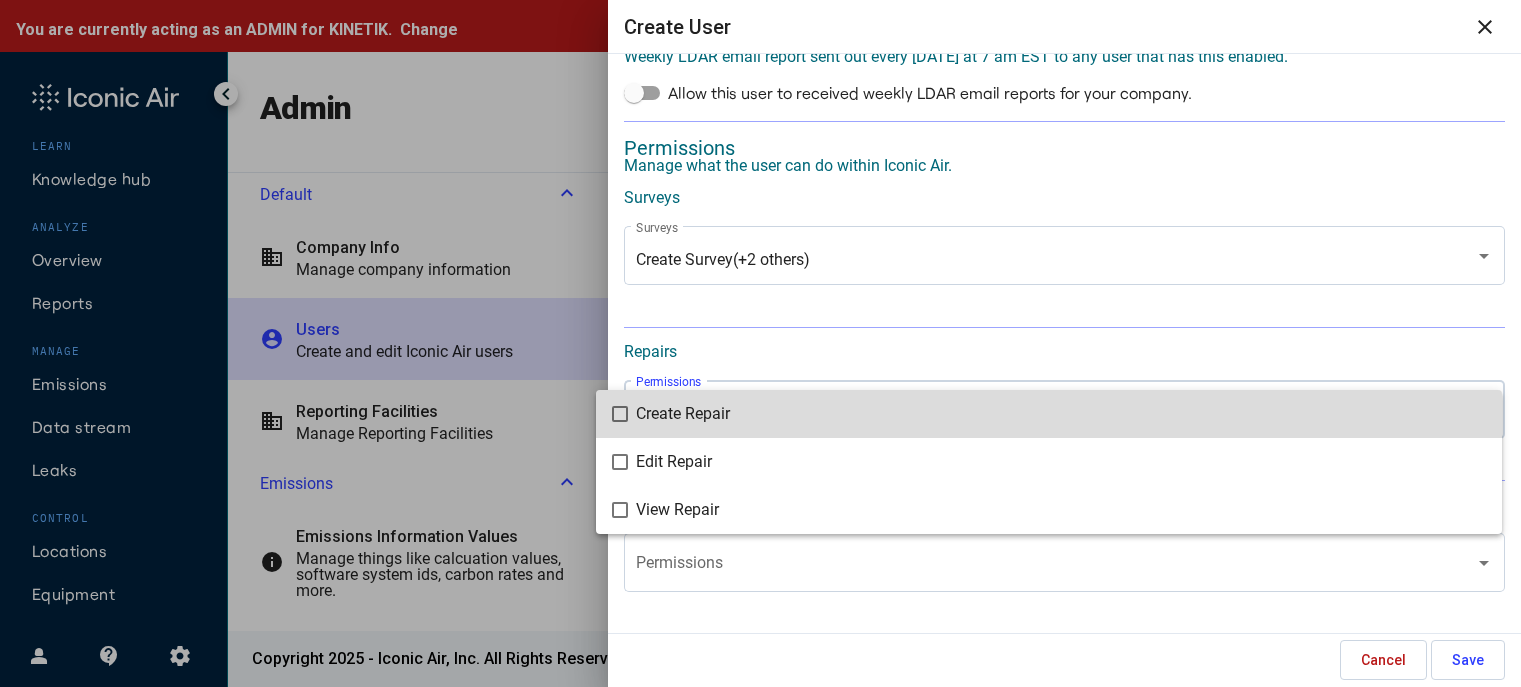 click on "Create Repair" at bounding box center [1061, 414] 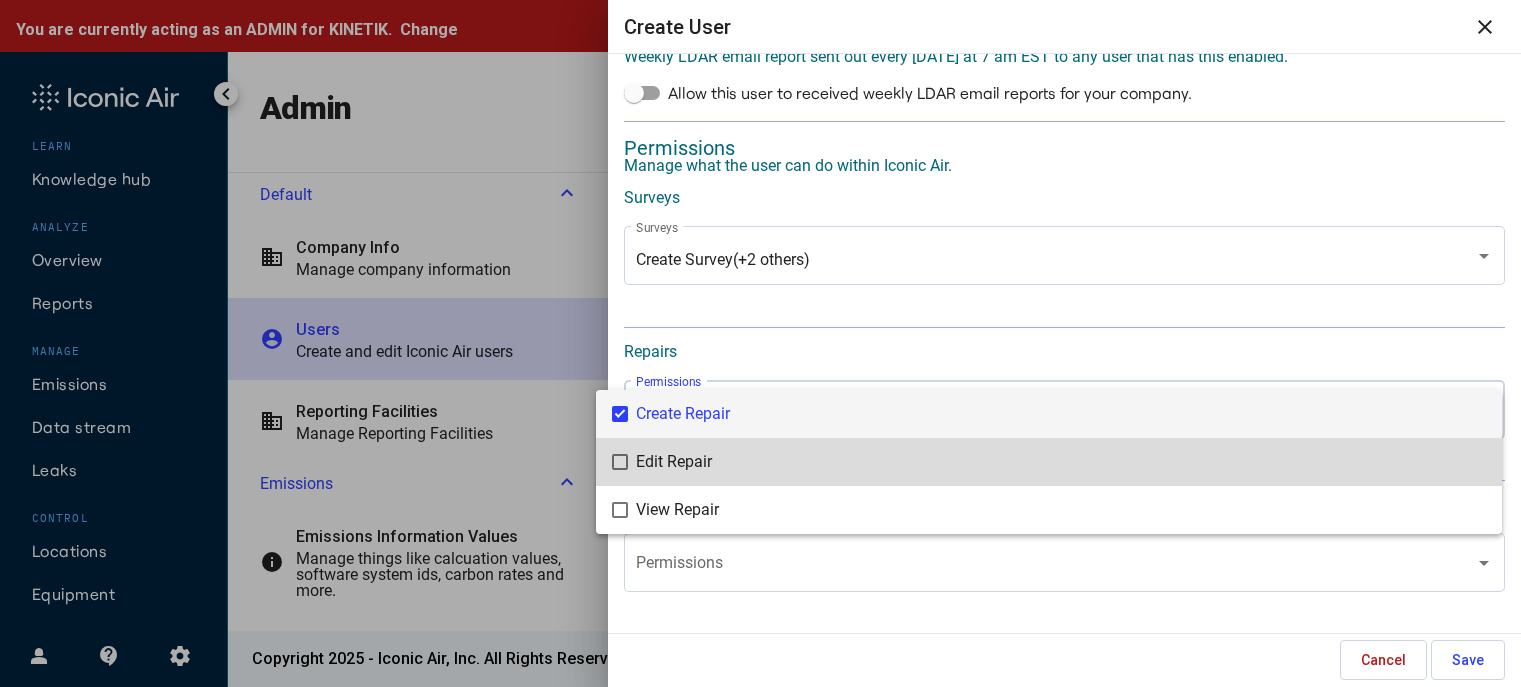 click on "Edit Repair" at bounding box center (1061, 462) 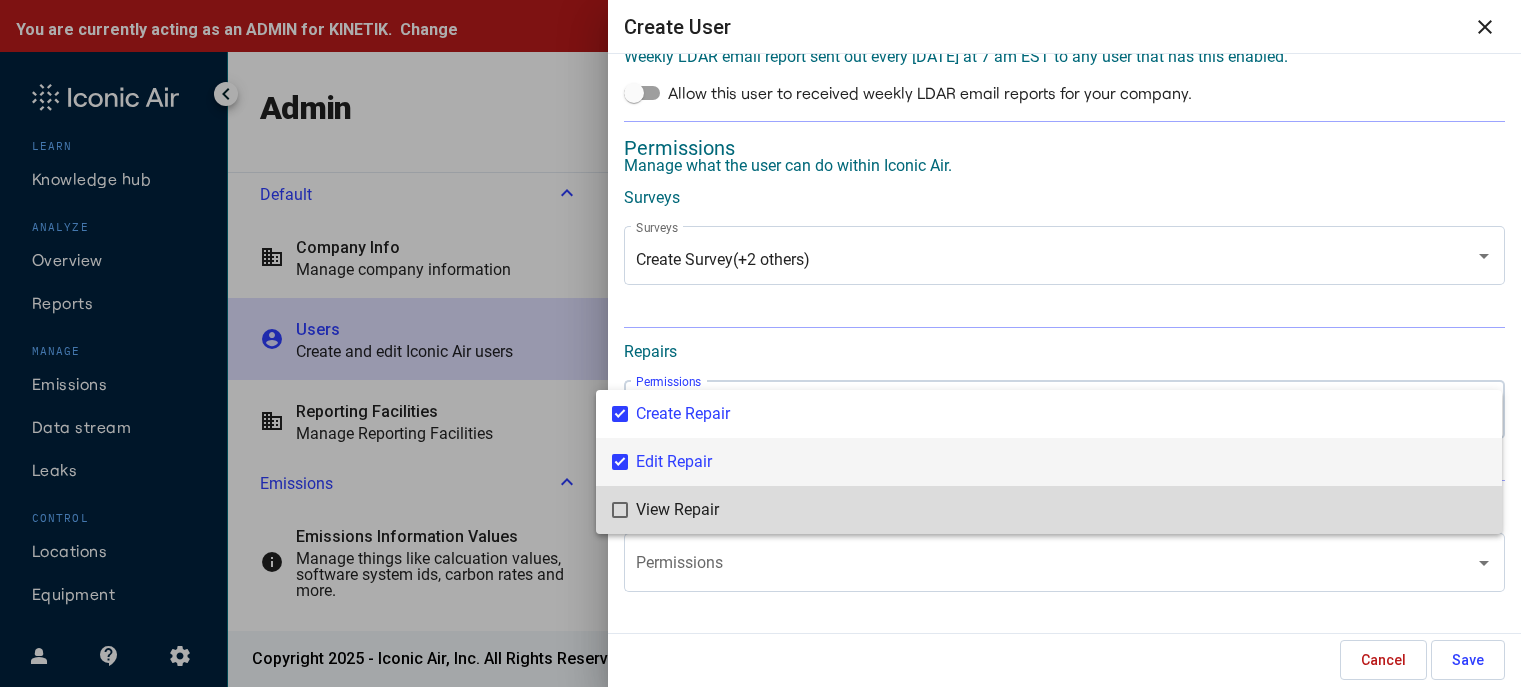 click on "View Repair" at bounding box center (1061, 510) 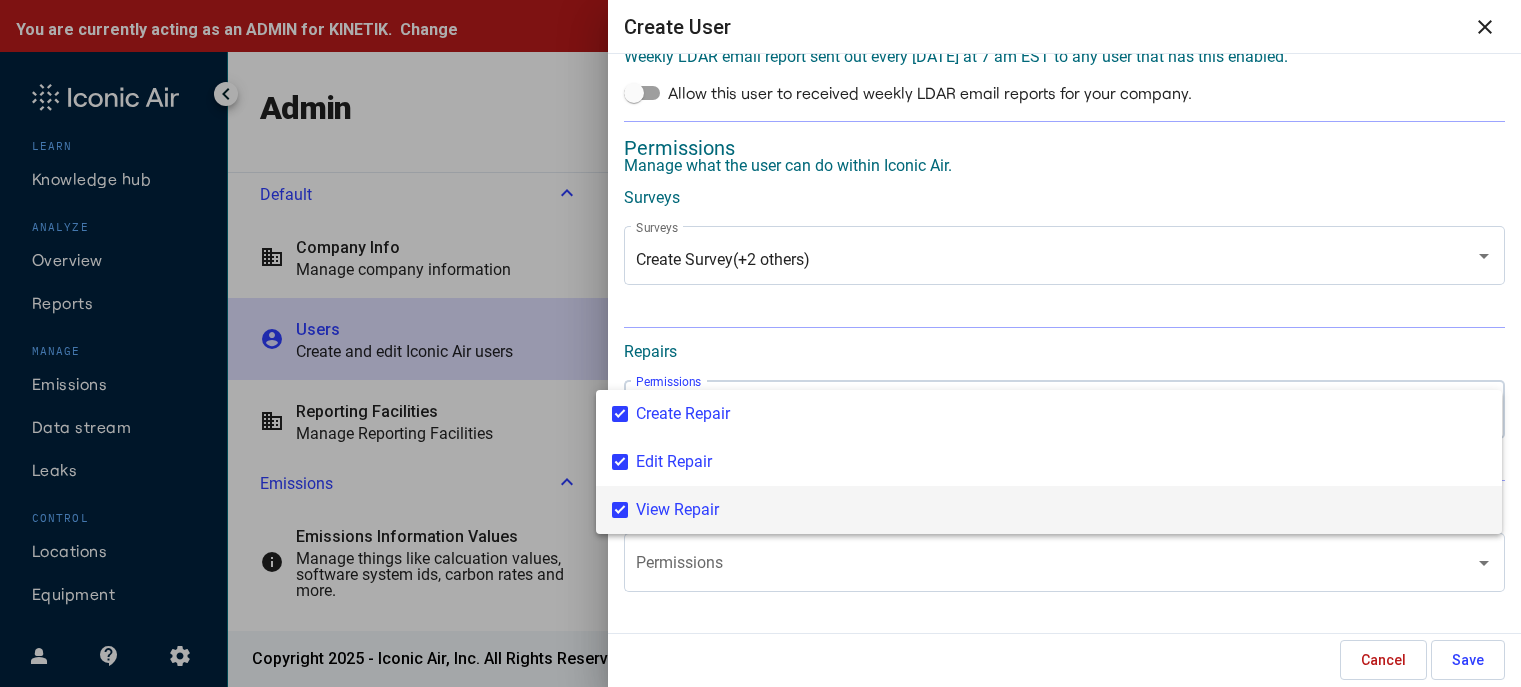 click at bounding box center [760, 343] 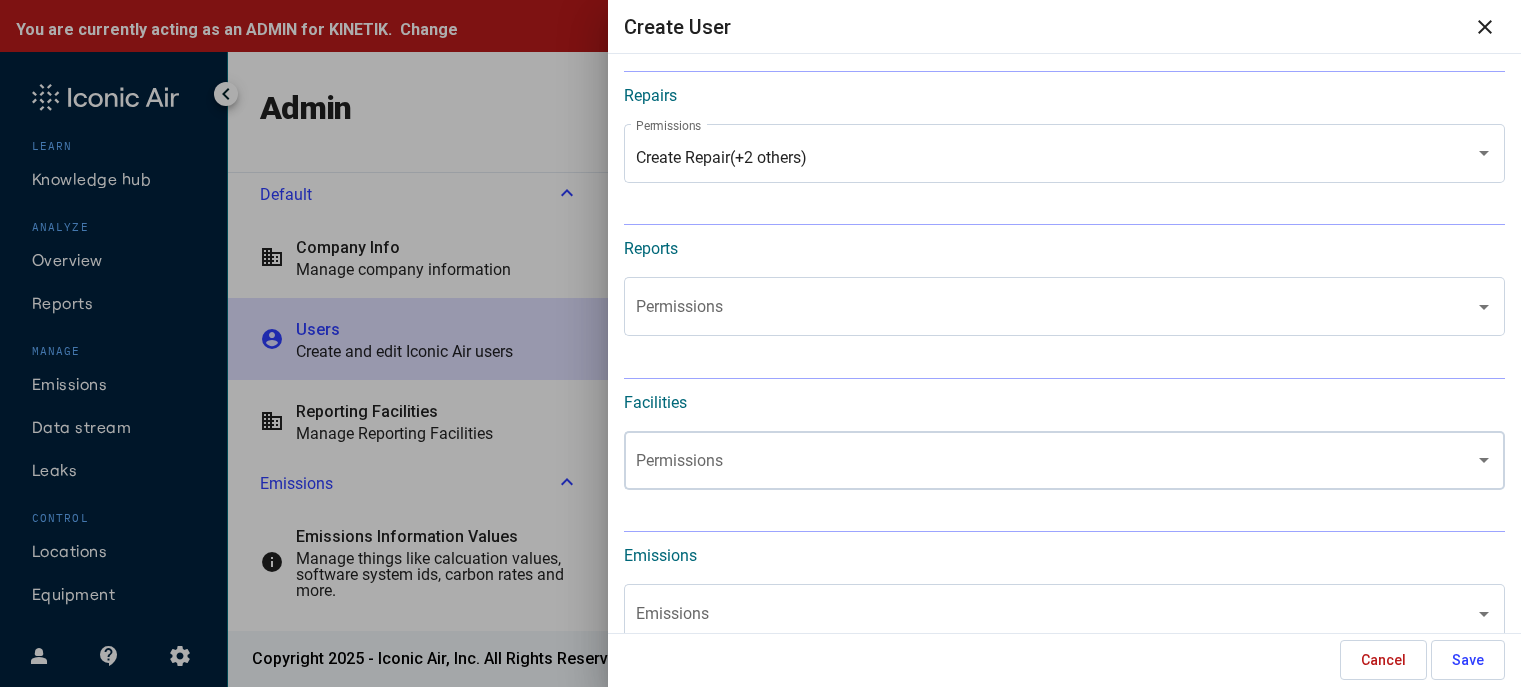scroll, scrollTop: 1200, scrollLeft: 0, axis: vertical 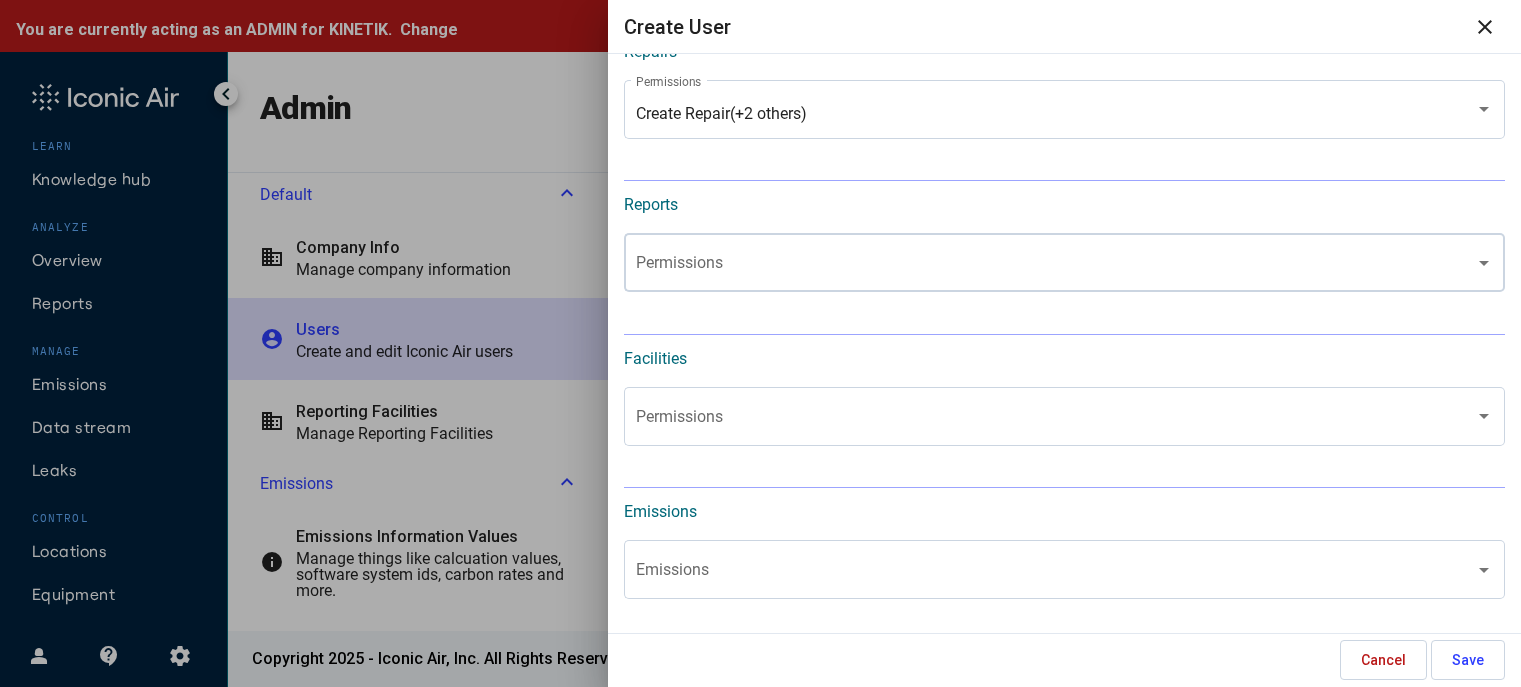 click on "Permissions" at bounding box center [1064, 260] 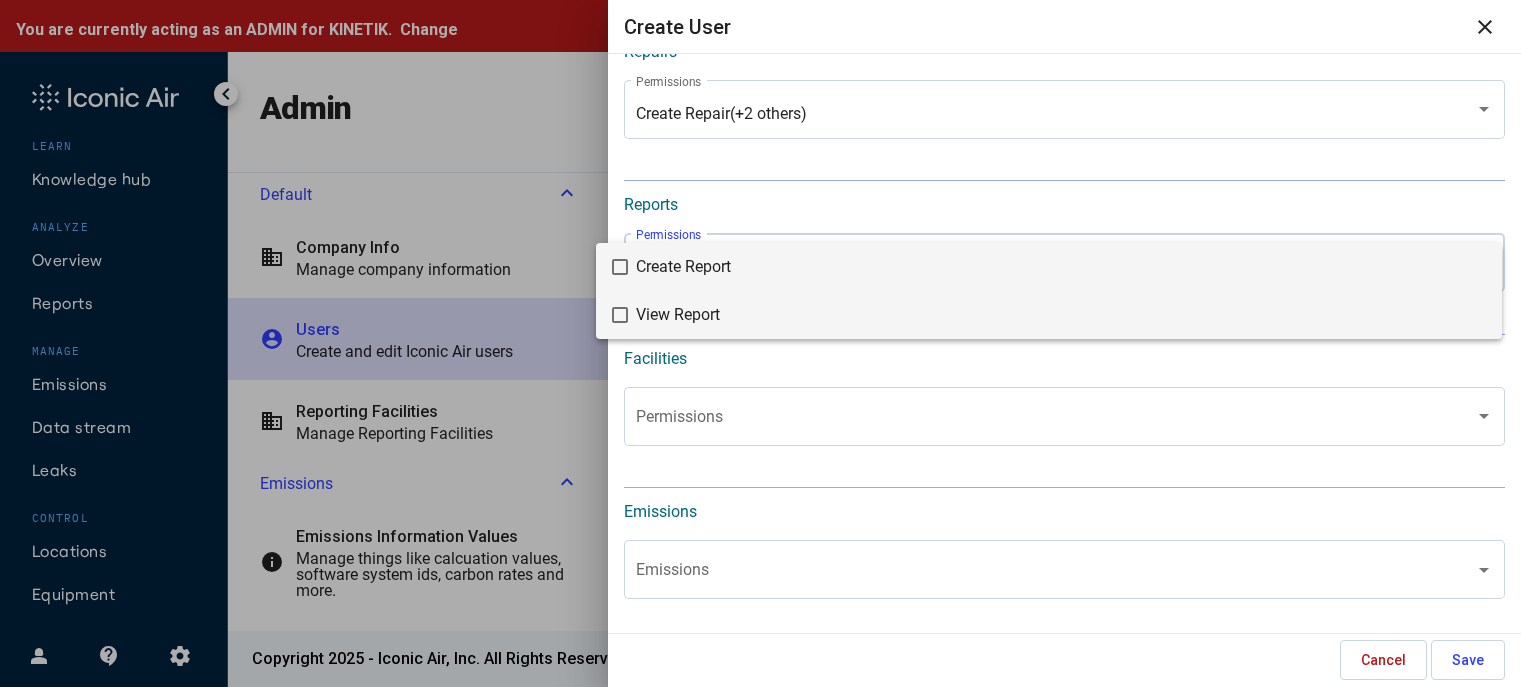 drag, startPoint x: 724, startPoint y: 272, endPoint x: 720, endPoint y: 310, distance: 38.209946 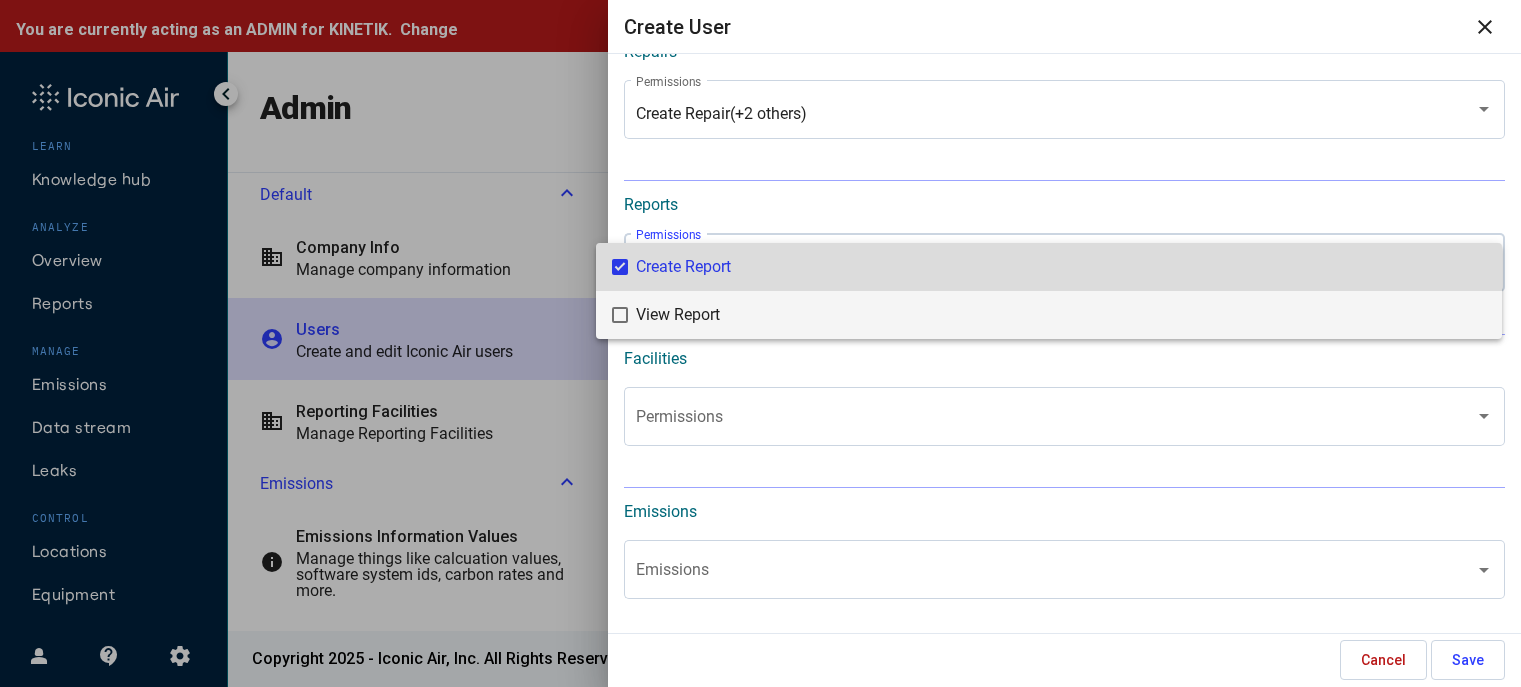 click on "View Report" at bounding box center [1061, 315] 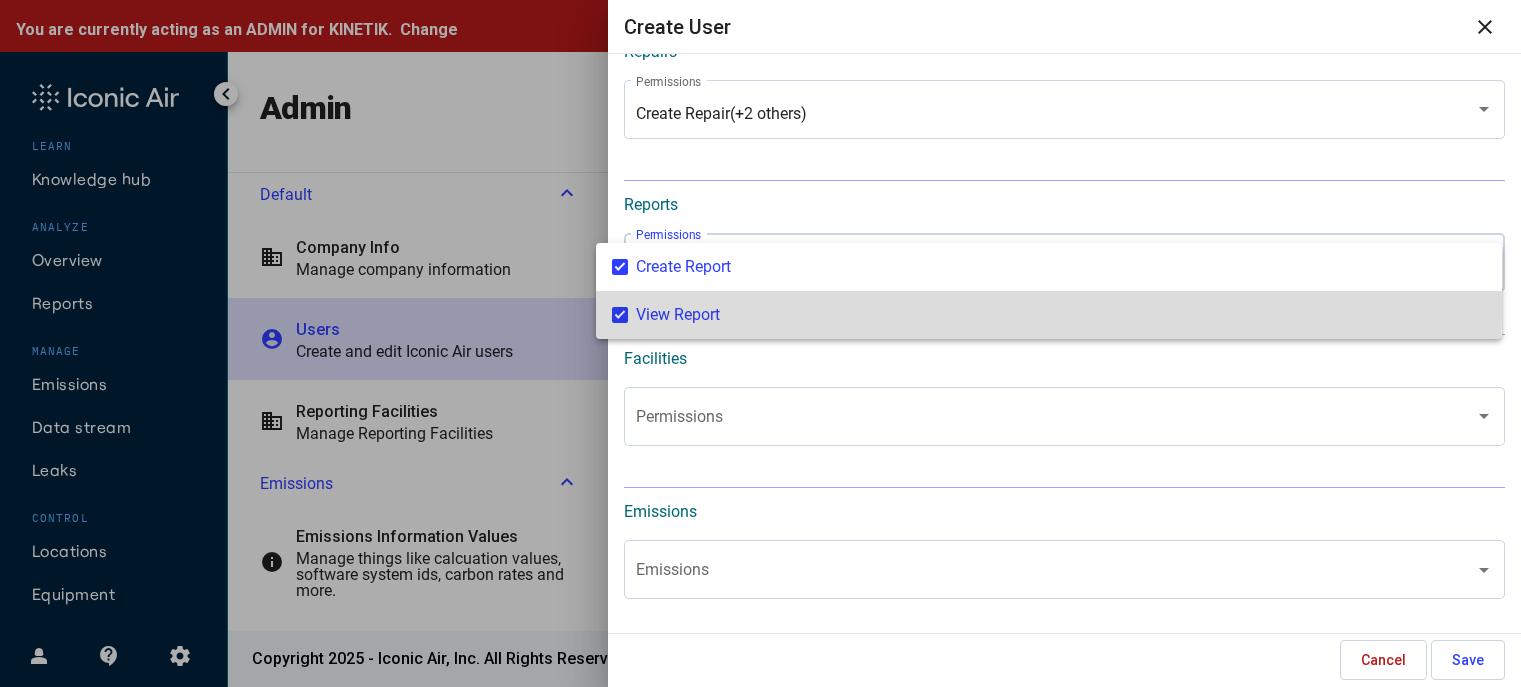 click at bounding box center [760, 343] 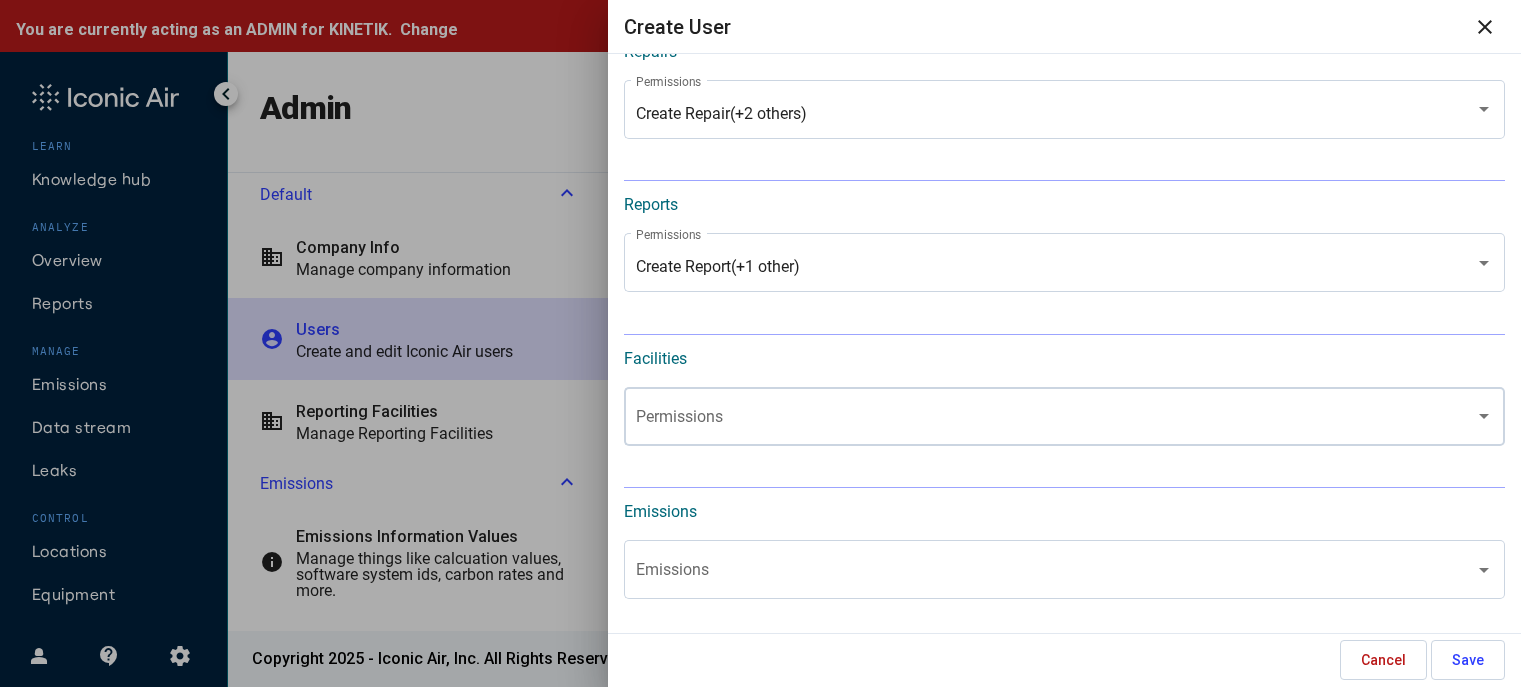 click at bounding box center [1056, 421] 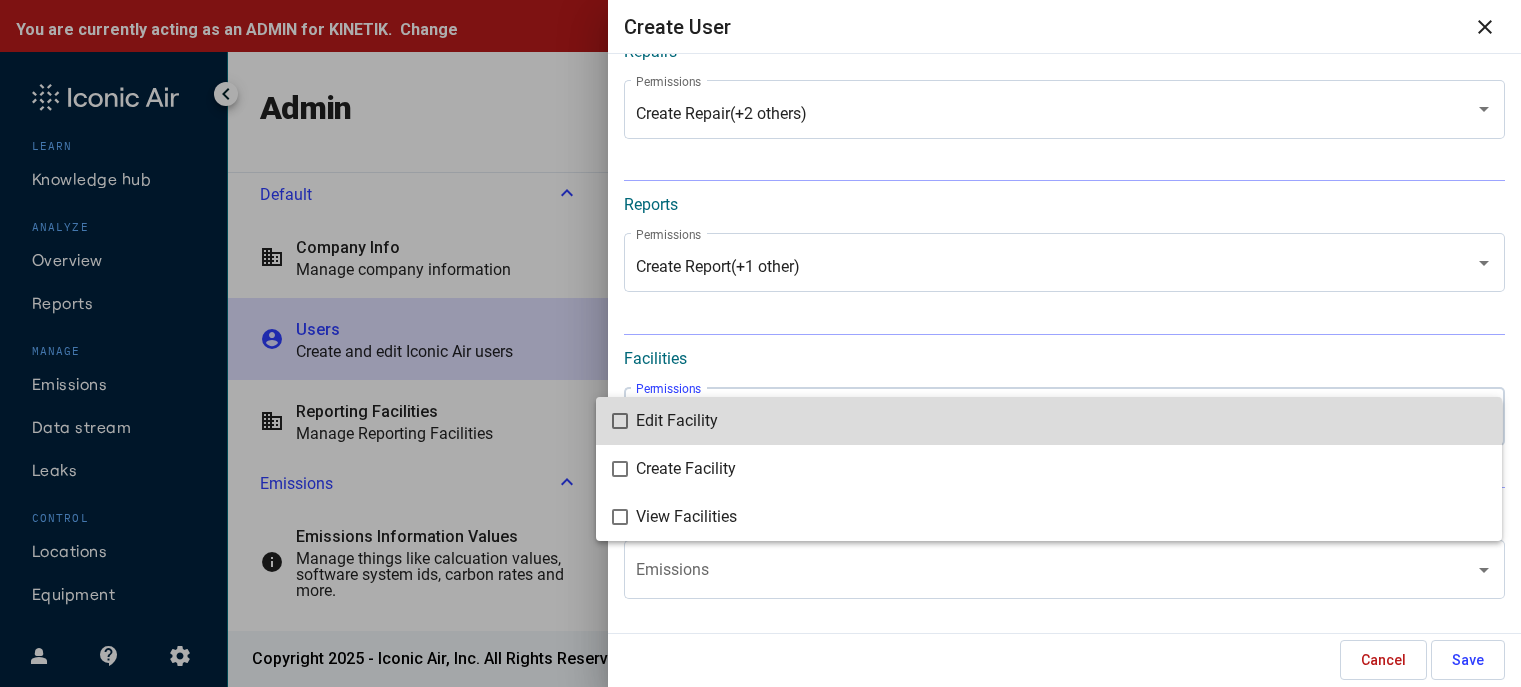 click on "Edit Facility" at bounding box center [1061, 421] 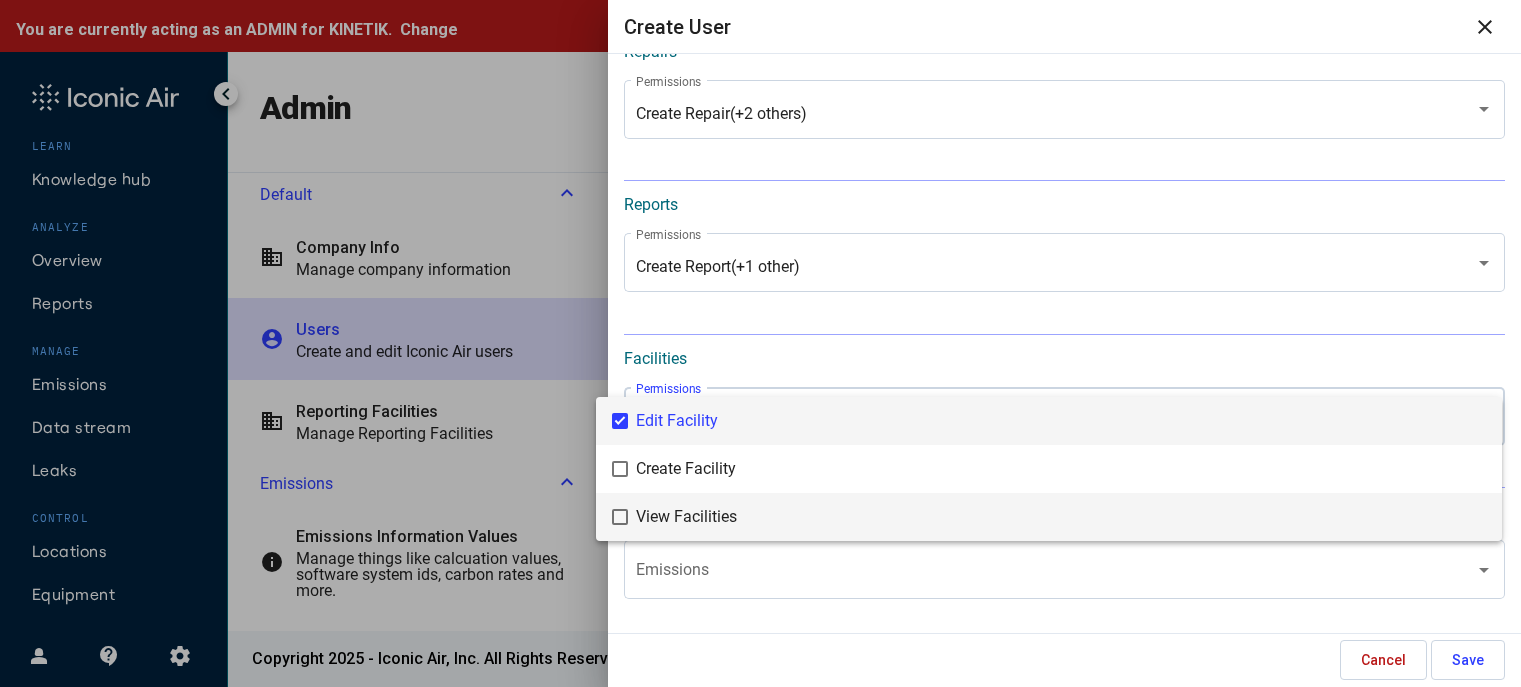 click on "View Facilities" at bounding box center (1061, 517) 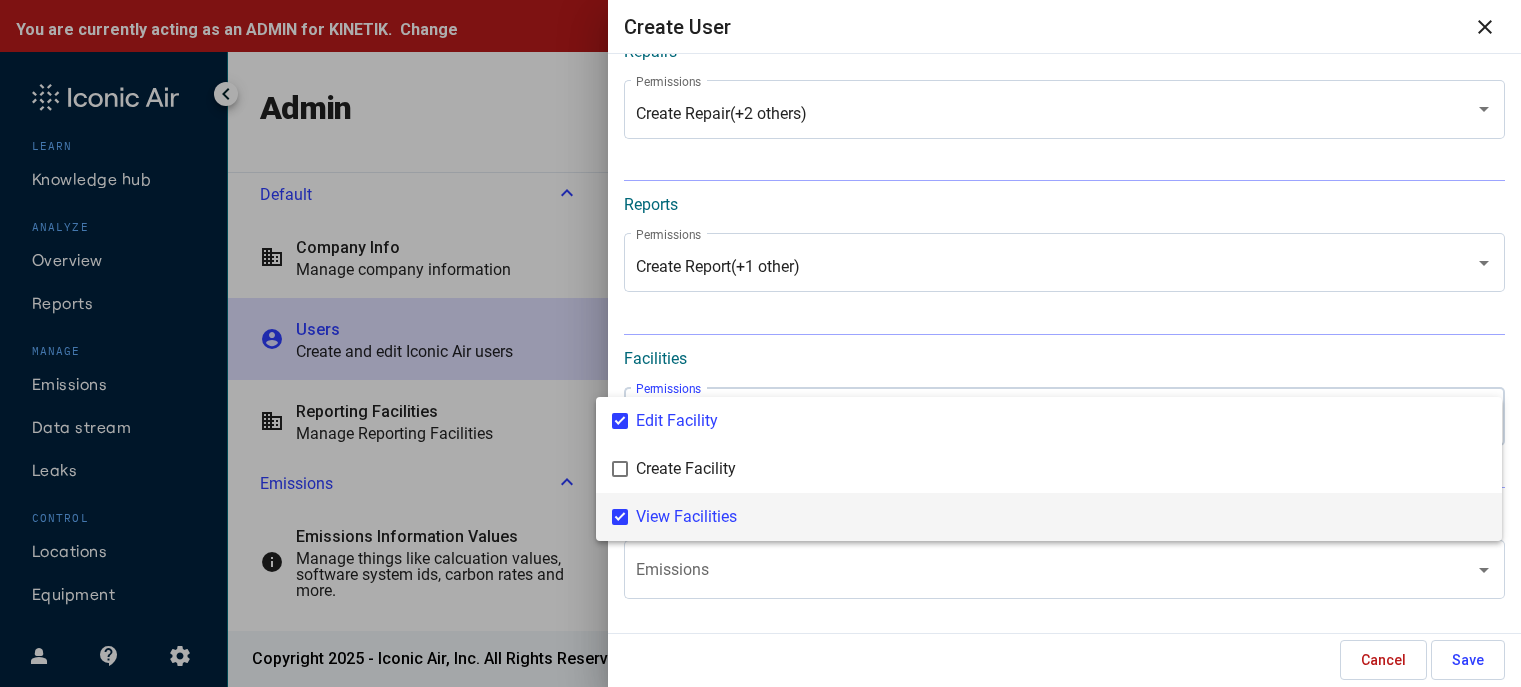 click at bounding box center [760, 343] 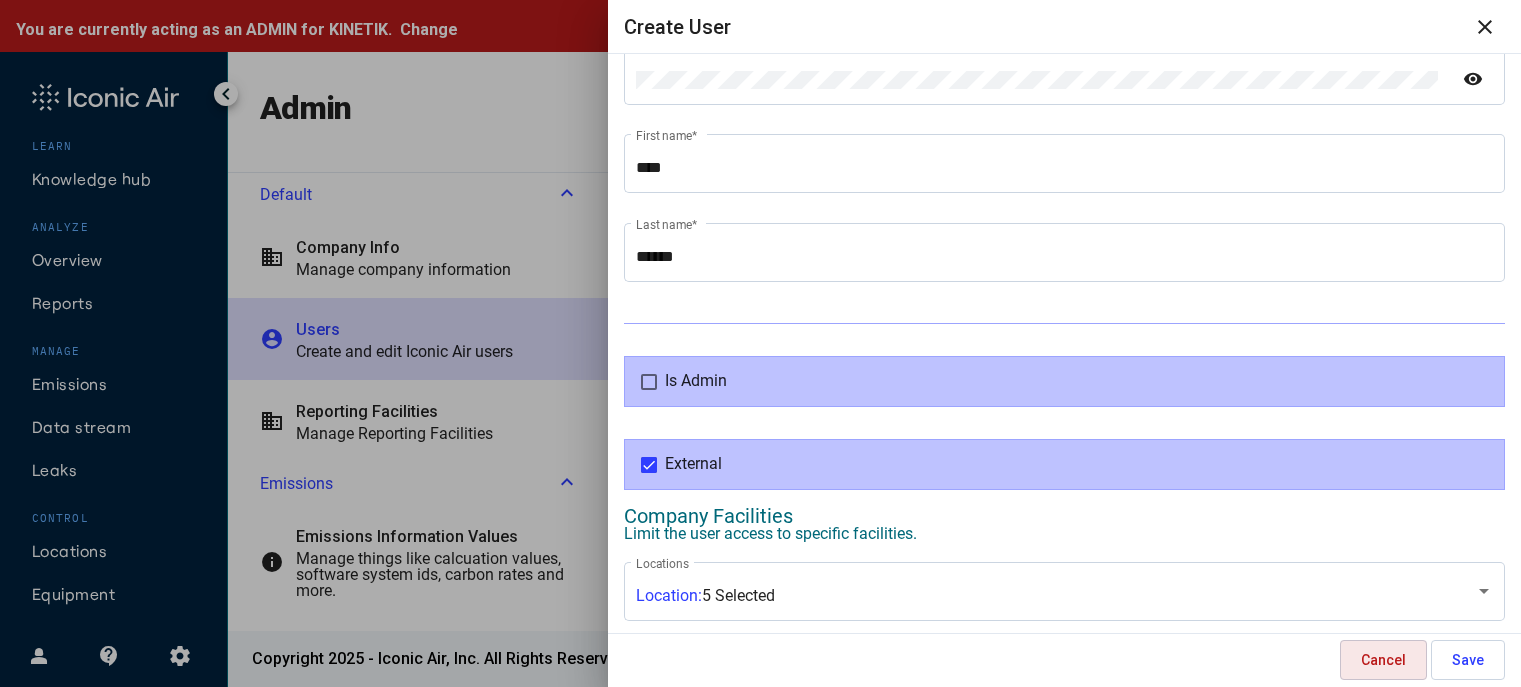 scroll, scrollTop: 78, scrollLeft: 0, axis: vertical 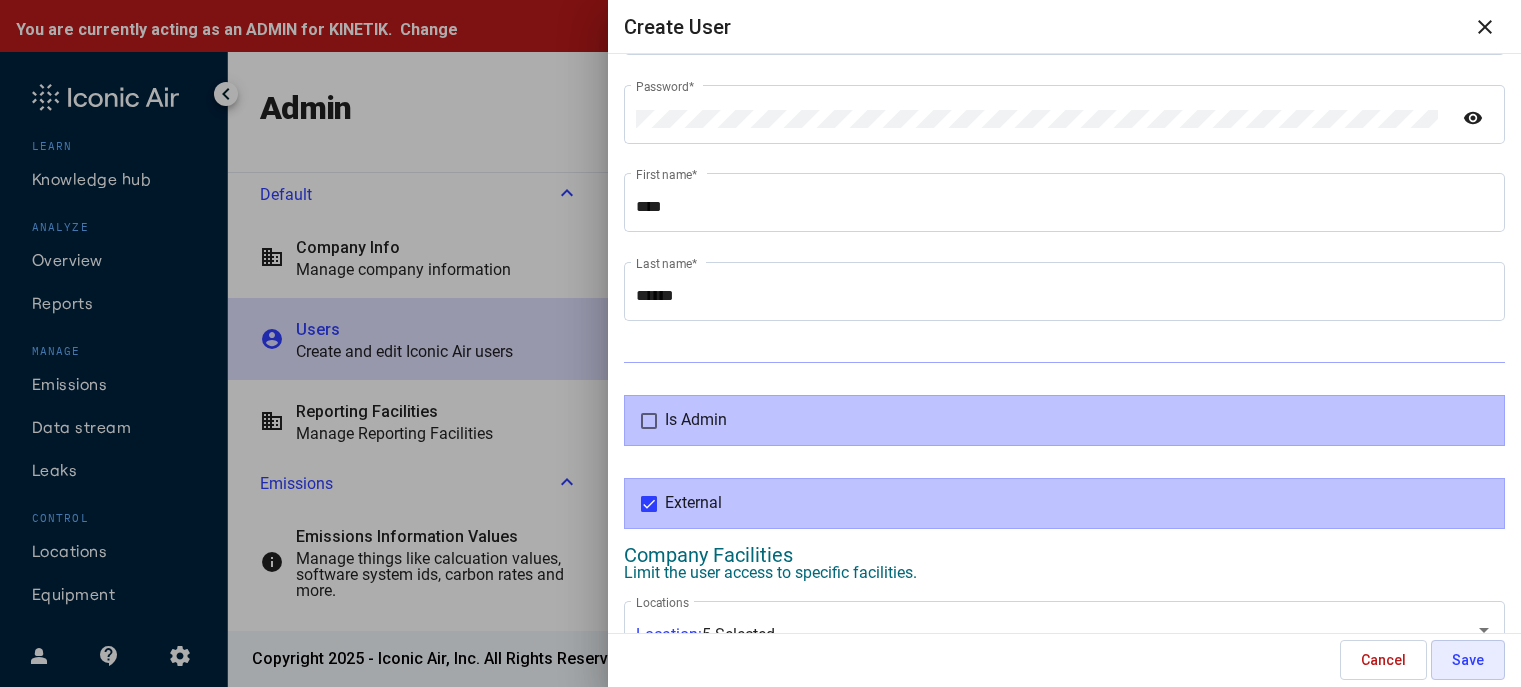click on "Save" at bounding box center (1468, 660) 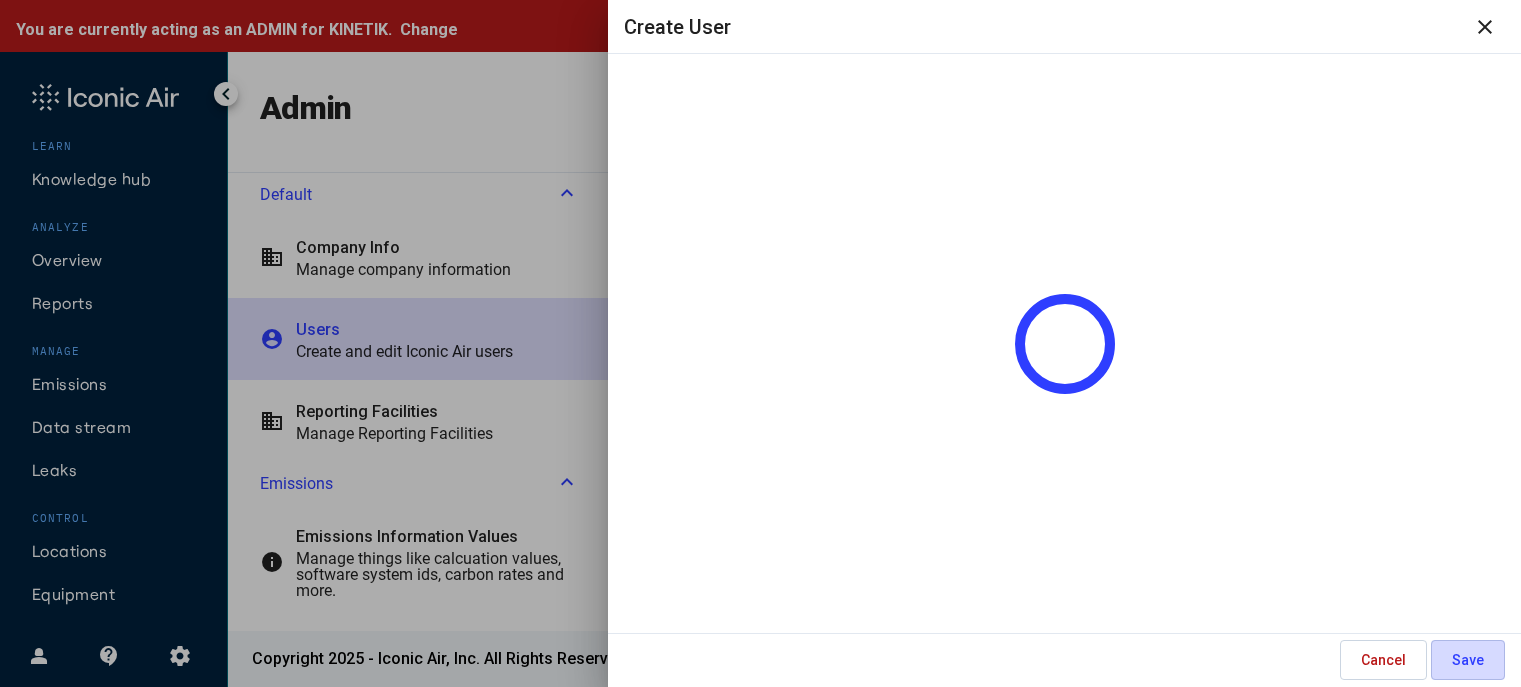 scroll, scrollTop: 0, scrollLeft: 0, axis: both 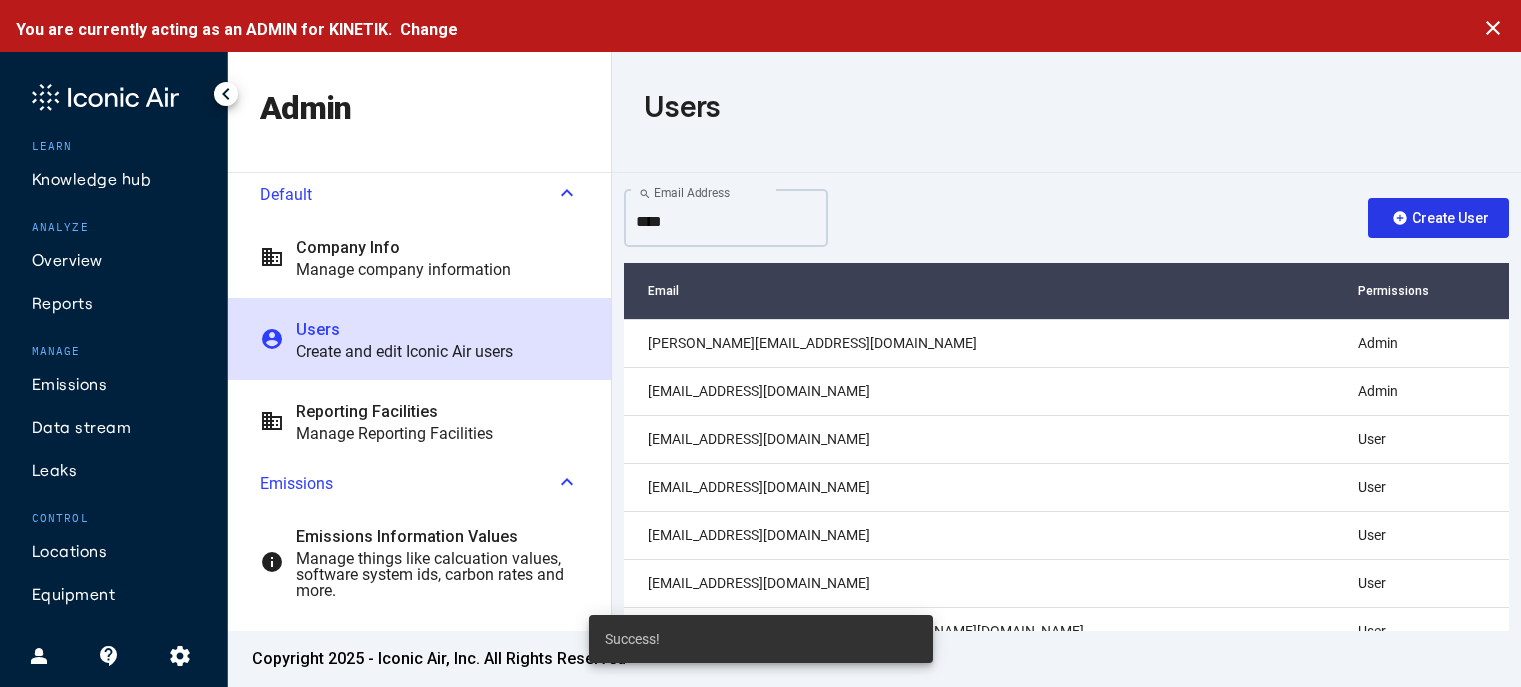 click on "***" at bounding box center (726, 222) 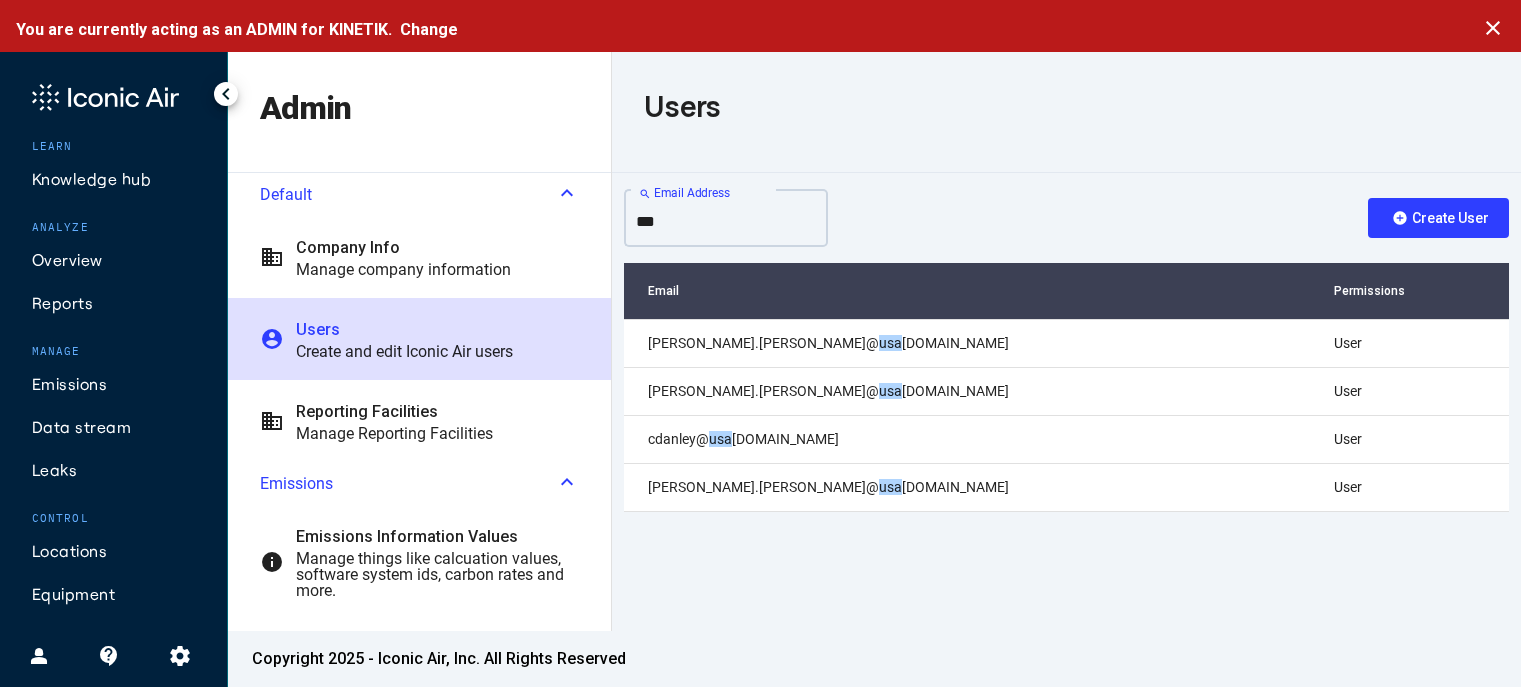 type on "***" 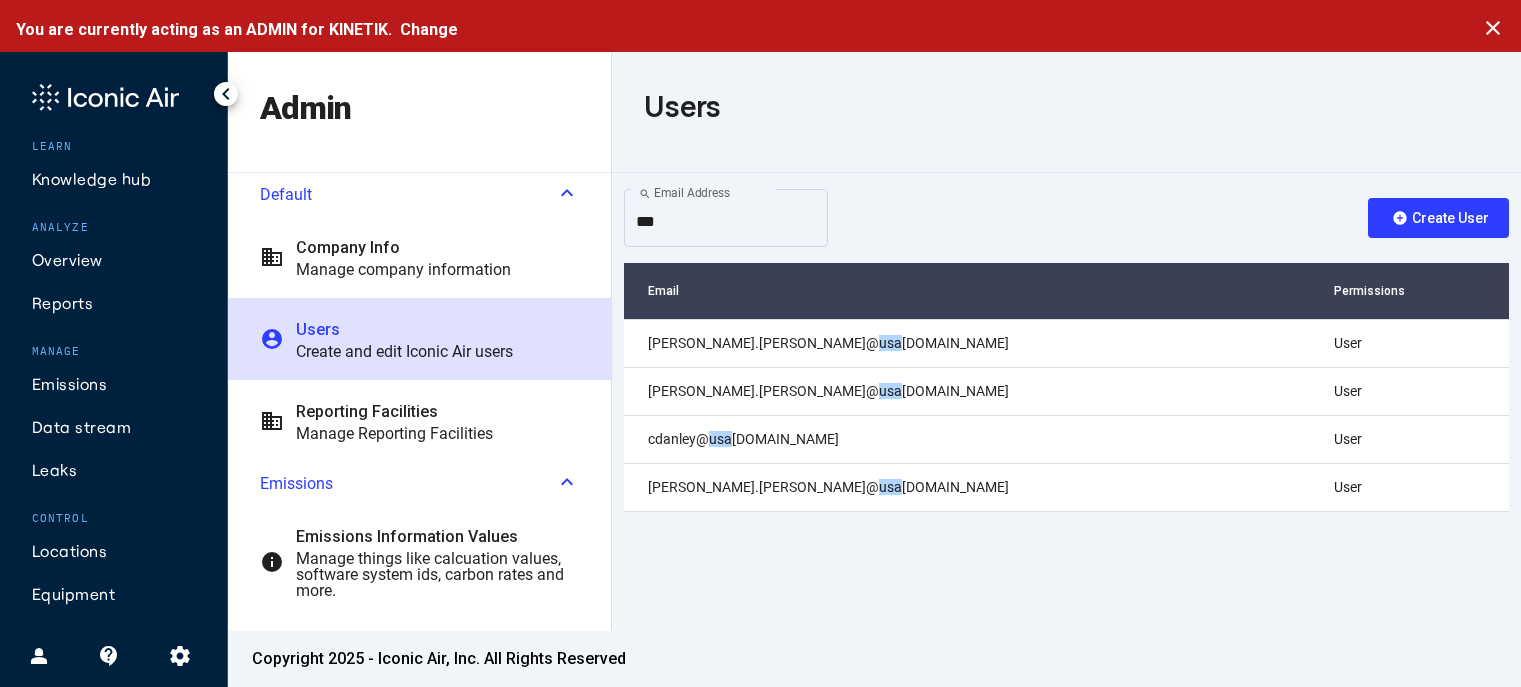 click on "cody.danley@ usa compression.com" 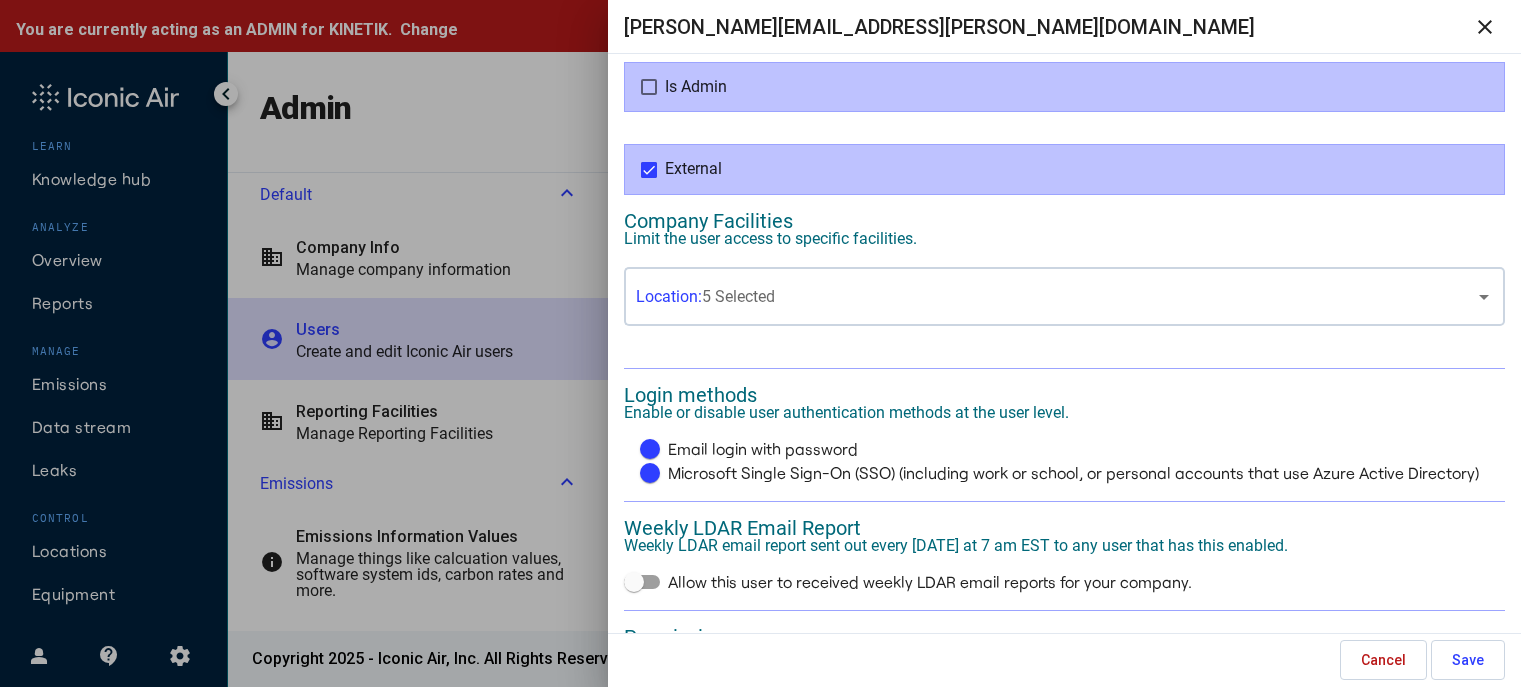 scroll, scrollTop: 400, scrollLeft: 0, axis: vertical 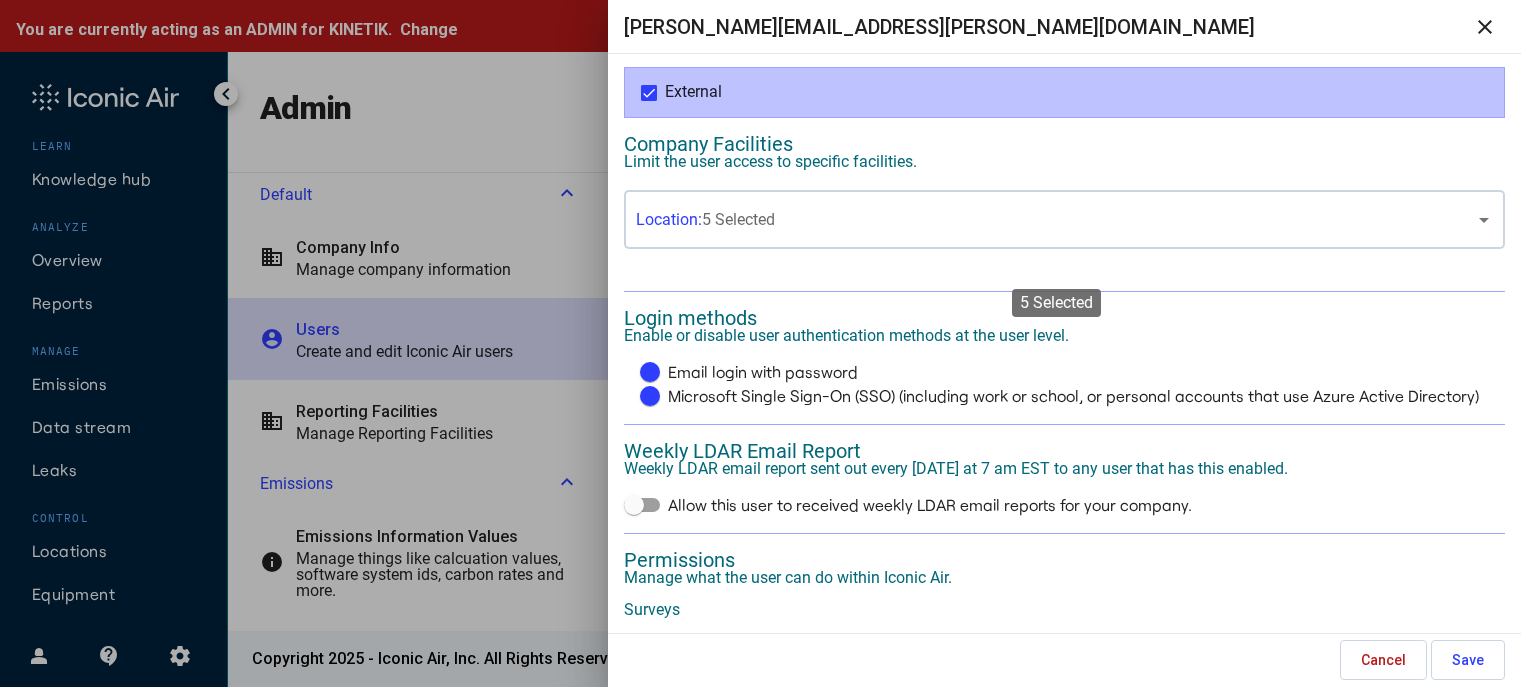 click on "Location:  5 Selected" at bounding box center [1064, 217] 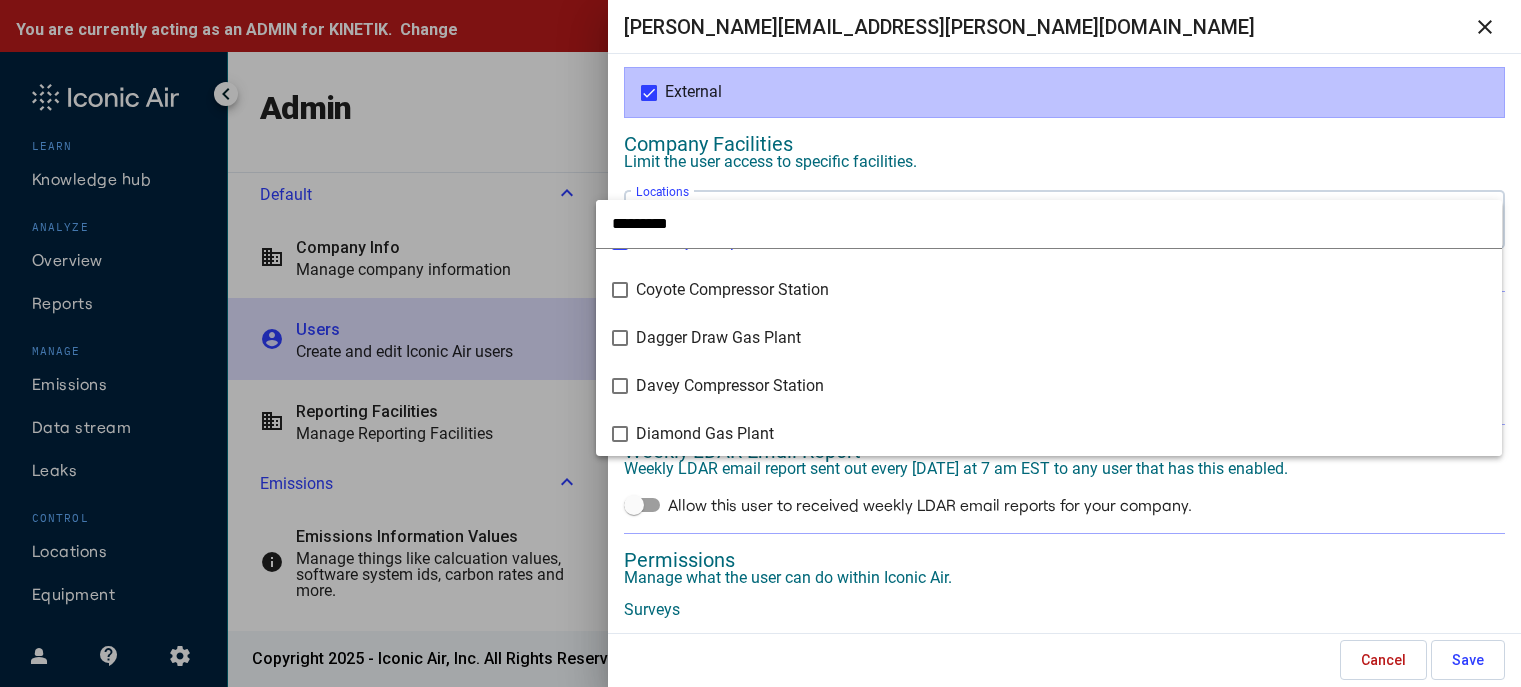 scroll, scrollTop: 1200, scrollLeft: 0, axis: vertical 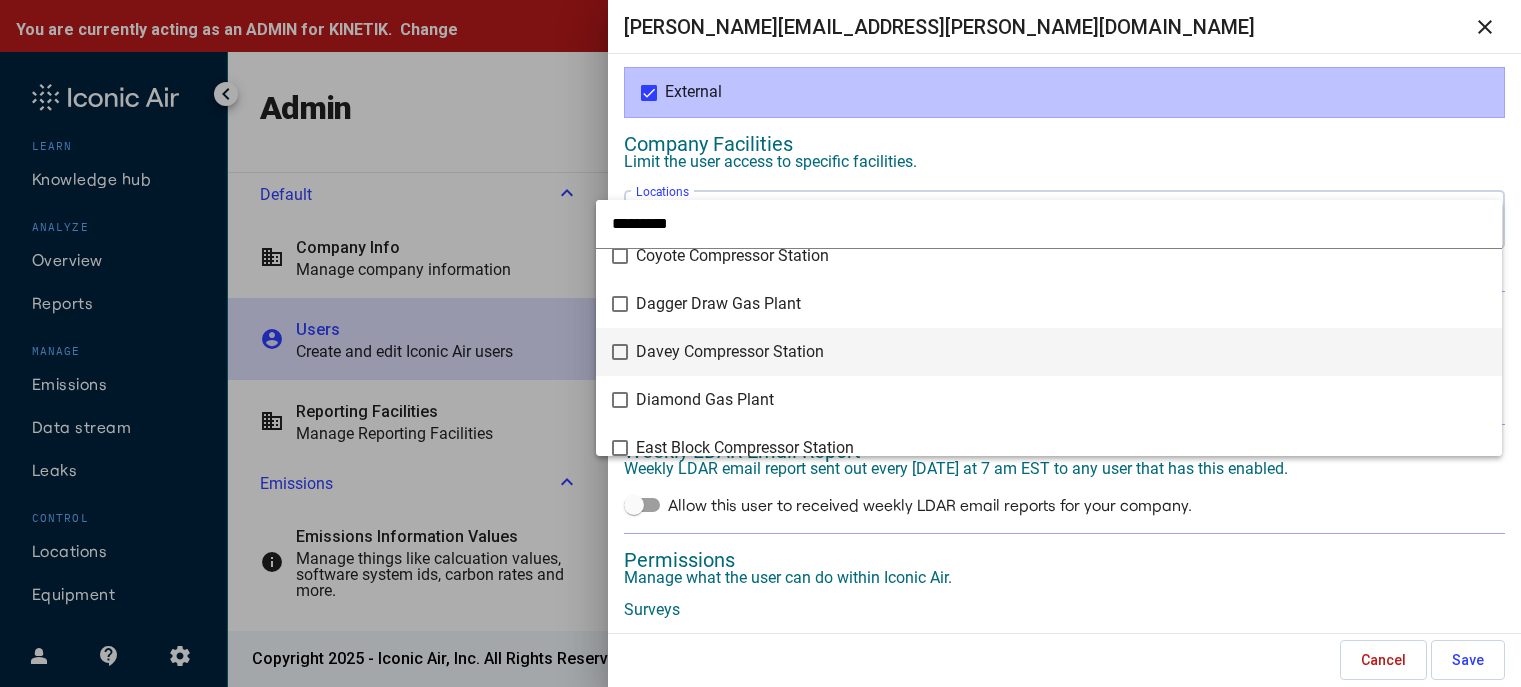 click on "Davey Compressor Station" at bounding box center (1061, 352) 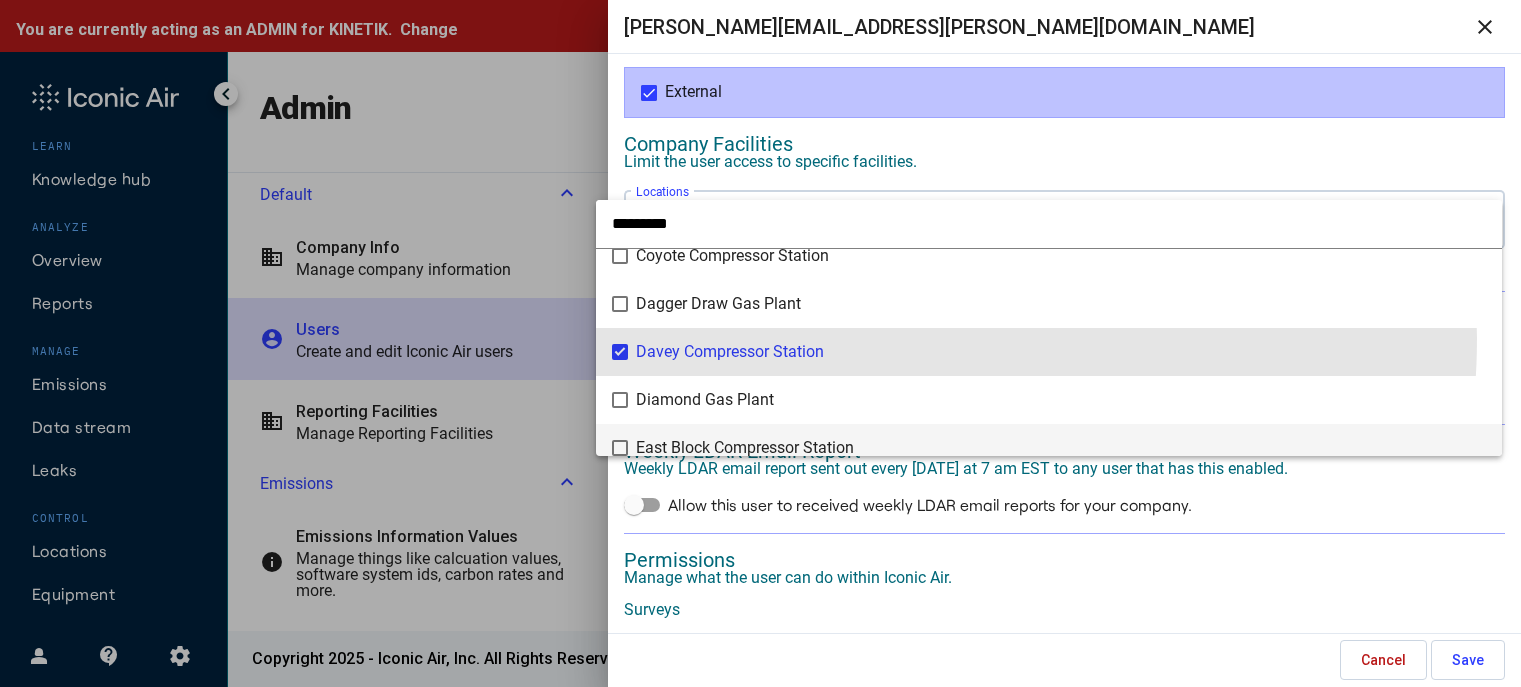 scroll, scrollTop: 35, scrollLeft: 0, axis: vertical 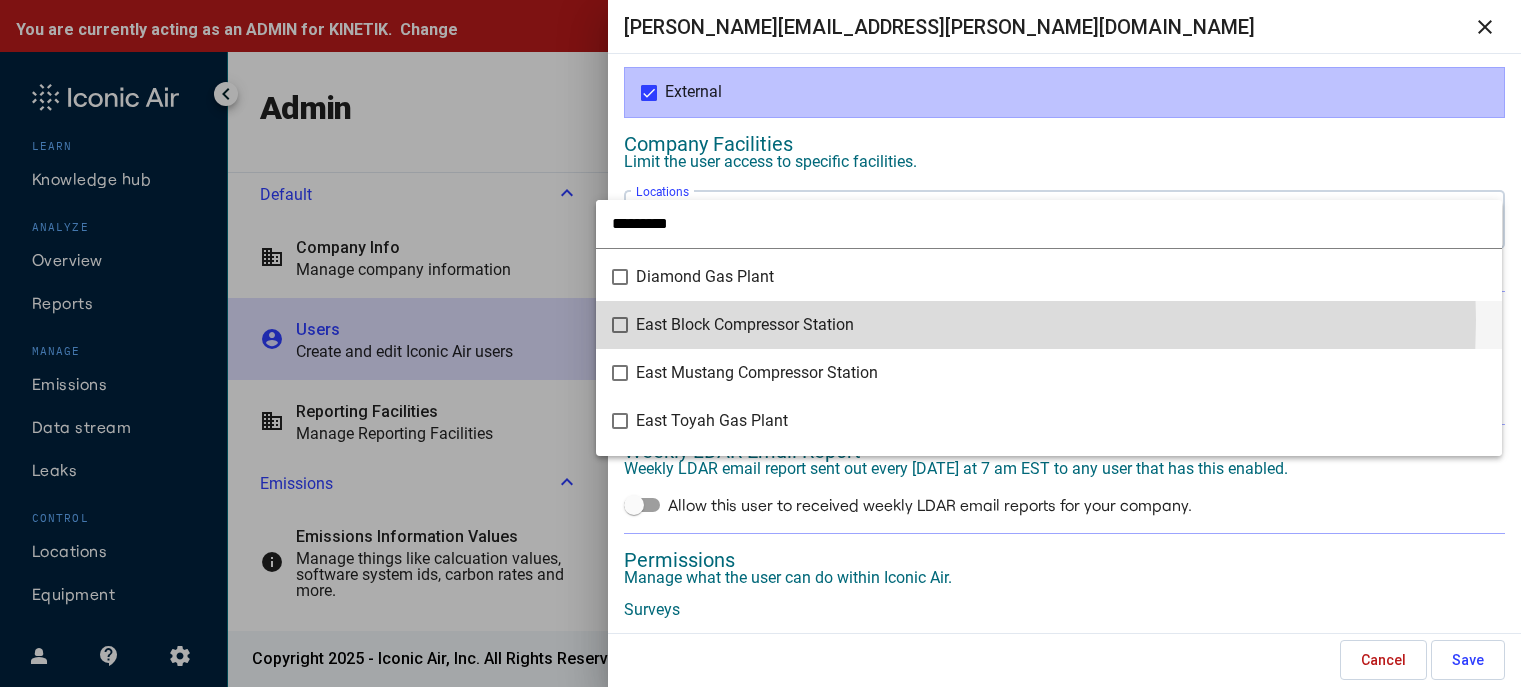 click on "East Block Compressor Station" at bounding box center [745, 324] 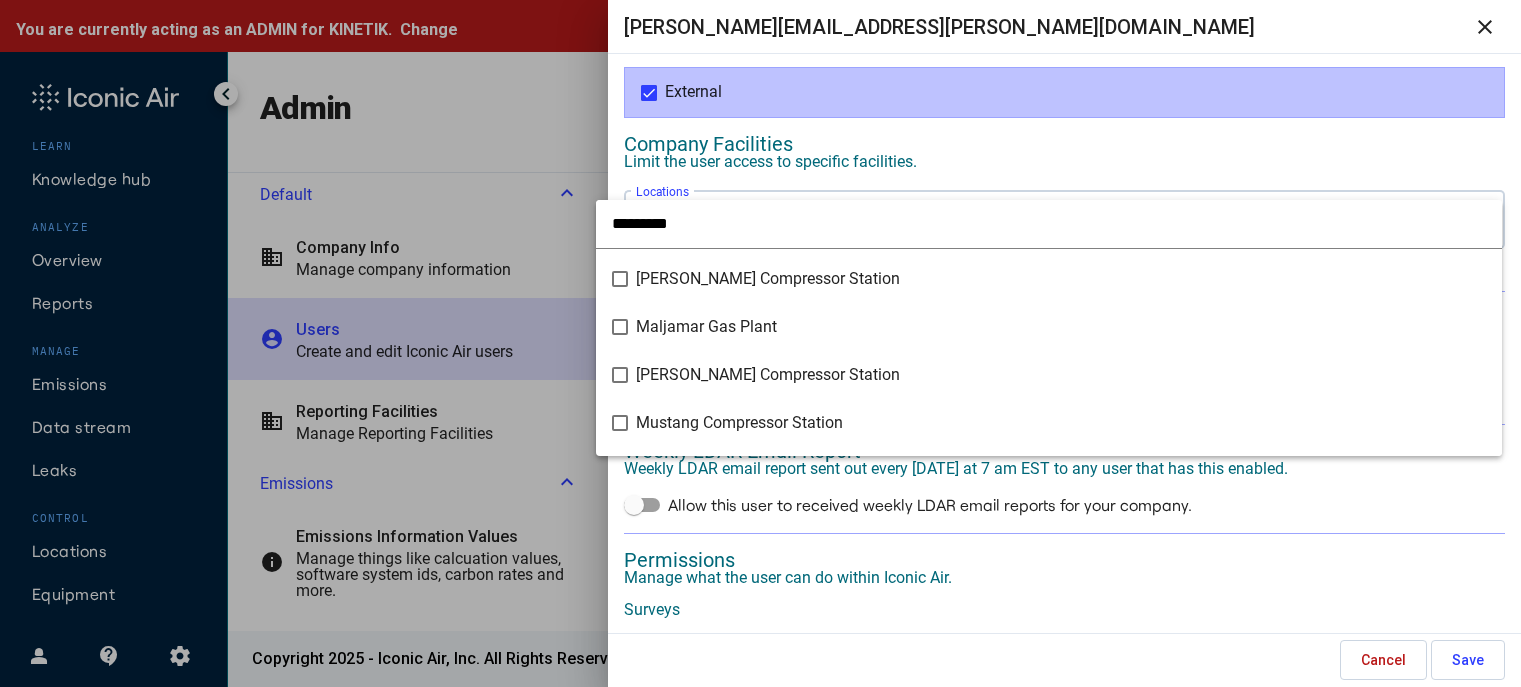 scroll, scrollTop: 2500, scrollLeft: 0, axis: vertical 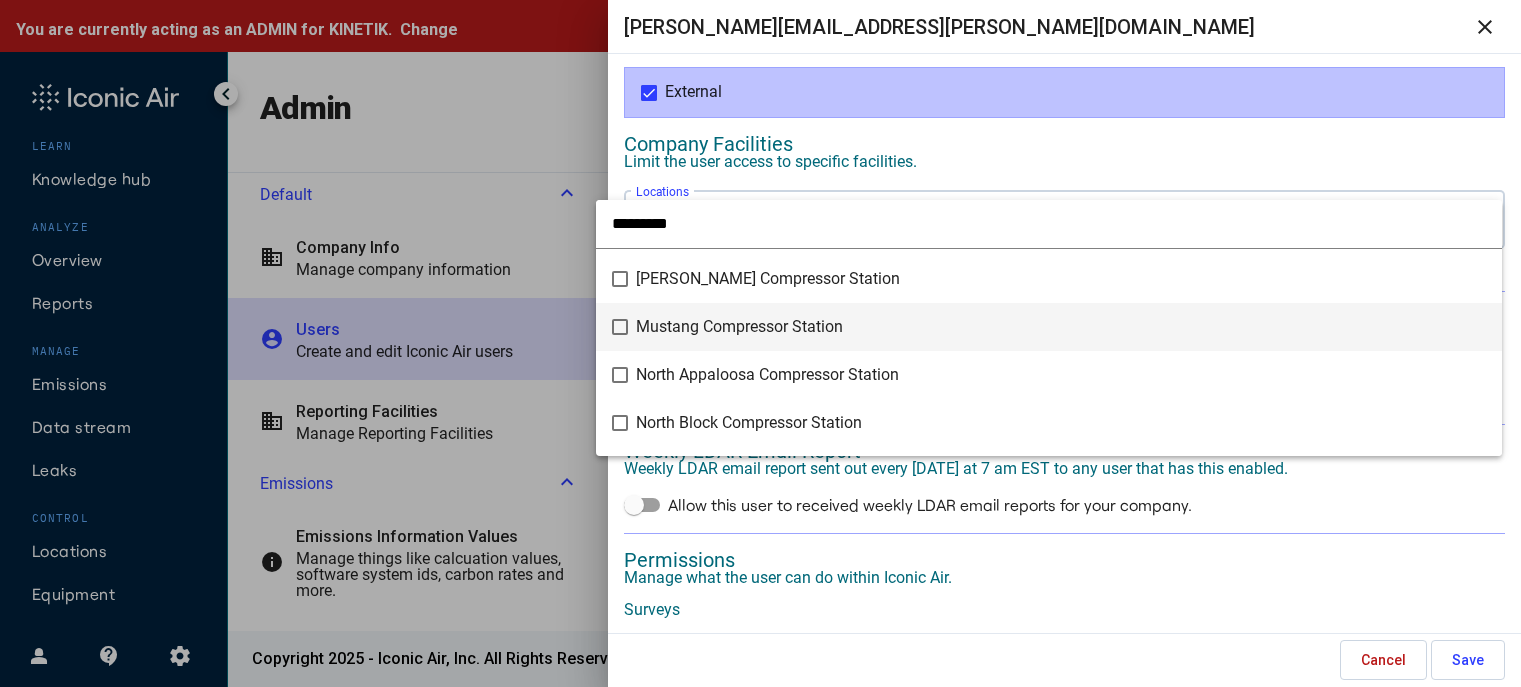 click on "Mustang Compressor Station" at bounding box center [739, 326] 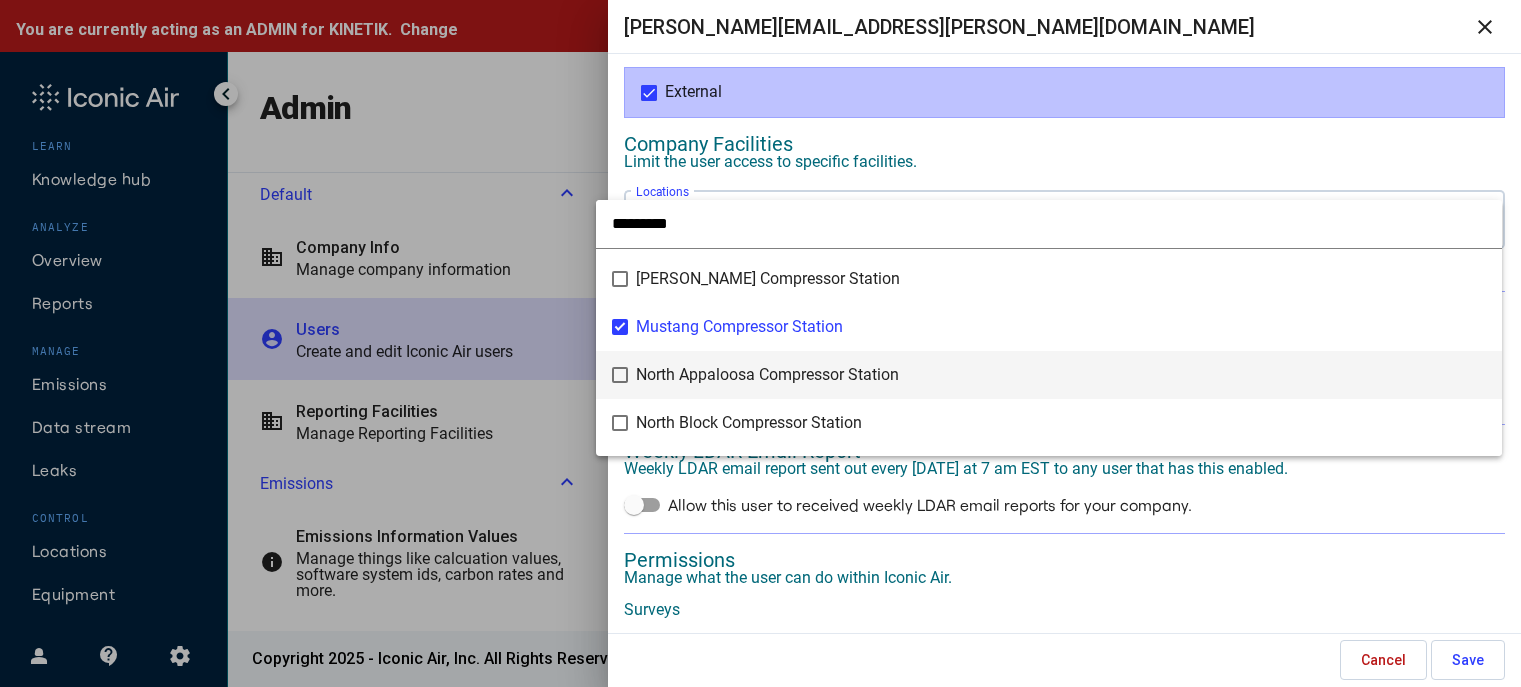 scroll, scrollTop: 2600, scrollLeft: 0, axis: vertical 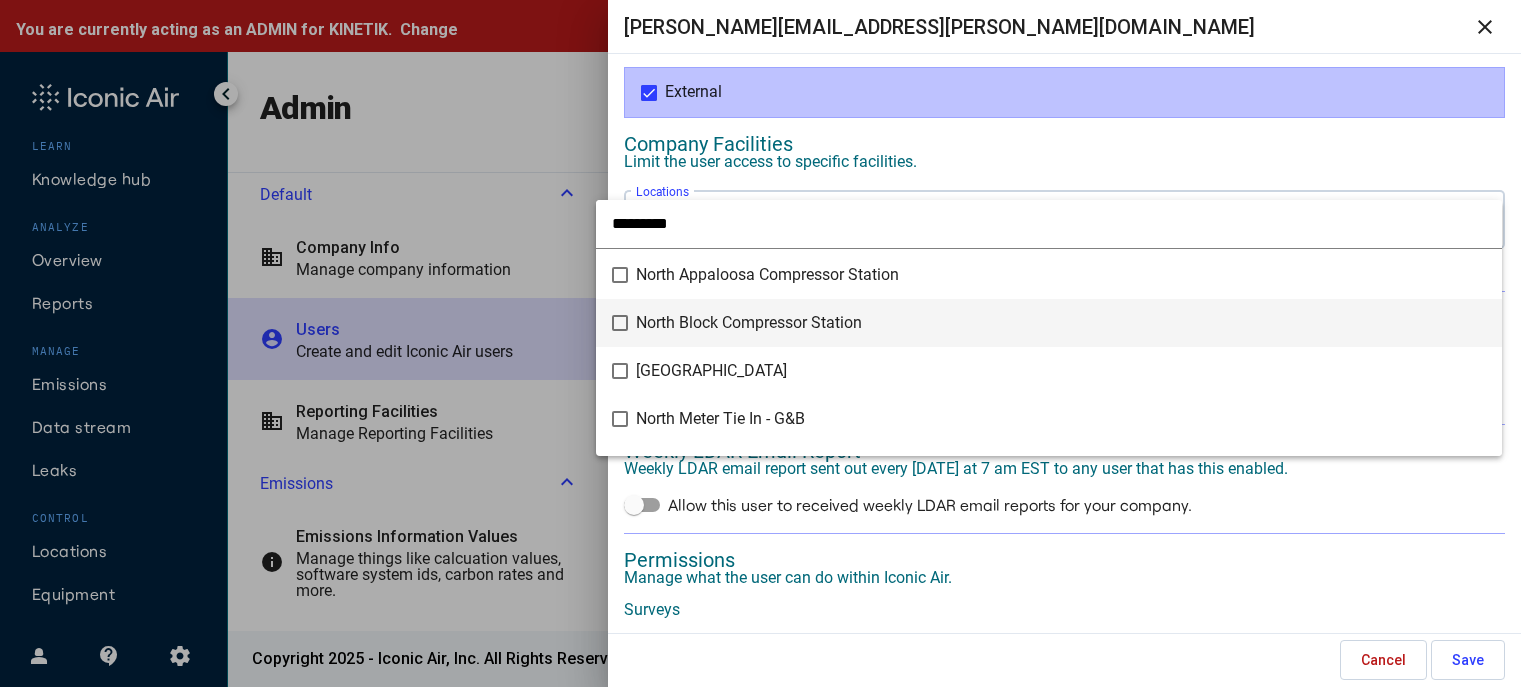 click on "North Block Compressor Station" at bounding box center (1061, 323) 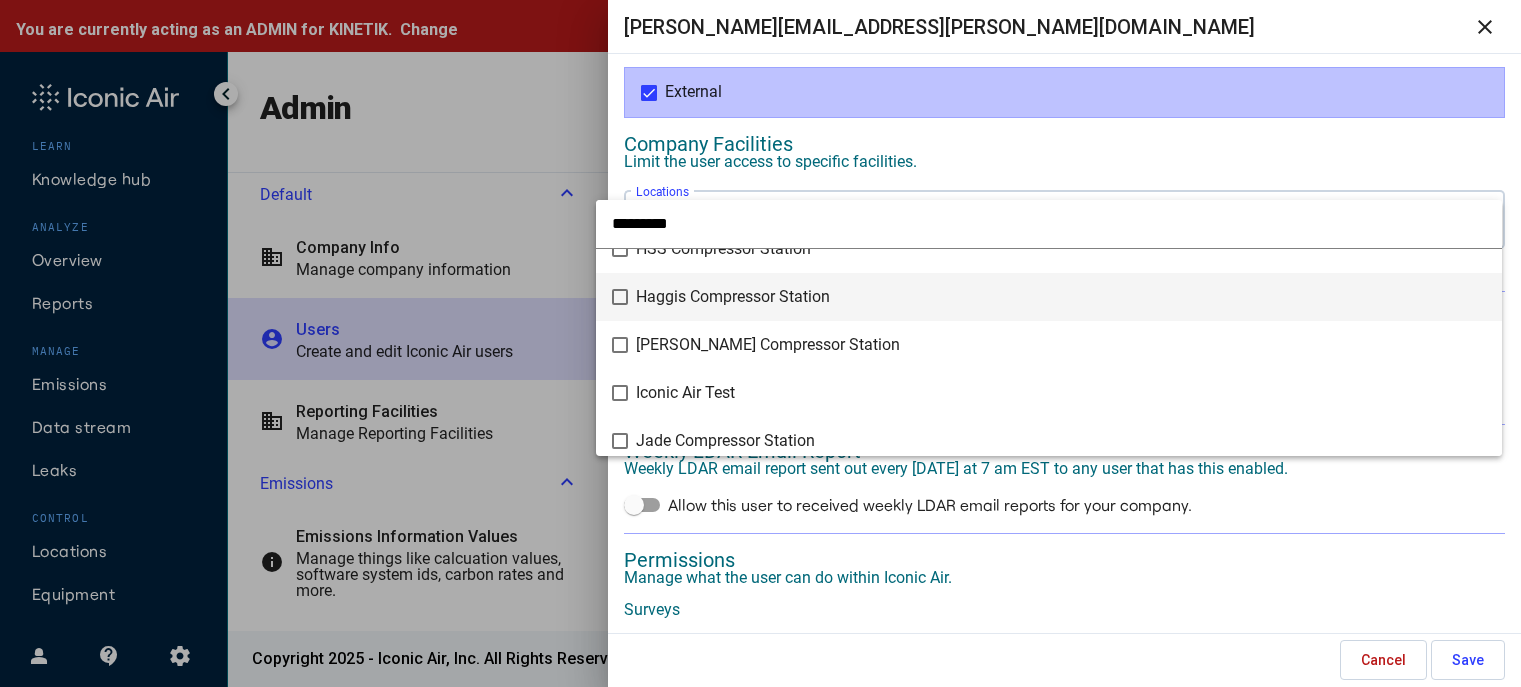 scroll, scrollTop: 1700, scrollLeft: 0, axis: vertical 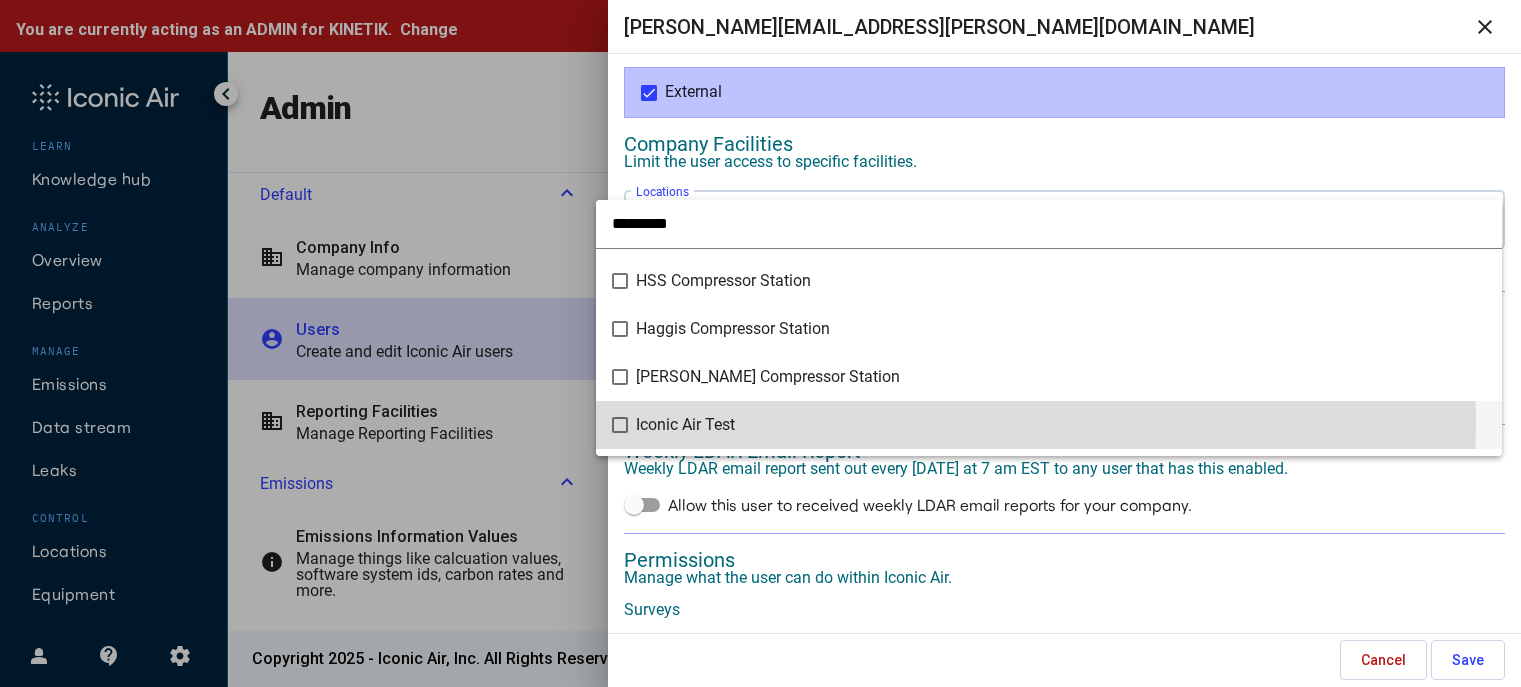 click on "Iconic Air Test" at bounding box center (1061, 425) 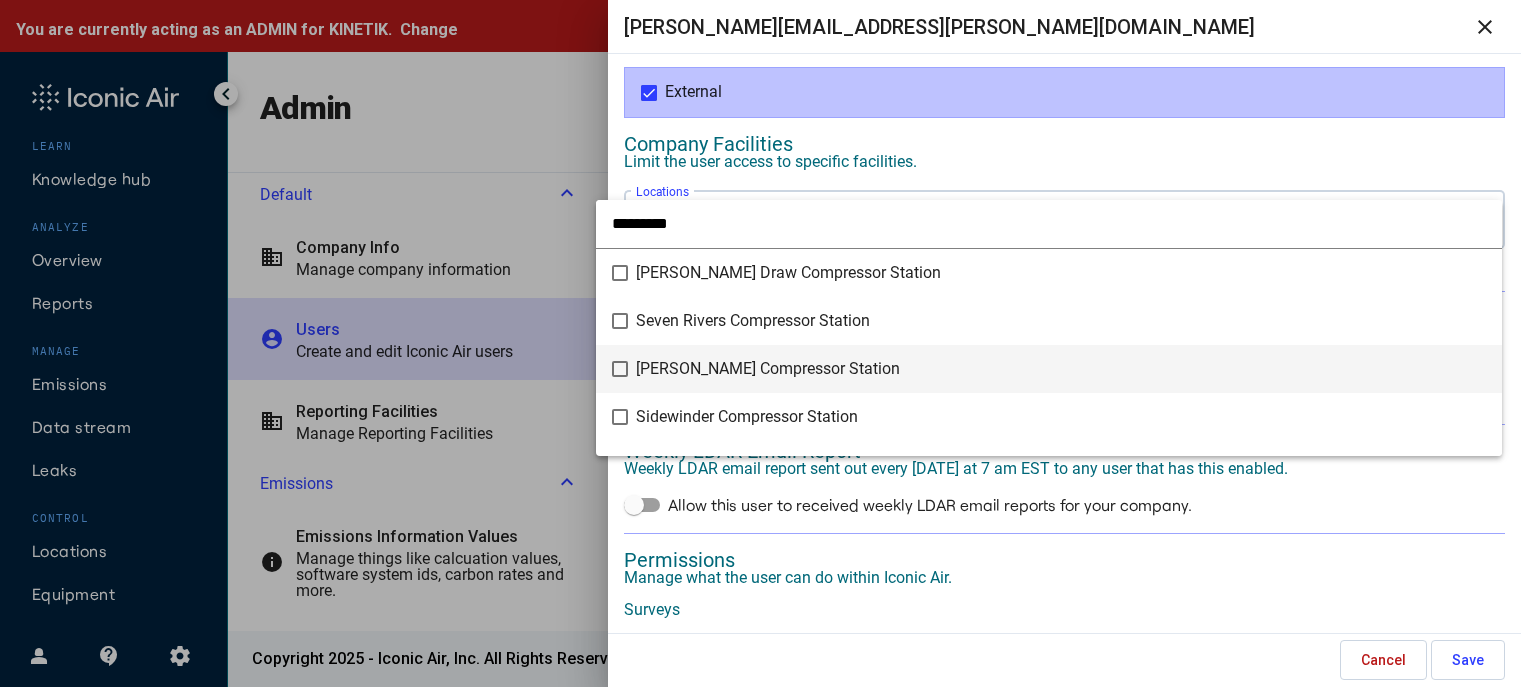 scroll, scrollTop: 3500, scrollLeft: 0, axis: vertical 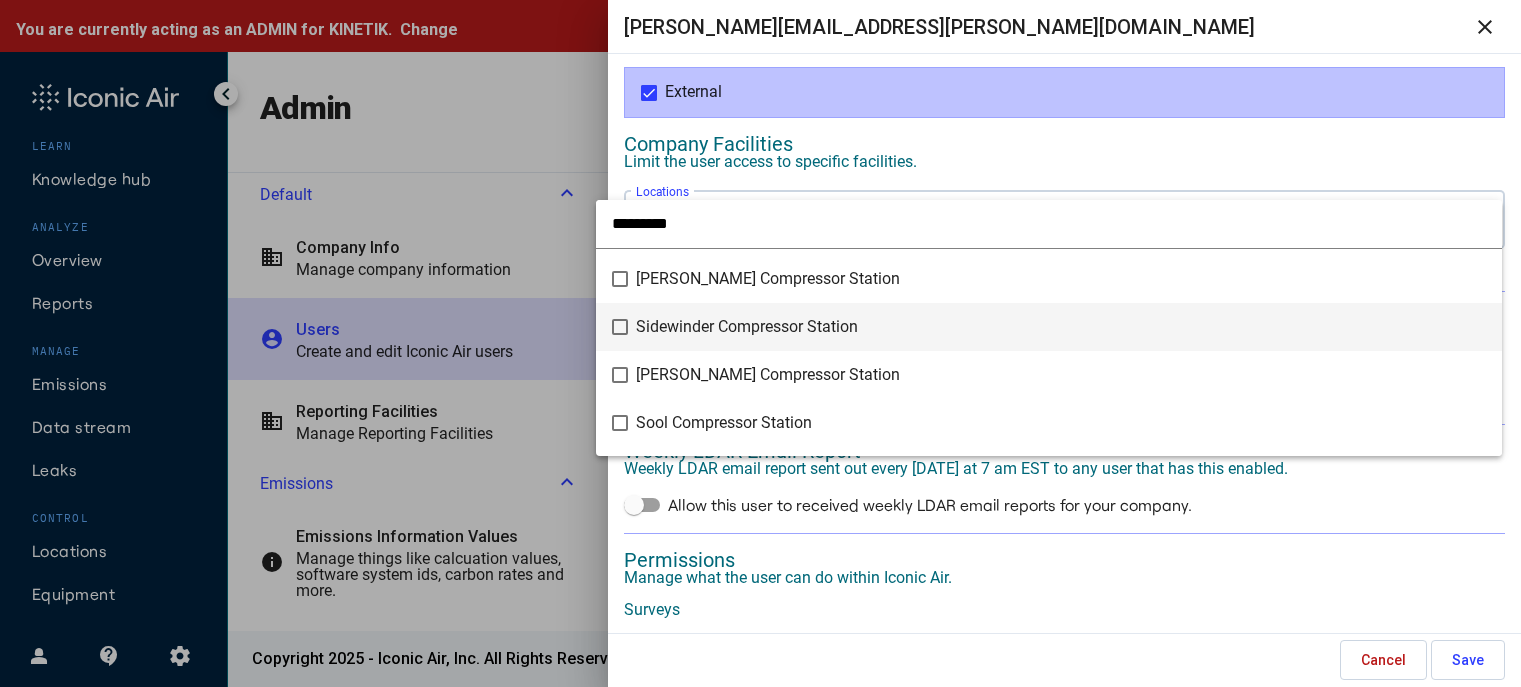 click on "Sidewinder Compressor Station" at bounding box center [1061, 327] 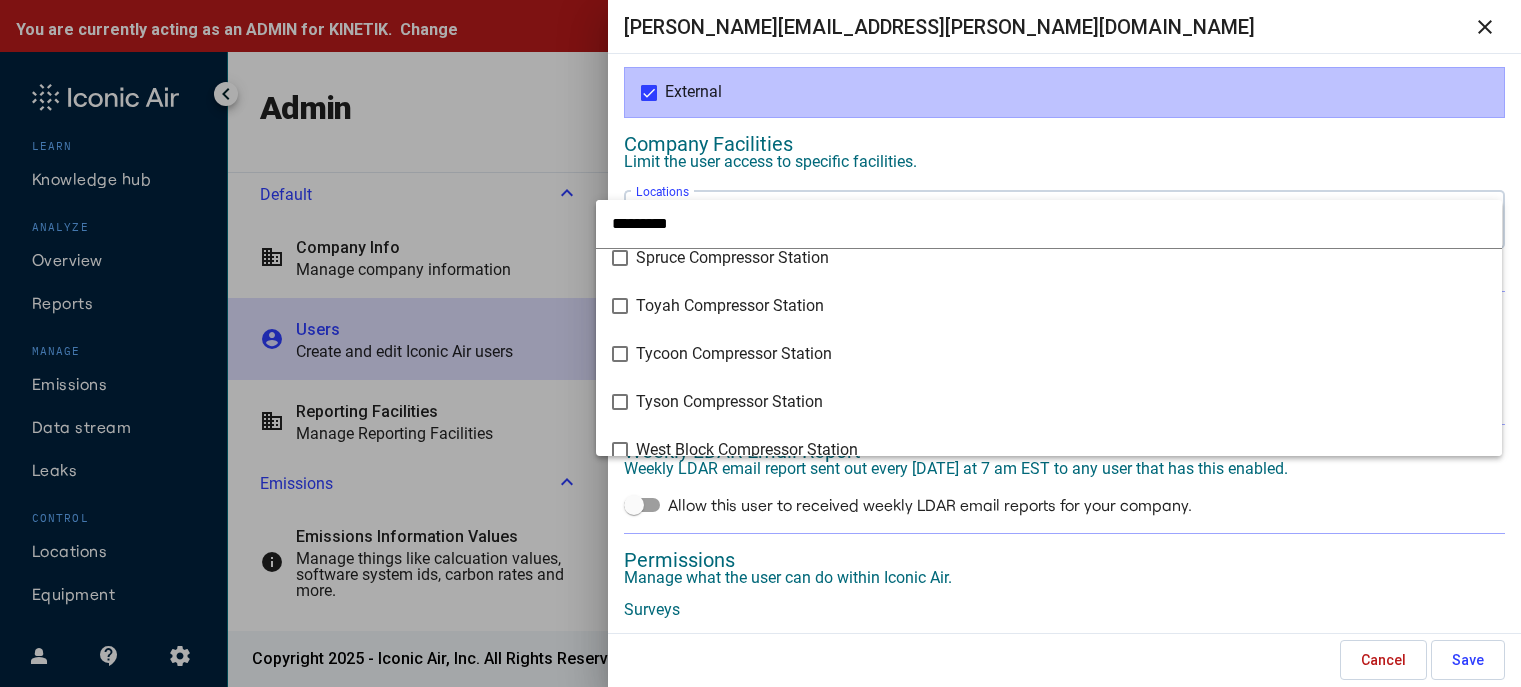 scroll, scrollTop: 3900, scrollLeft: 0, axis: vertical 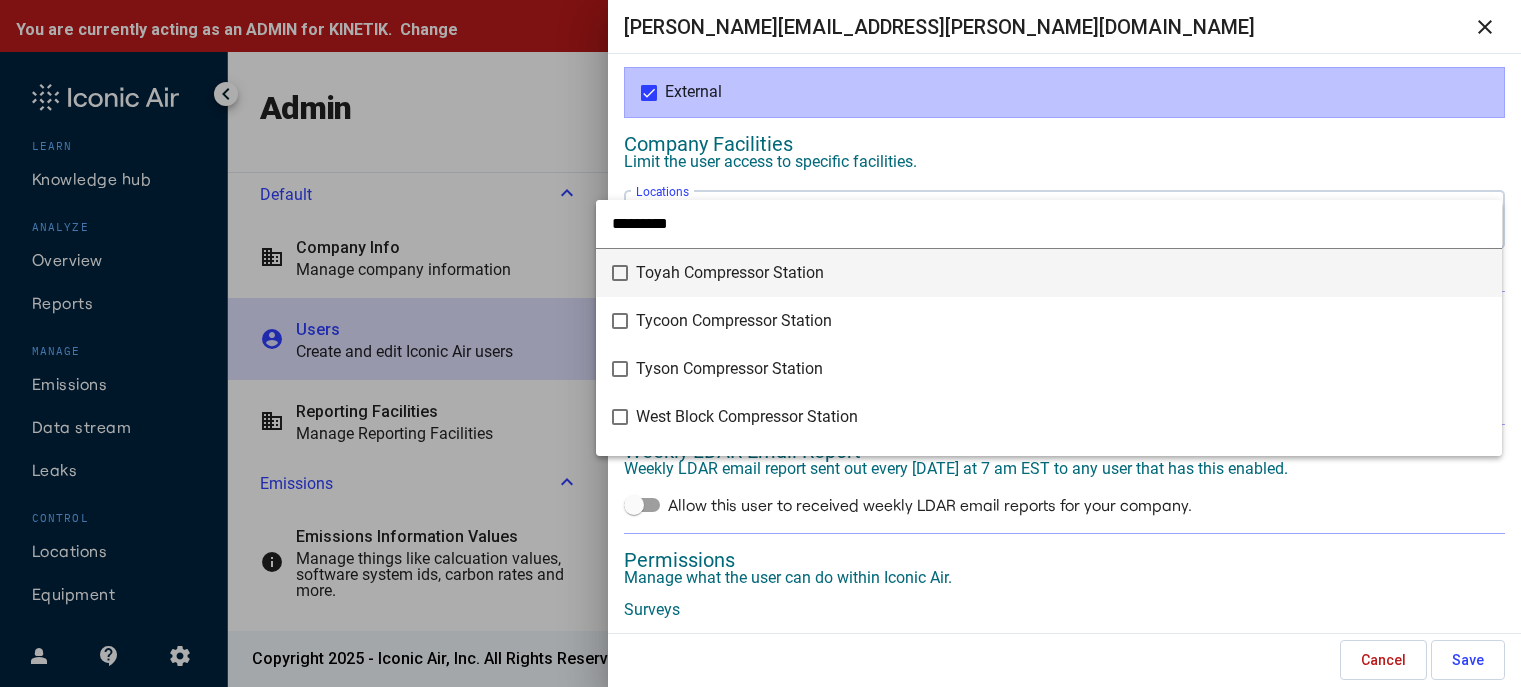 click on "Toyah Compressor Station" at bounding box center [1061, 273] 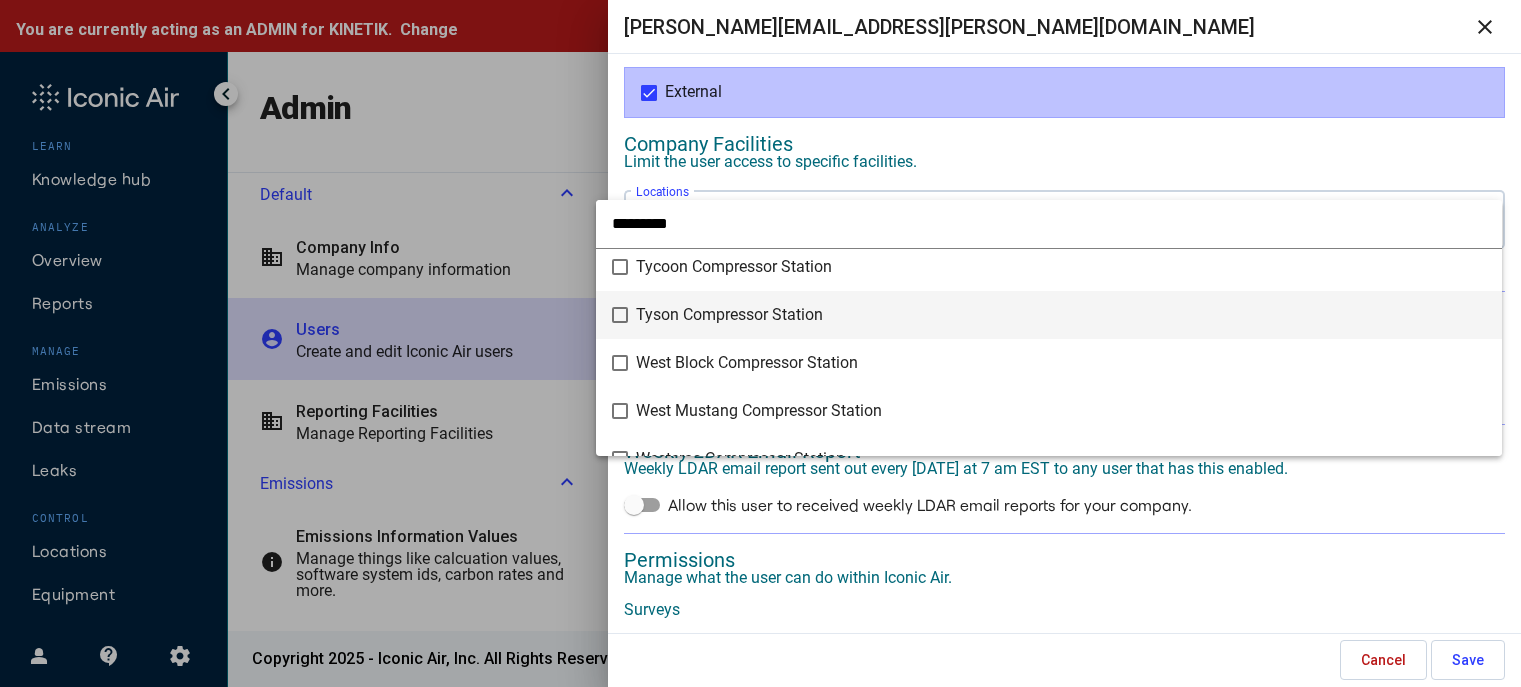 scroll, scrollTop: 4000, scrollLeft: 0, axis: vertical 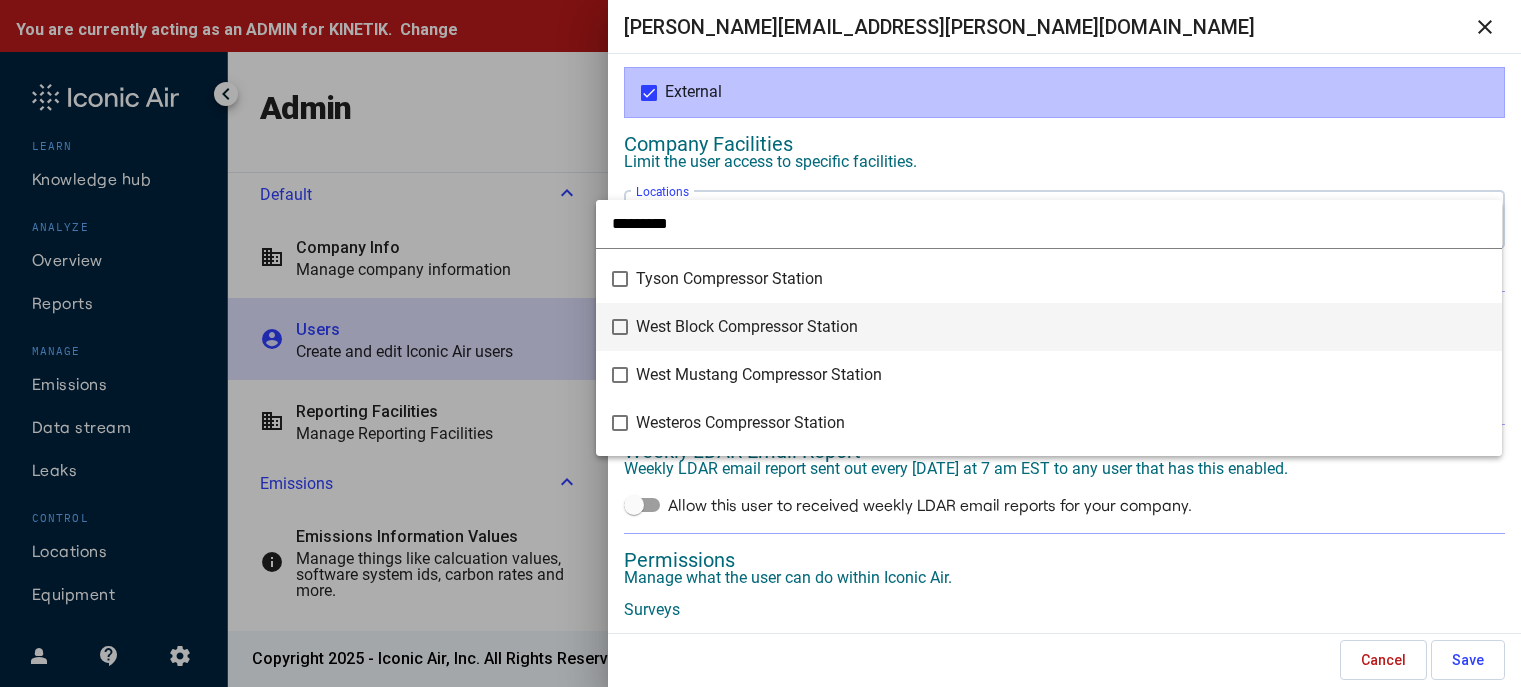 click on "West Block Compressor Station" at bounding box center [747, 326] 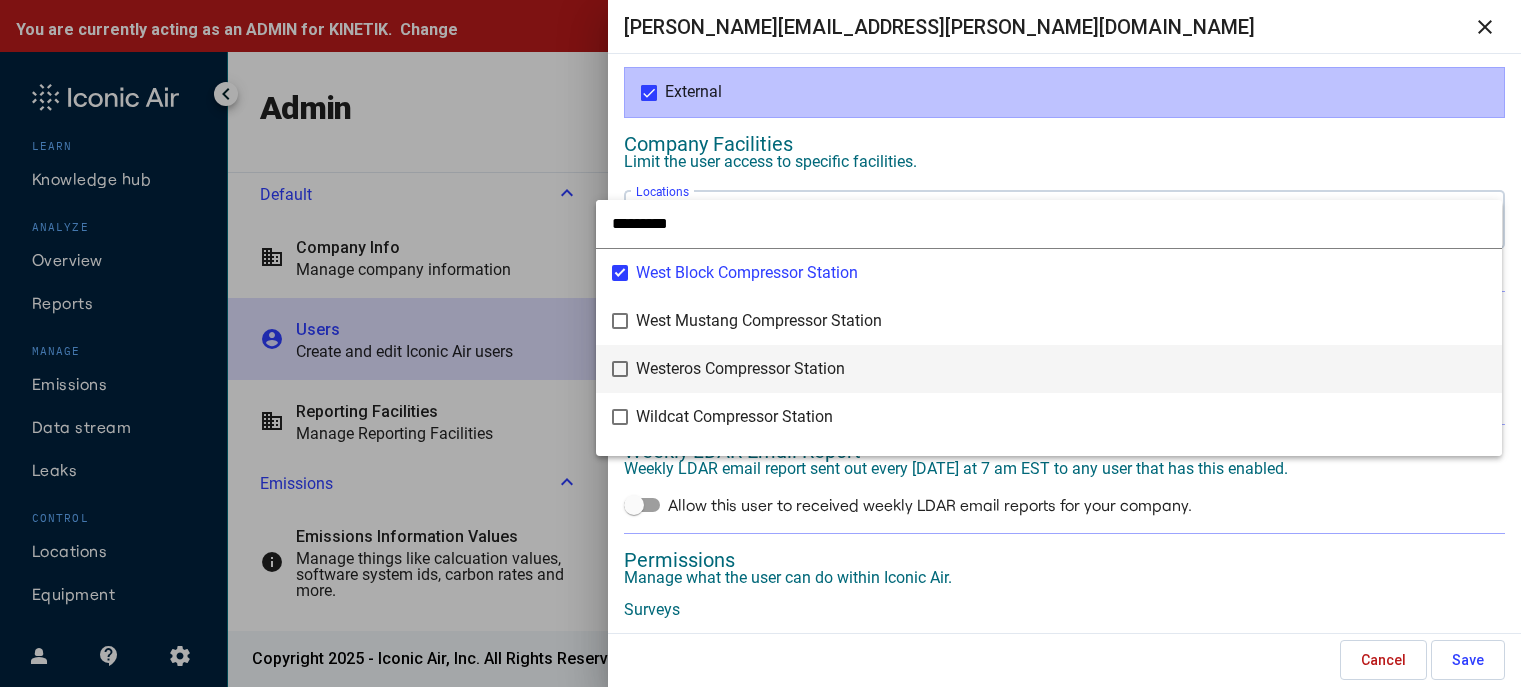 scroll, scrollTop: 4100, scrollLeft: 0, axis: vertical 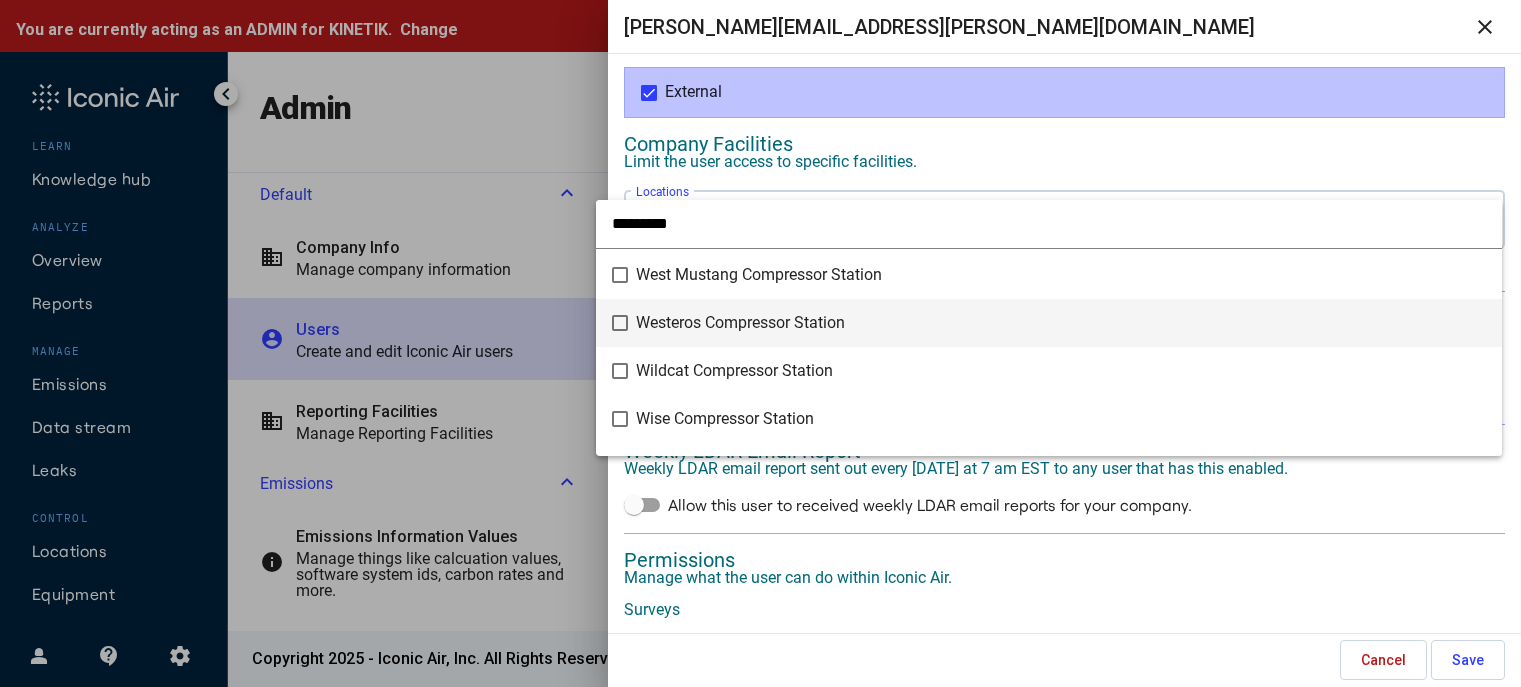 click on "Westeros Compressor Station" at bounding box center [1061, 323] 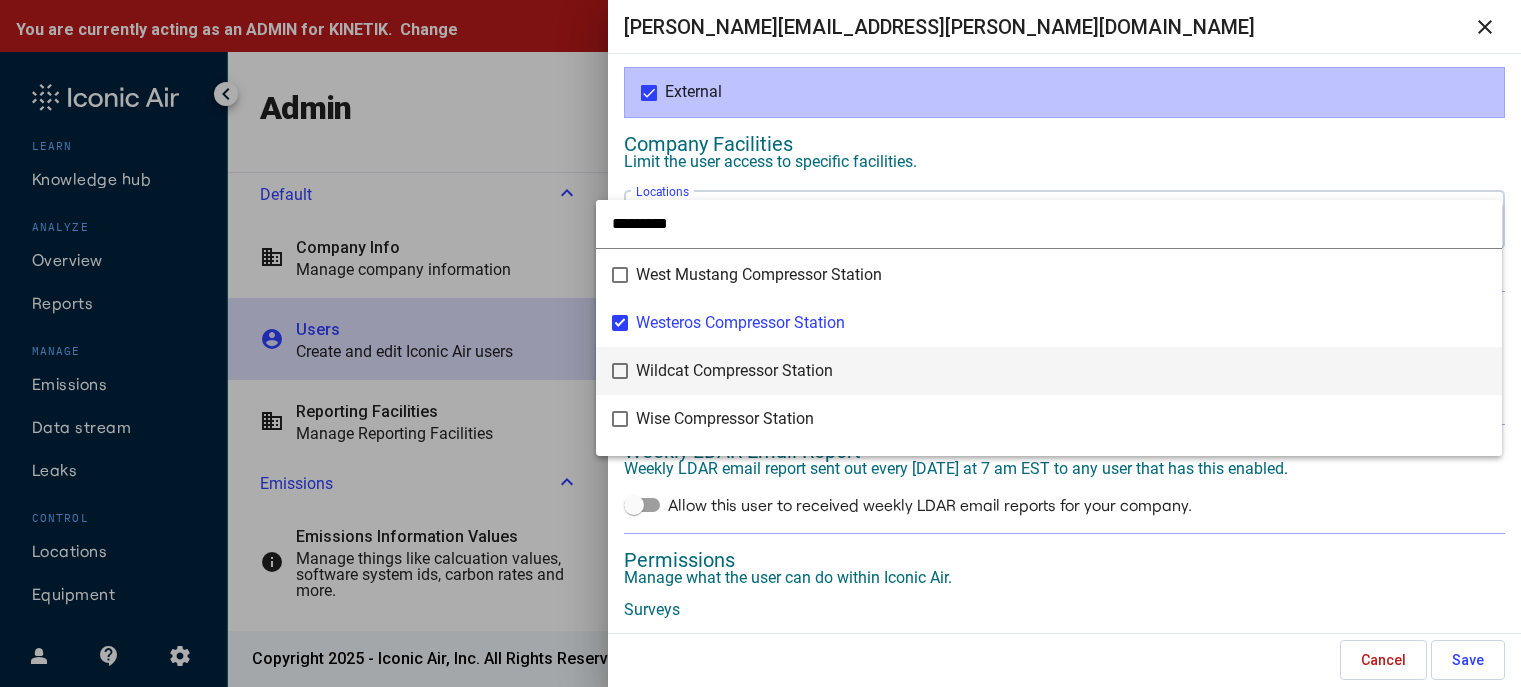 click on "Wildcat Compressor Station" at bounding box center (734, 370) 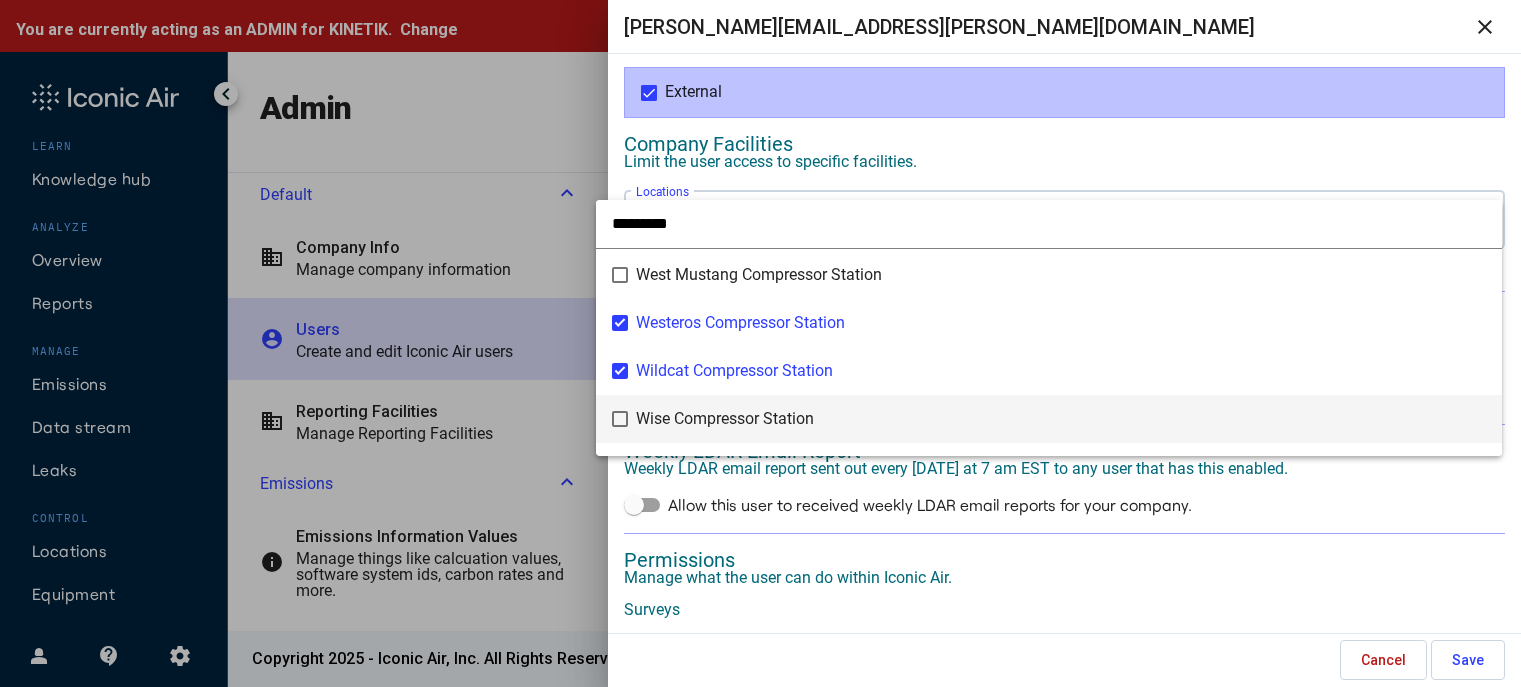 click on "Wise Compressor Station" at bounding box center (1061, 419) 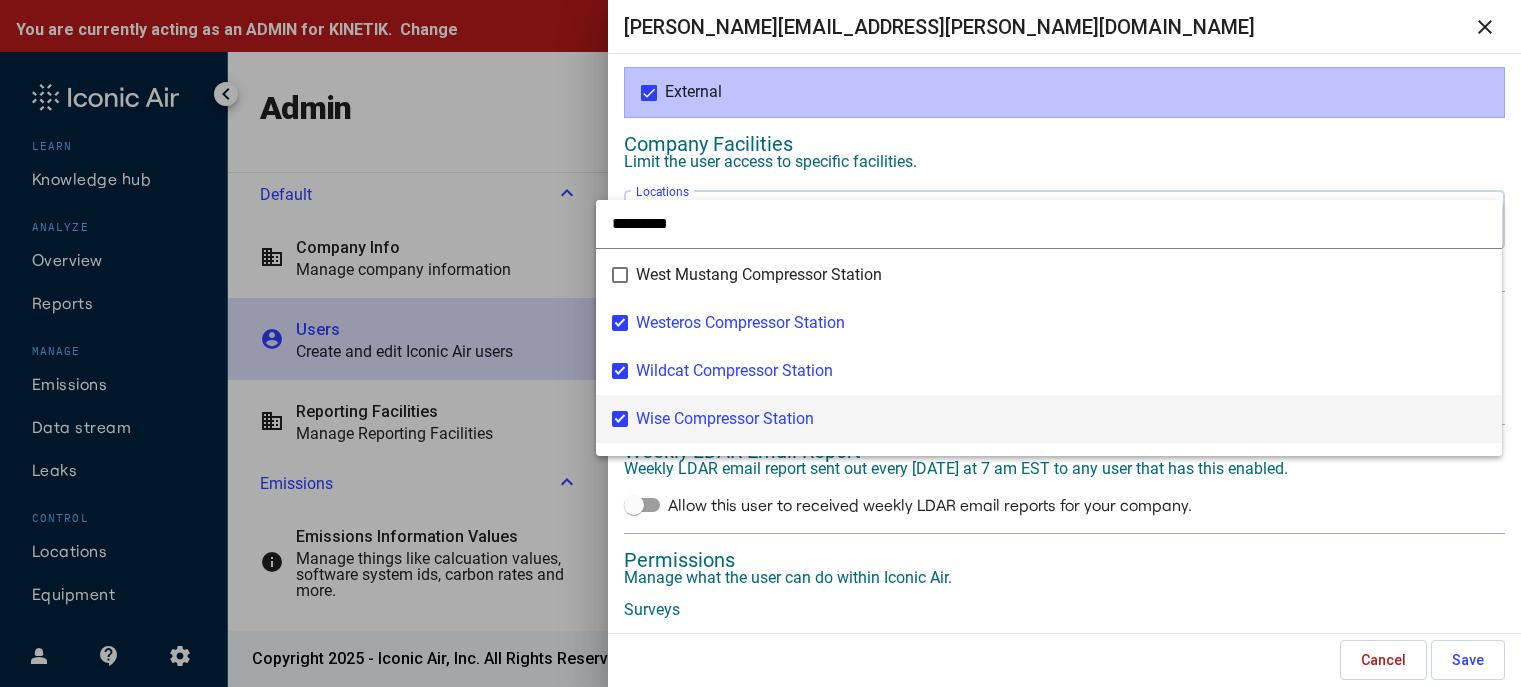 scroll, scrollTop: 4135, scrollLeft: 0, axis: vertical 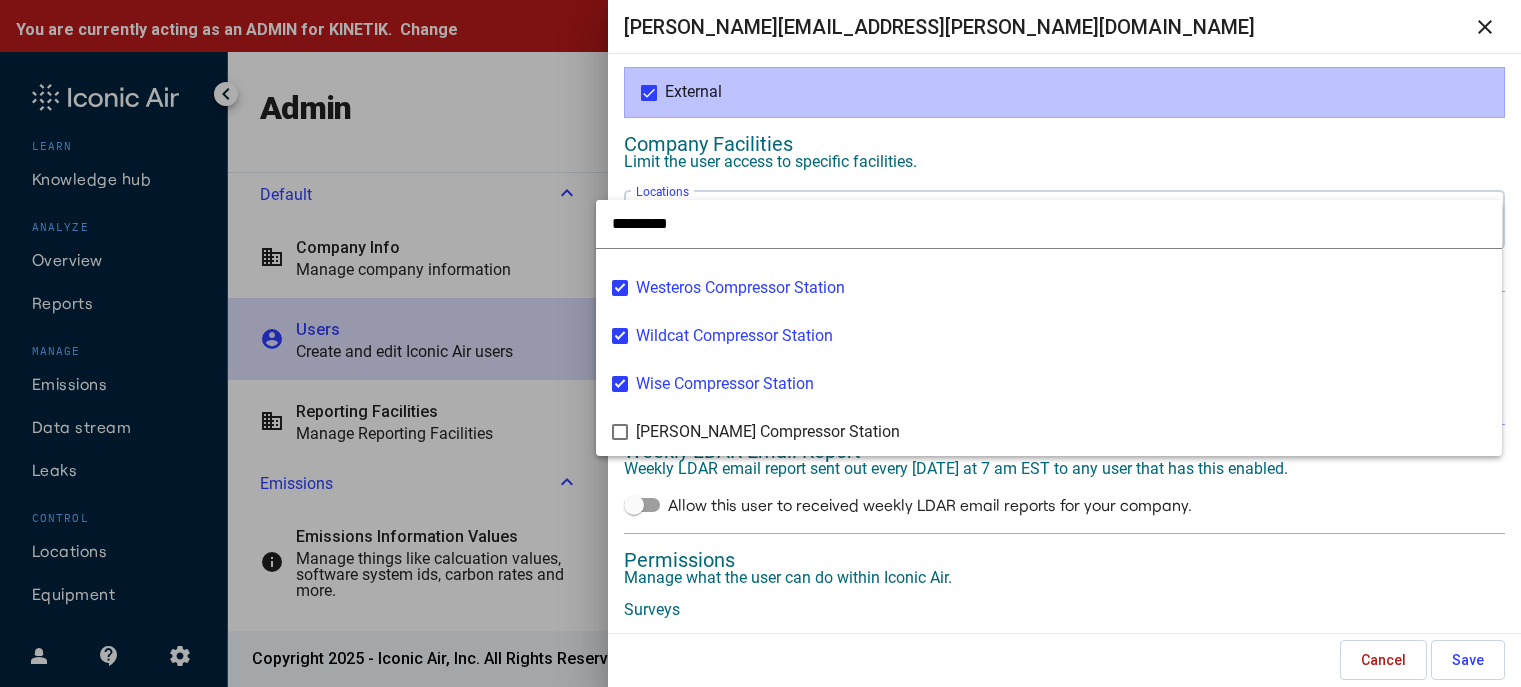 click at bounding box center [760, 343] 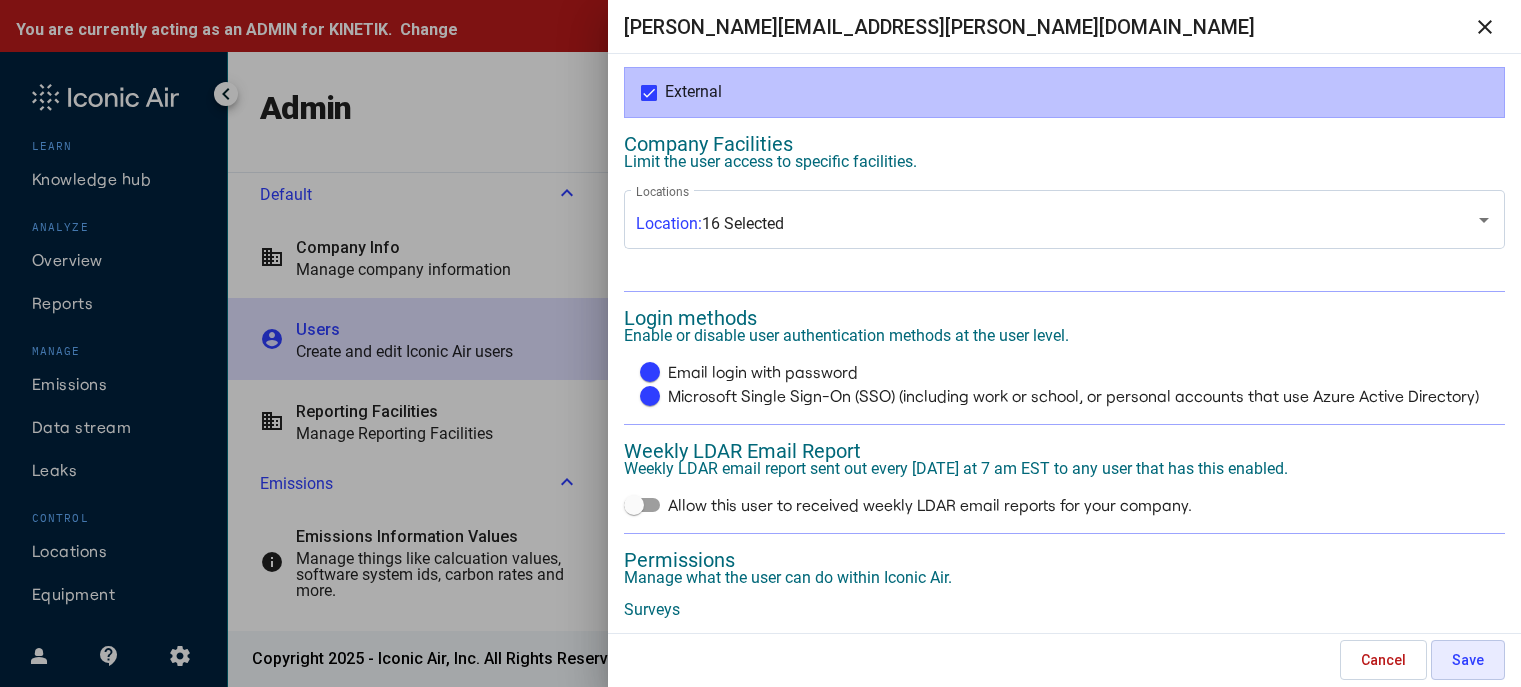 click on "Save" at bounding box center [1468, 660] 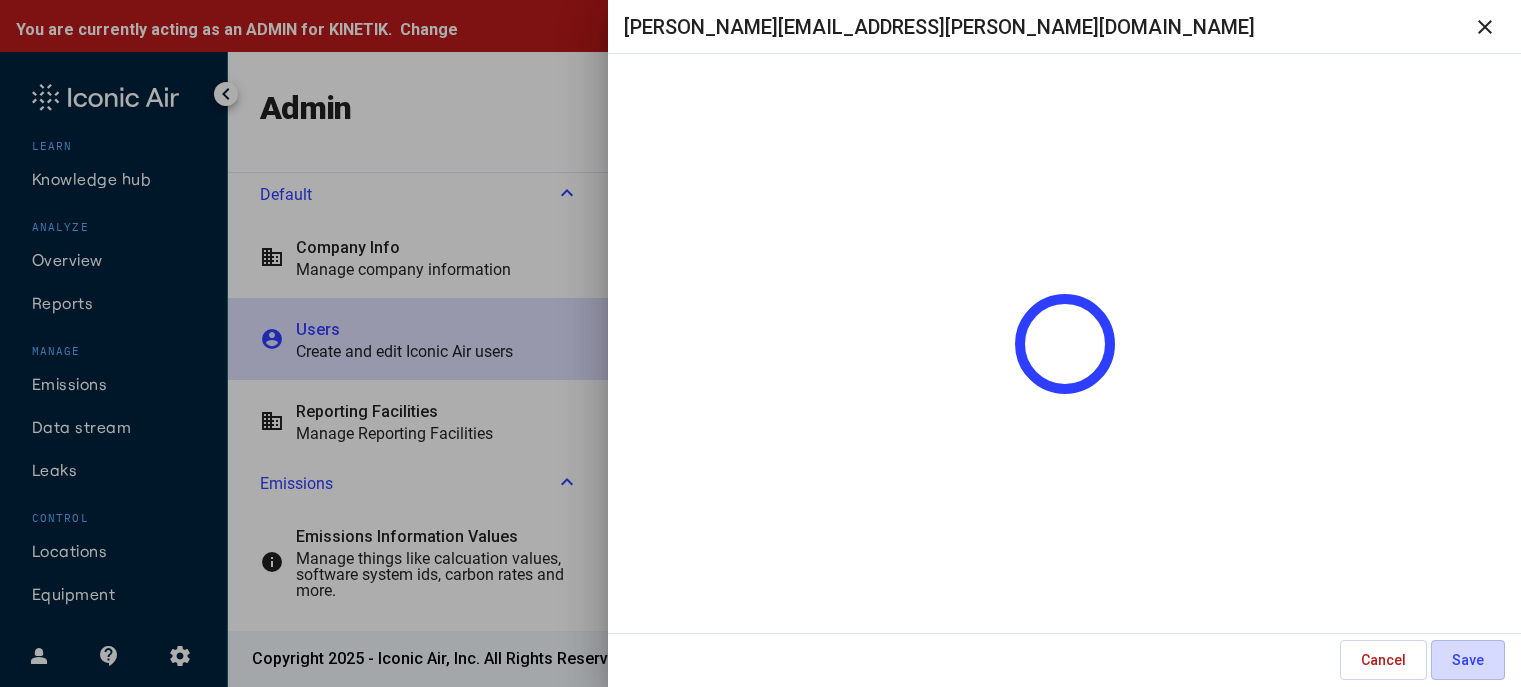 scroll, scrollTop: 0, scrollLeft: 0, axis: both 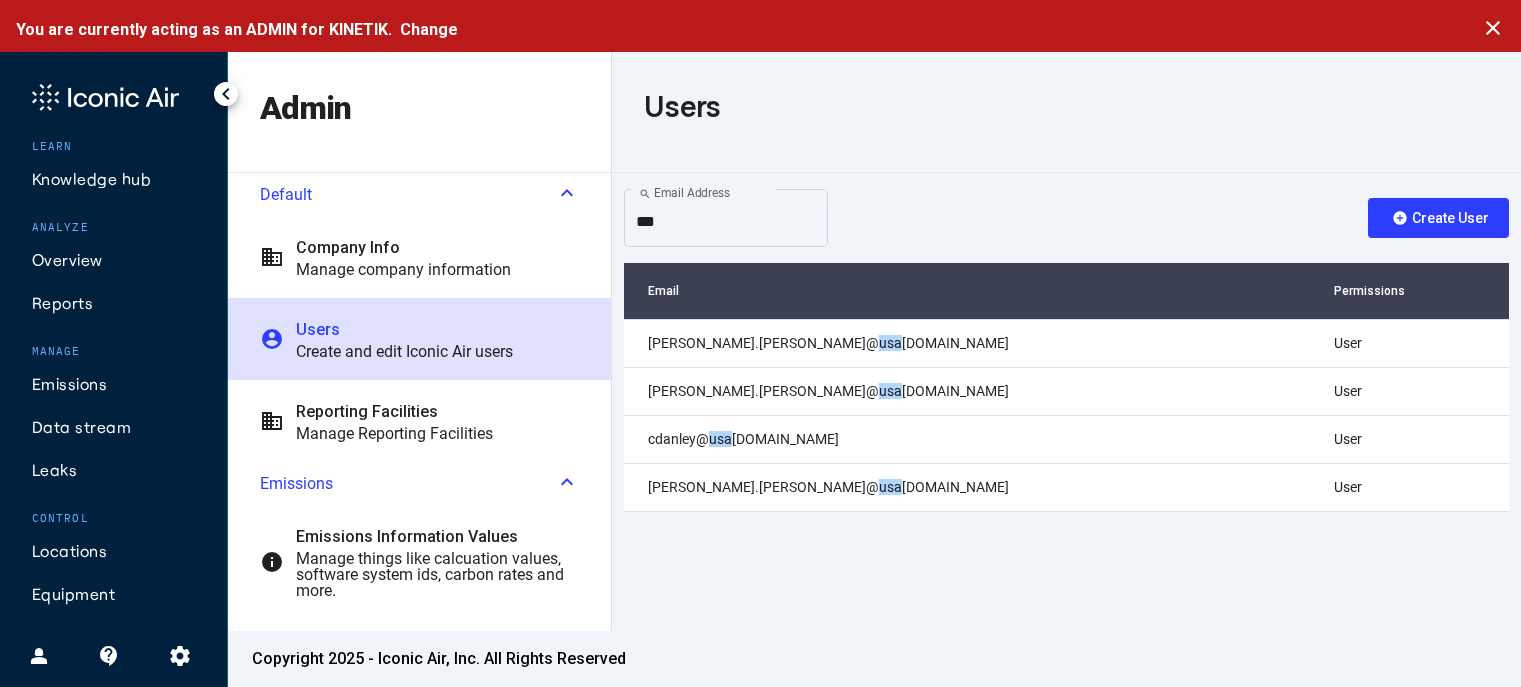 click on "settings" 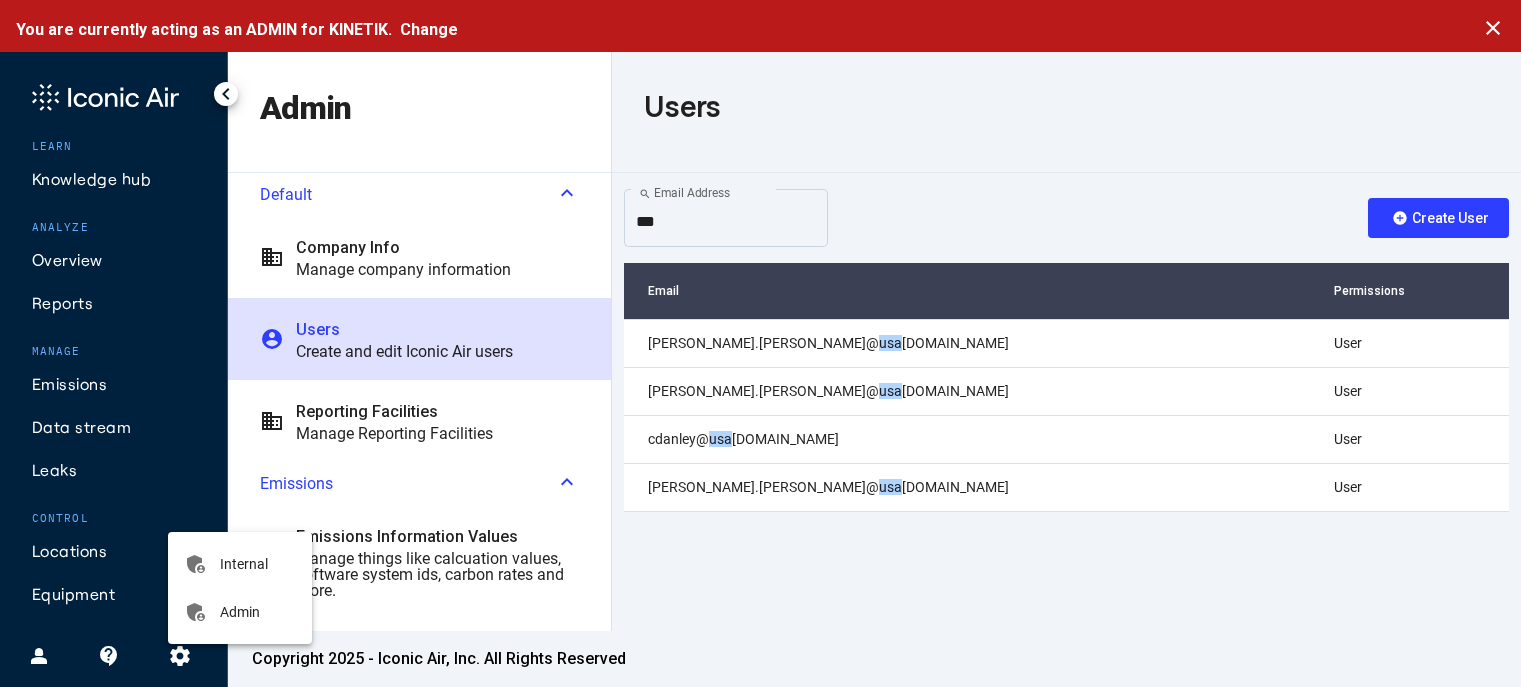 click at bounding box center [760, 343] 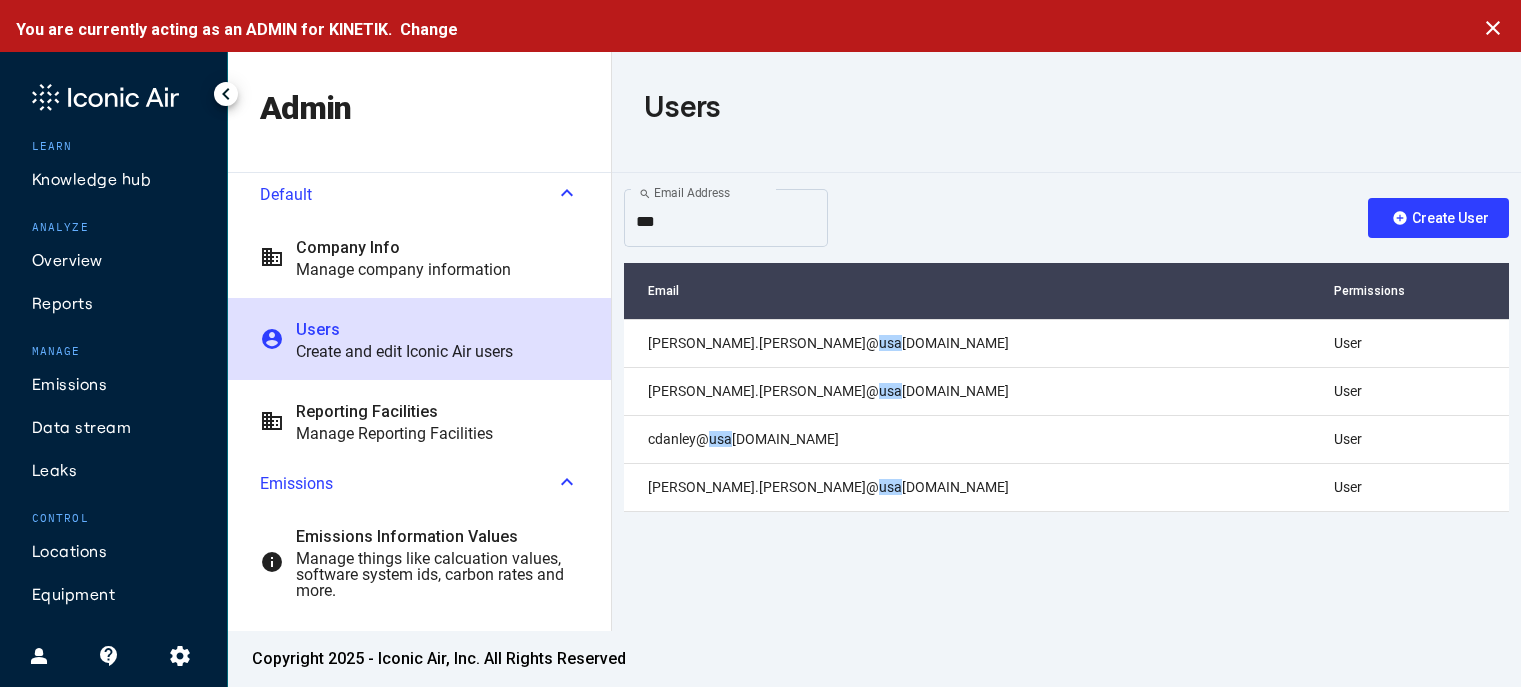 click on "person_2" 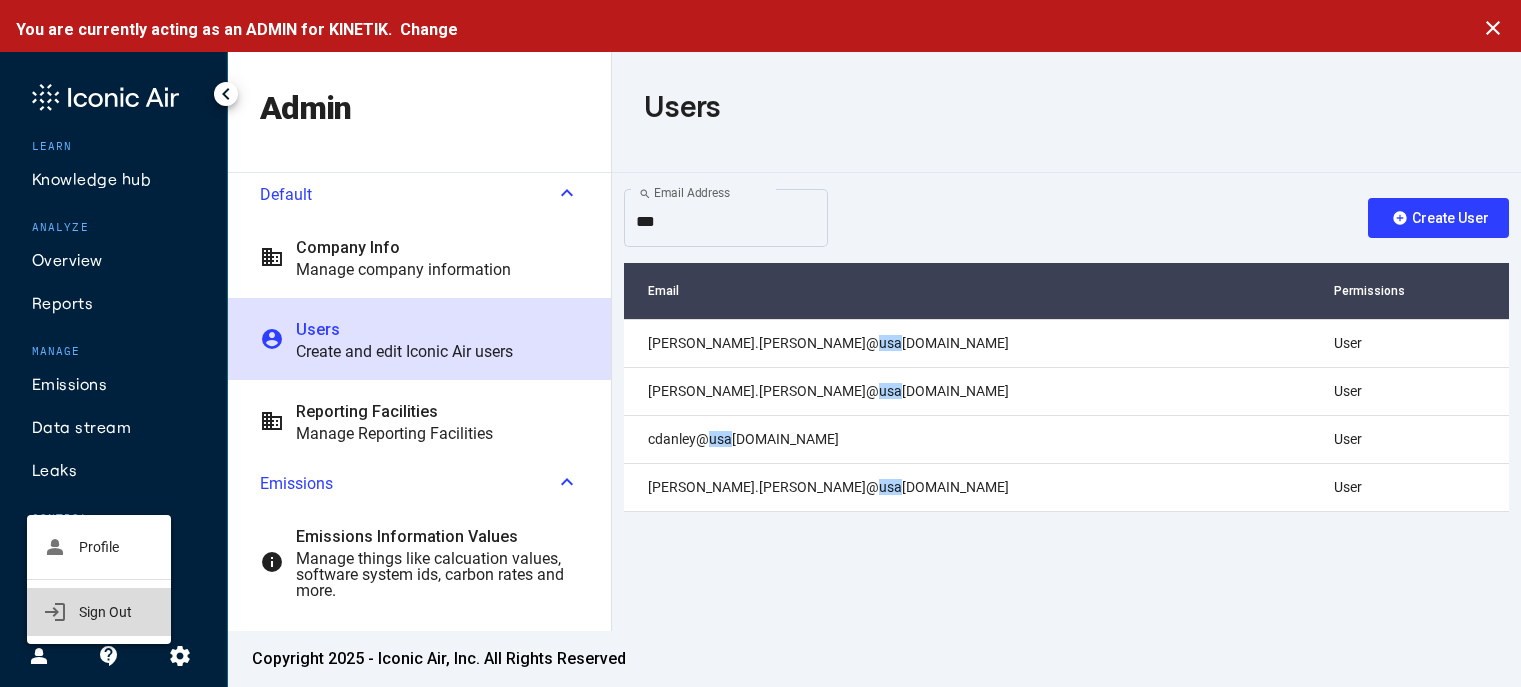 click on "Sign Out" at bounding box center [105, 612] 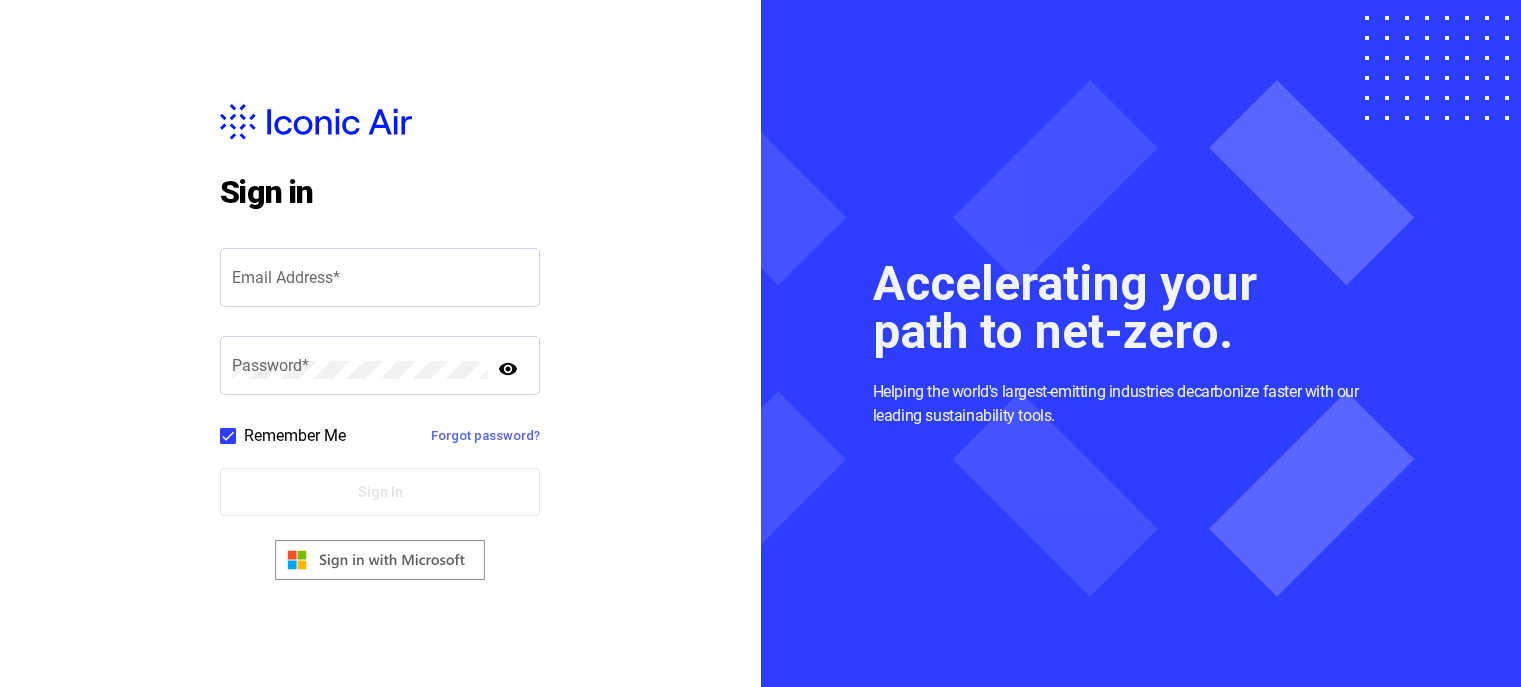 type on "**********" 